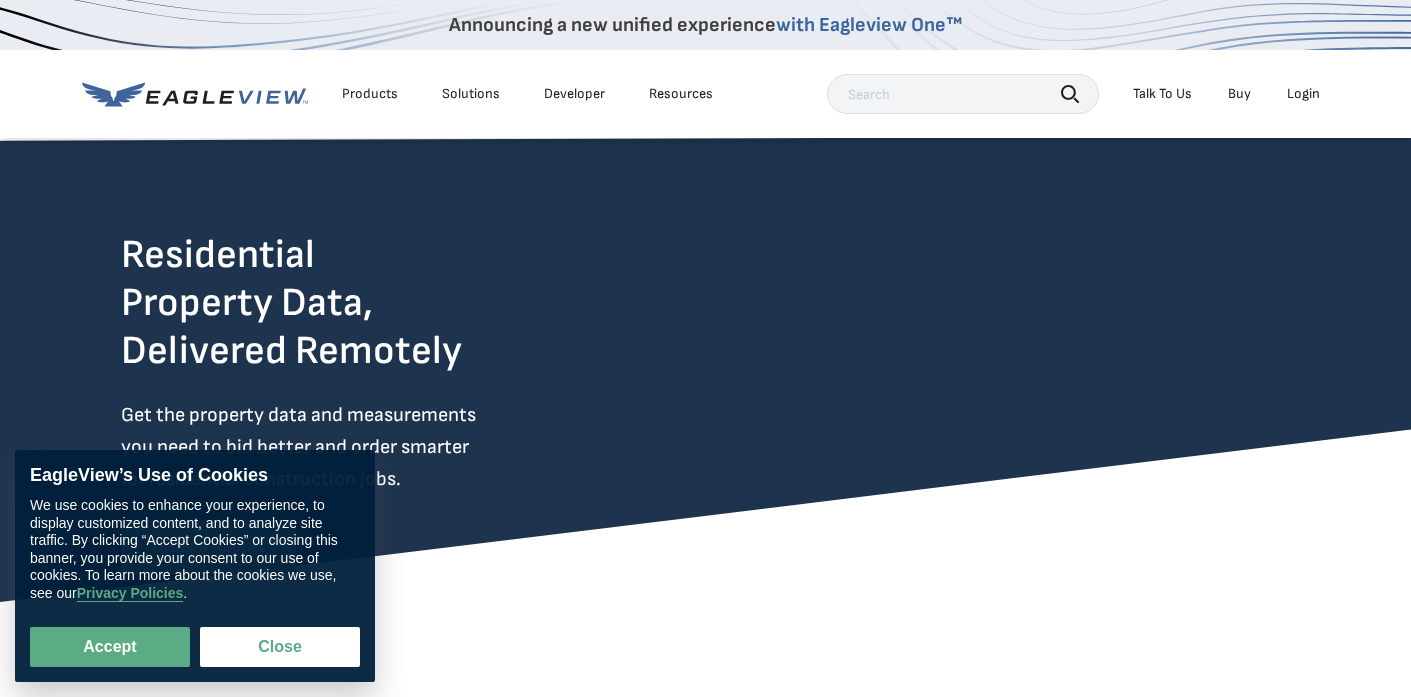 scroll, scrollTop: 0, scrollLeft: 0, axis: both 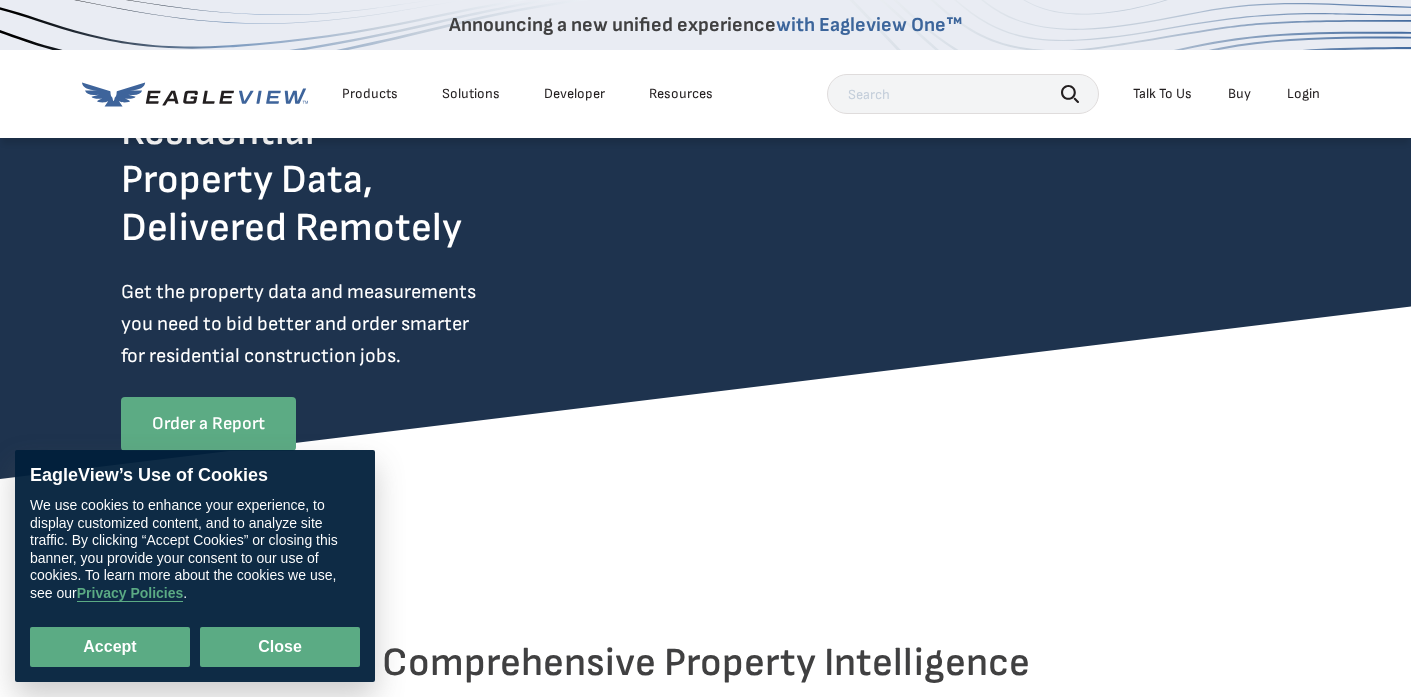 click on "Close" at bounding box center (280, 647) 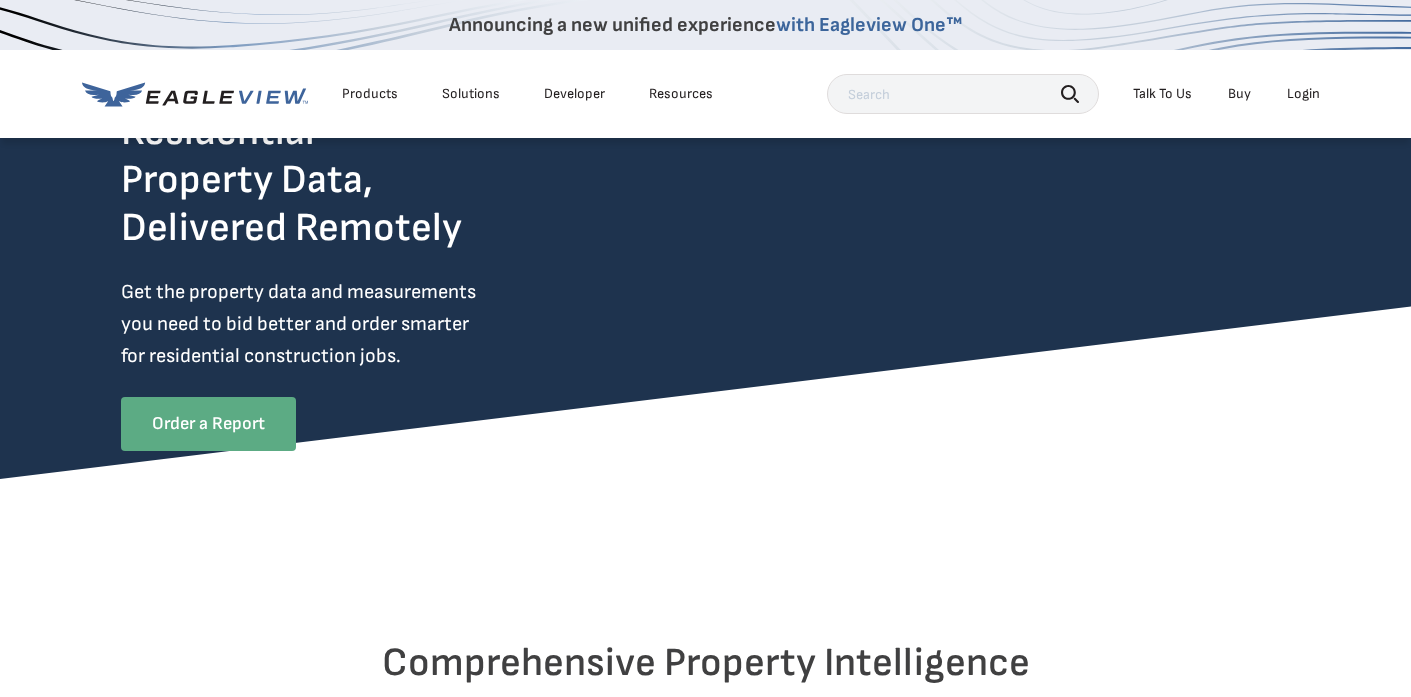 scroll, scrollTop: 0, scrollLeft: 0, axis: both 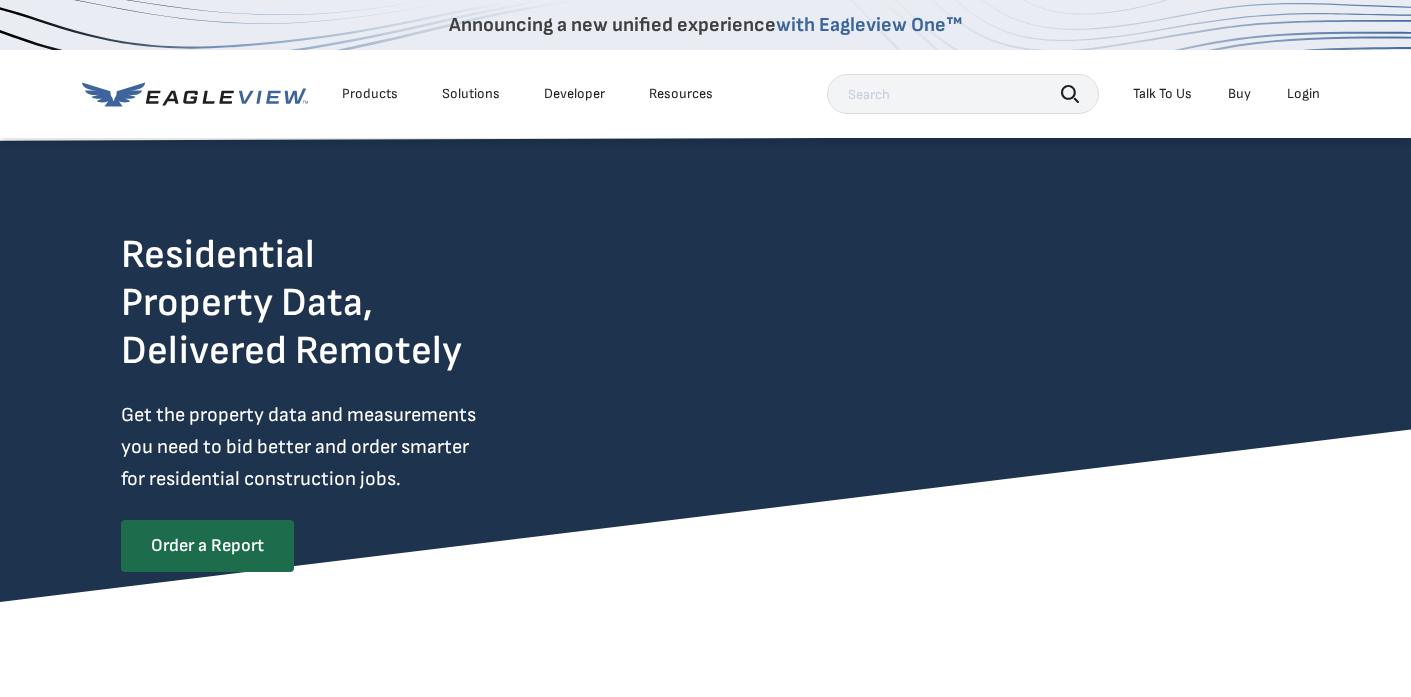 click on "Order a Report" at bounding box center (207, 546) 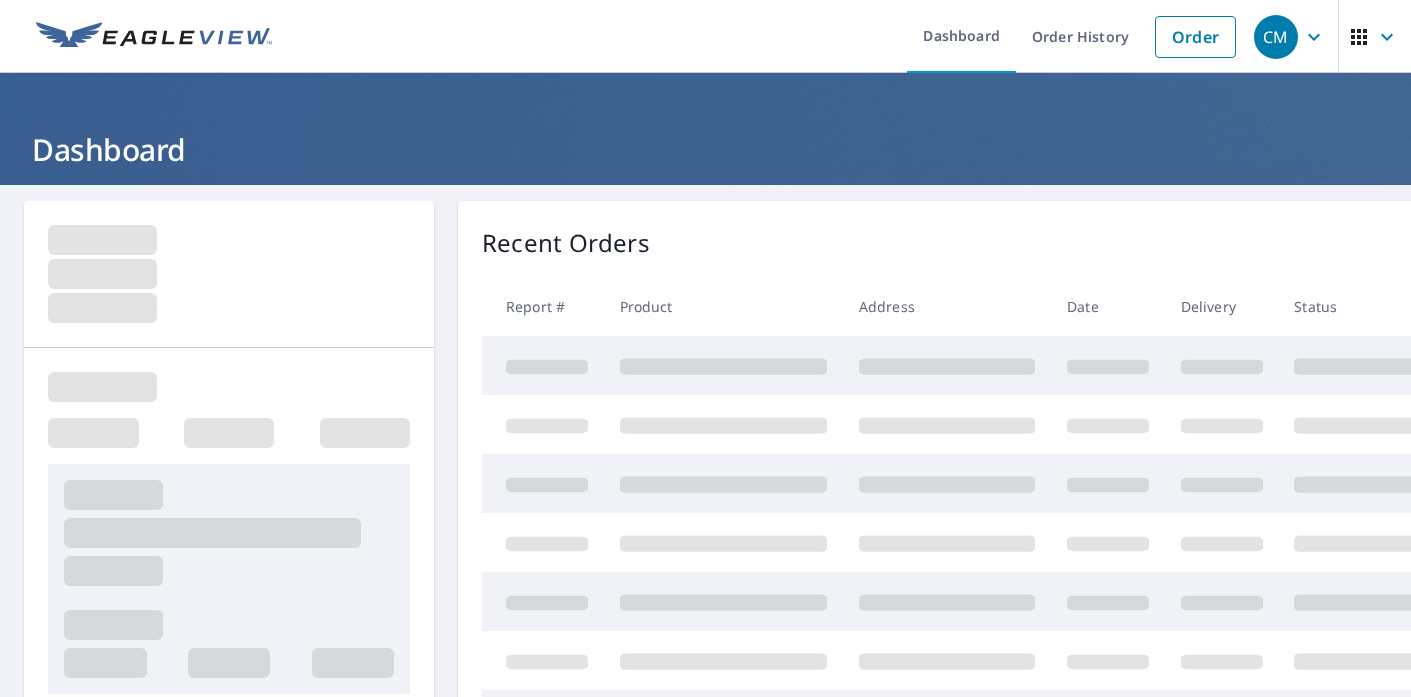 scroll, scrollTop: 0, scrollLeft: 0, axis: both 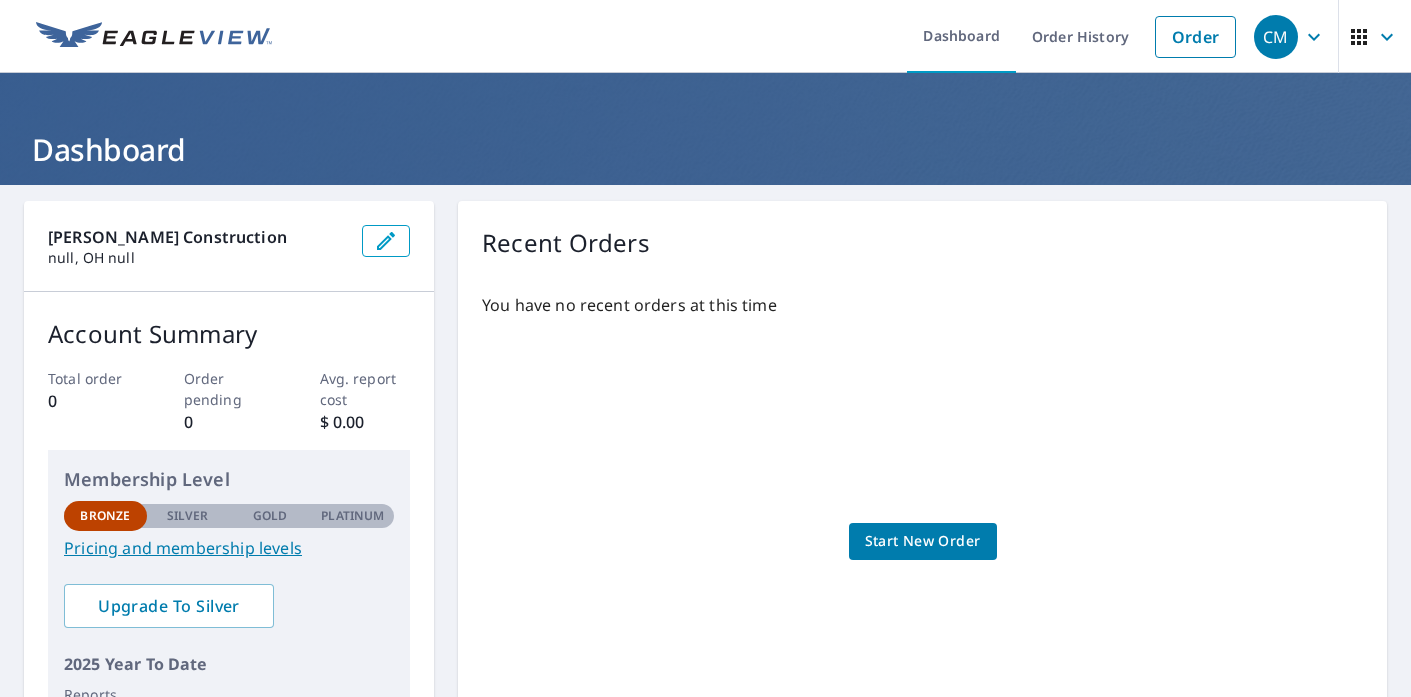 click on "Start New Order" at bounding box center (923, 541) 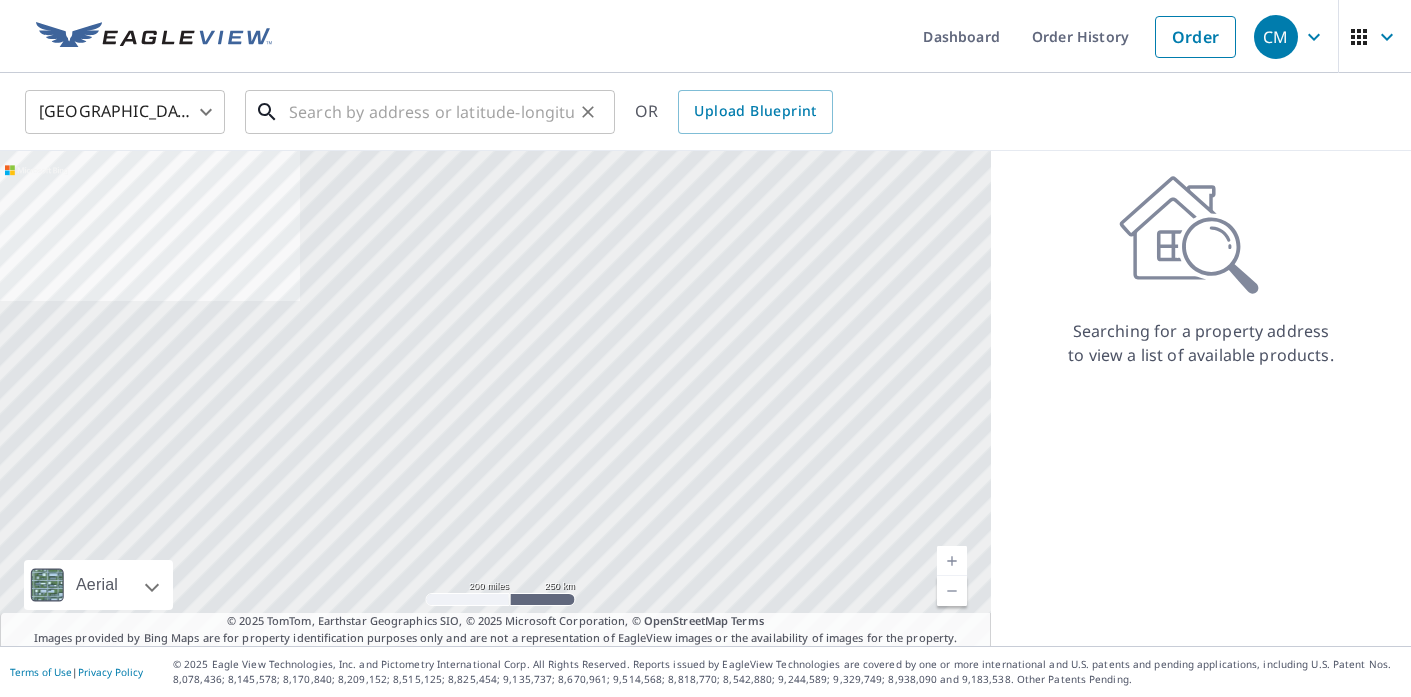 click at bounding box center (431, 112) 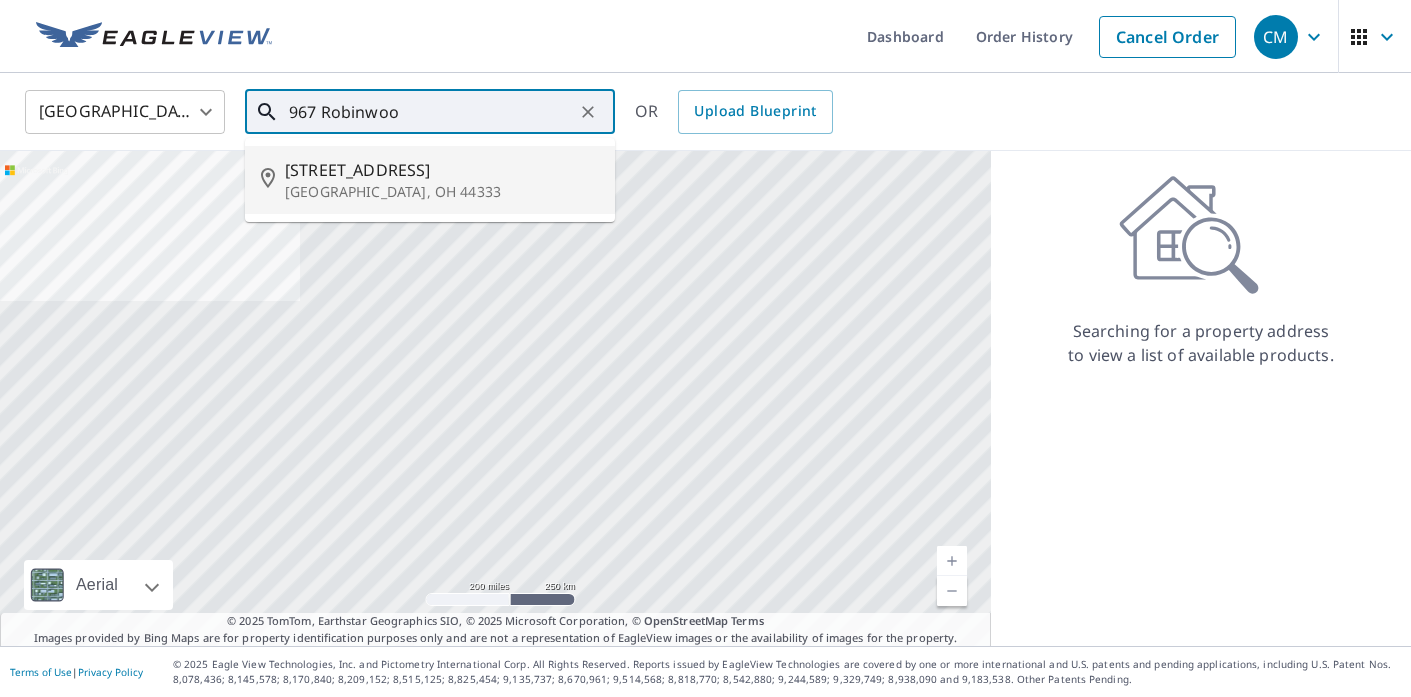 click on "967 Robinwood Hills Dr" at bounding box center (442, 170) 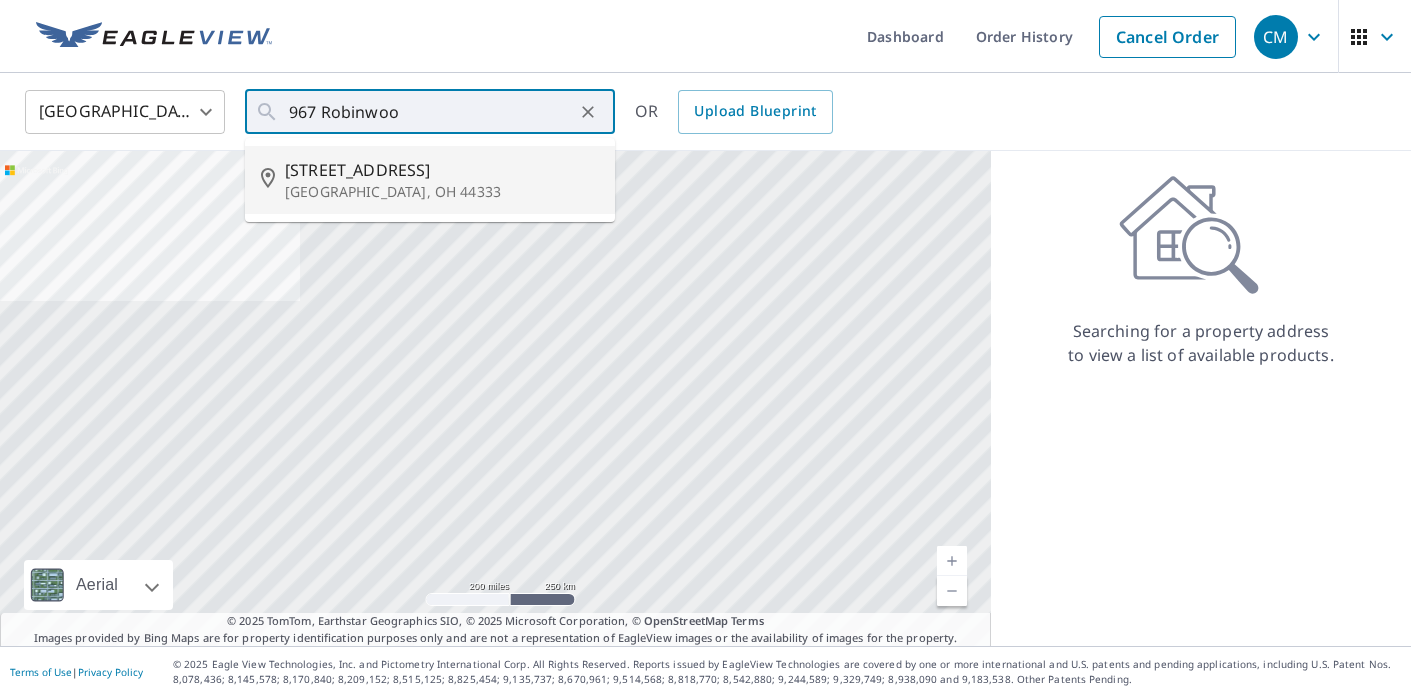 type on "967 Robinwood Hills Dr Akron, OH 44333" 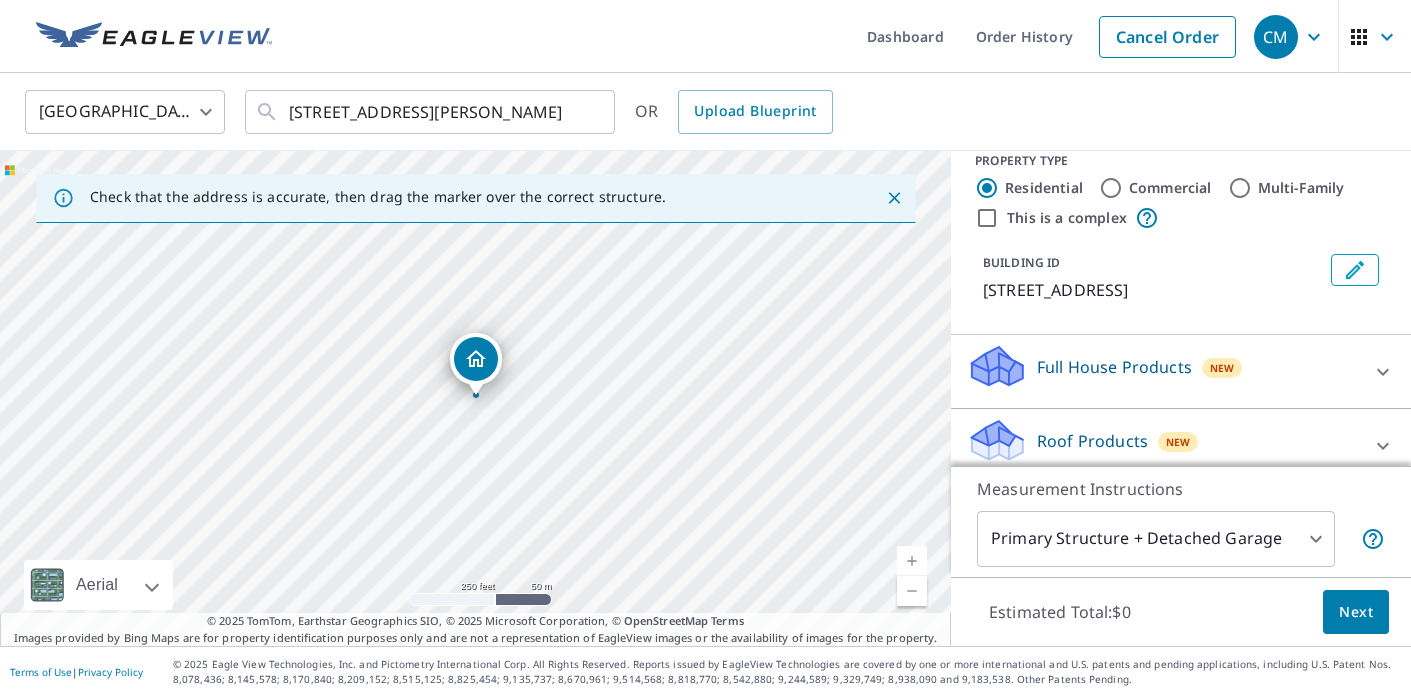 scroll, scrollTop: 0, scrollLeft: 0, axis: both 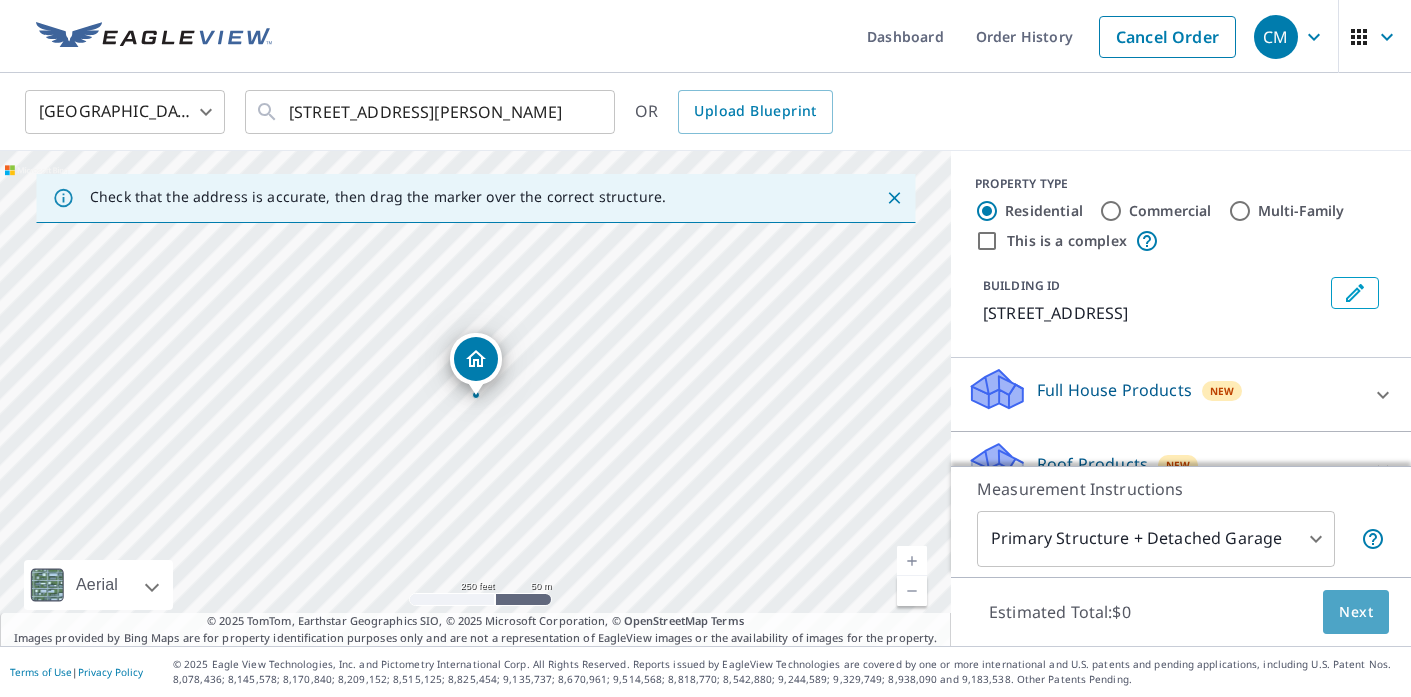 click on "Next" at bounding box center (1356, 612) 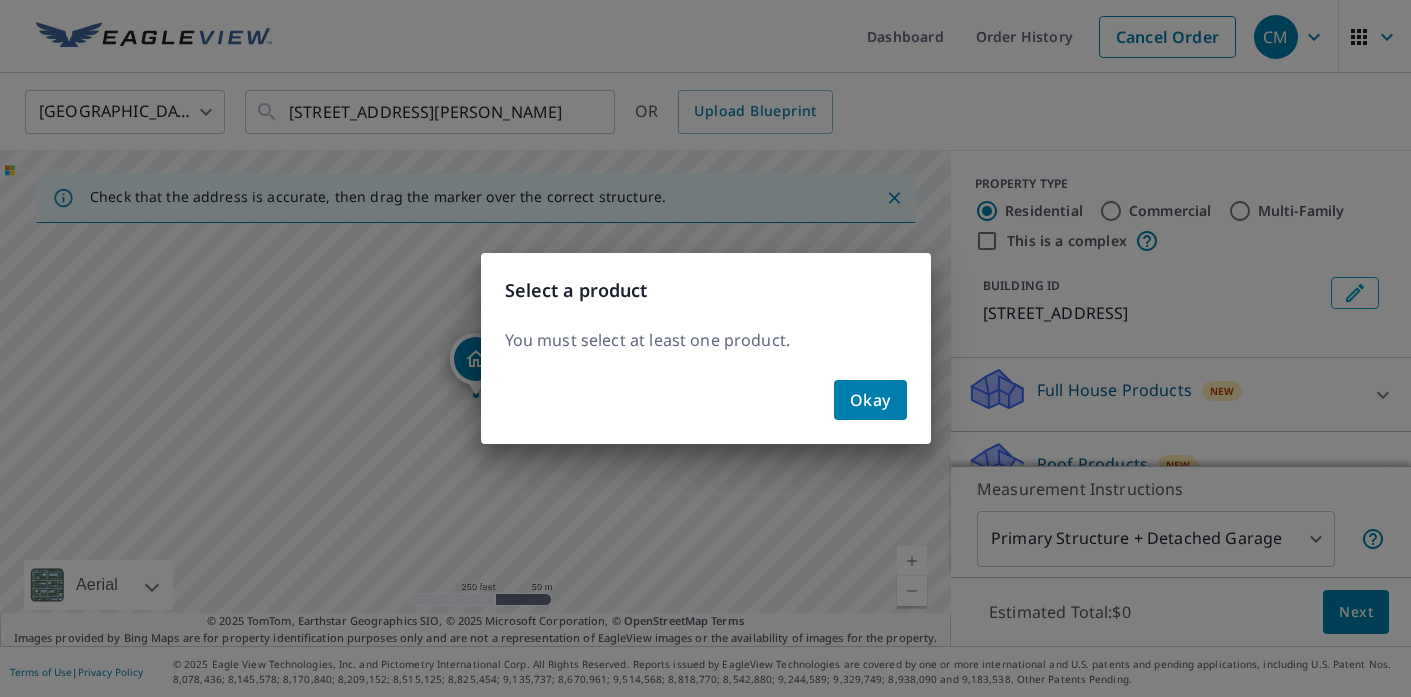 click on "Okay" at bounding box center (870, 400) 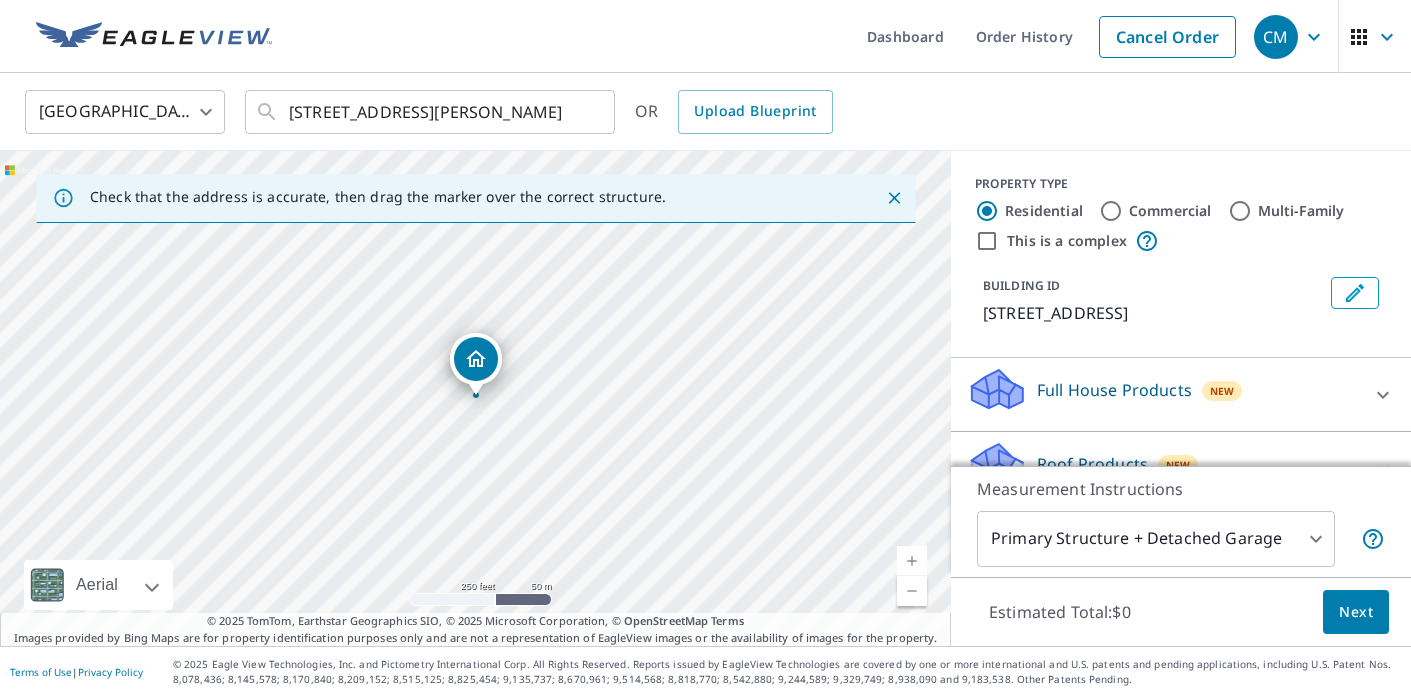 click on "Full House Products New" at bounding box center (1163, 394) 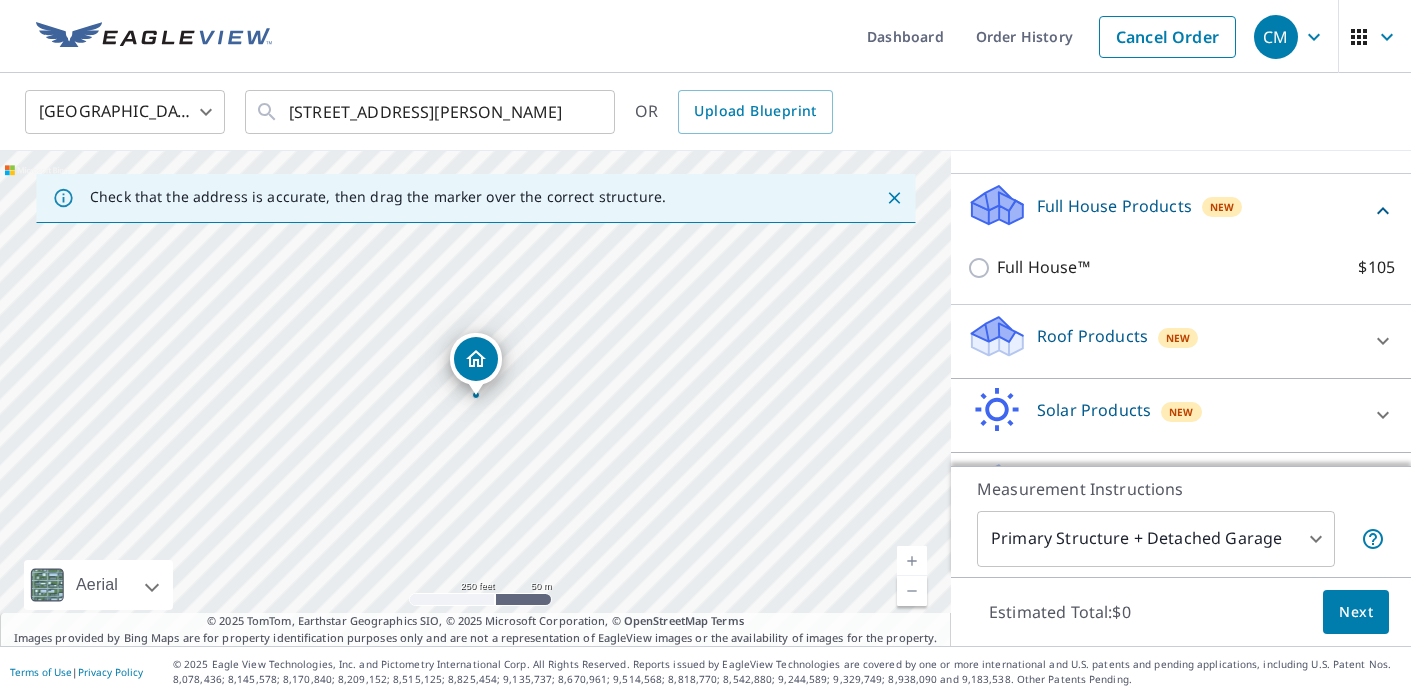 scroll, scrollTop: 170, scrollLeft: 0, axis: vertical 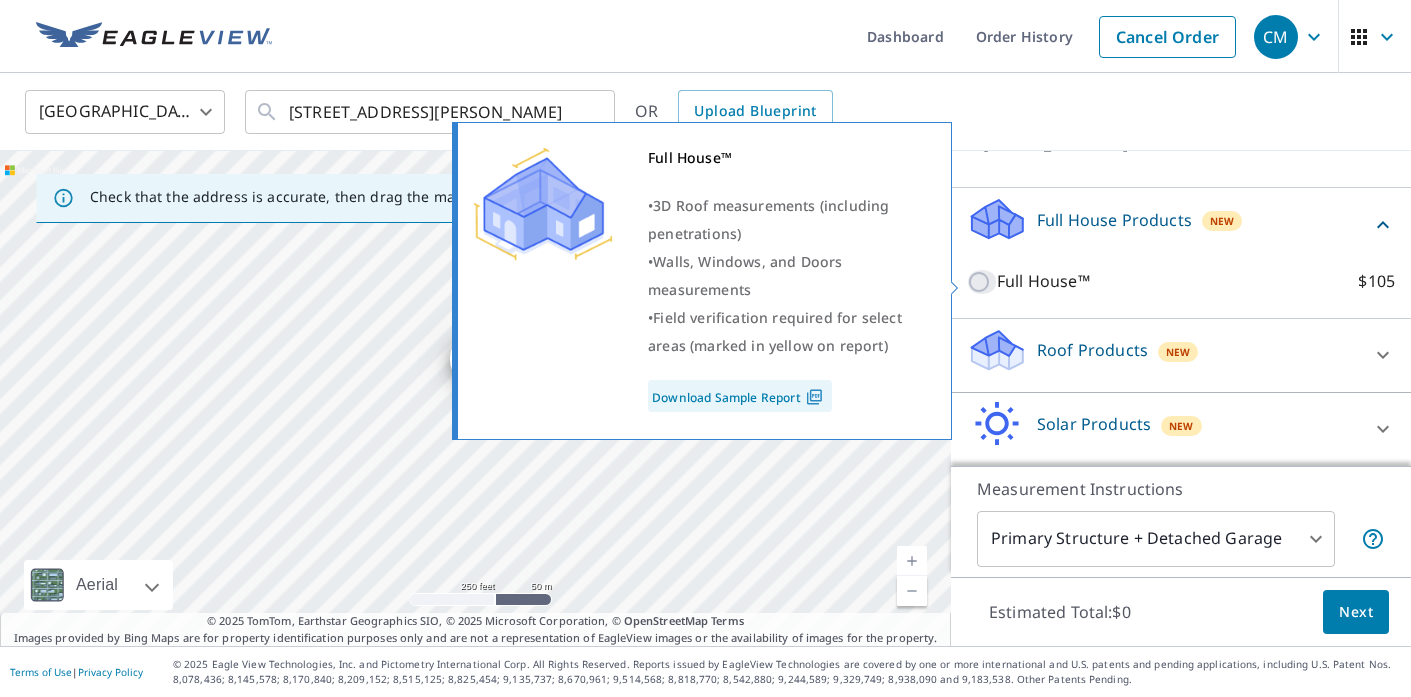click on "Full House™ $105" at bounding box center [982, 282] 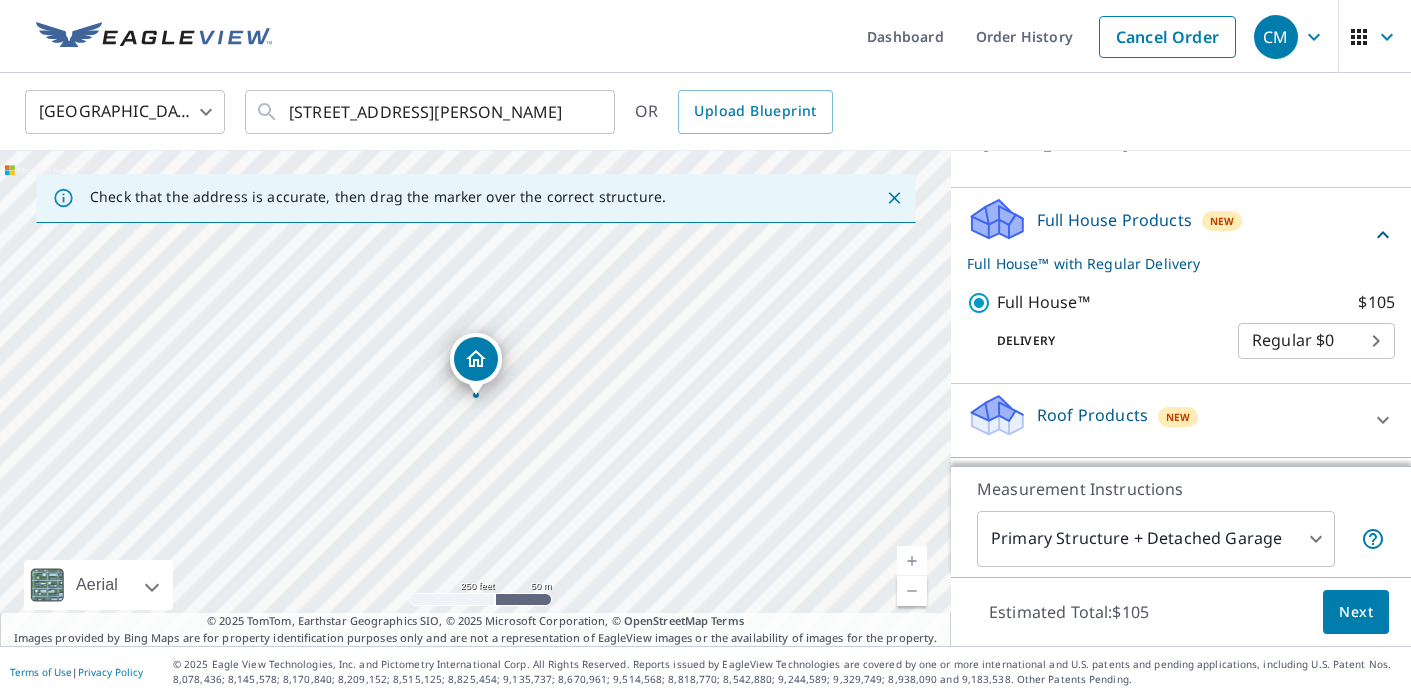click on "CM CM
Dashboard Order History Cancel Order CM United States US ​ 967 Robinwood Hills Dr Akron, OH 44333 ​ OR Upload Blueprint Check that the address is accurate, then drag the marker over the correct structure. 967 Robinwood Hills Dr Akron, OH 44333 Aerial Road A standard road map Aerial A detailed look from above Labels Labels 250 feet 50 m © 2025 TomTom, © Vexcel Imaging, © 2025 Microsoft Corporation,  © OpenStreetMap Terms © 2025 TomTom, Earthstar Geographics SIO, © 2025 Microsoft Corporation, ©   OpenStreetMap   Terms Images provided by Bing Maps are for property identification purposes only and are not a representation of EagleView images or the availability of images for the property. PROPERTY TYPE Residential Commercial Multi-Family This is a complex BUILDING ID 967 Robinwood Hills Dr, Akron, OH, 44333 Full House Products New Full House™ with Regular Delivery Full House™ $105 Delivery Regular $0 8 ​ Roof Products New Premium $32.75 - $87 QuickSquares™ $18 Gutter $13.75 $18 New" at bounding box center [705, 348] 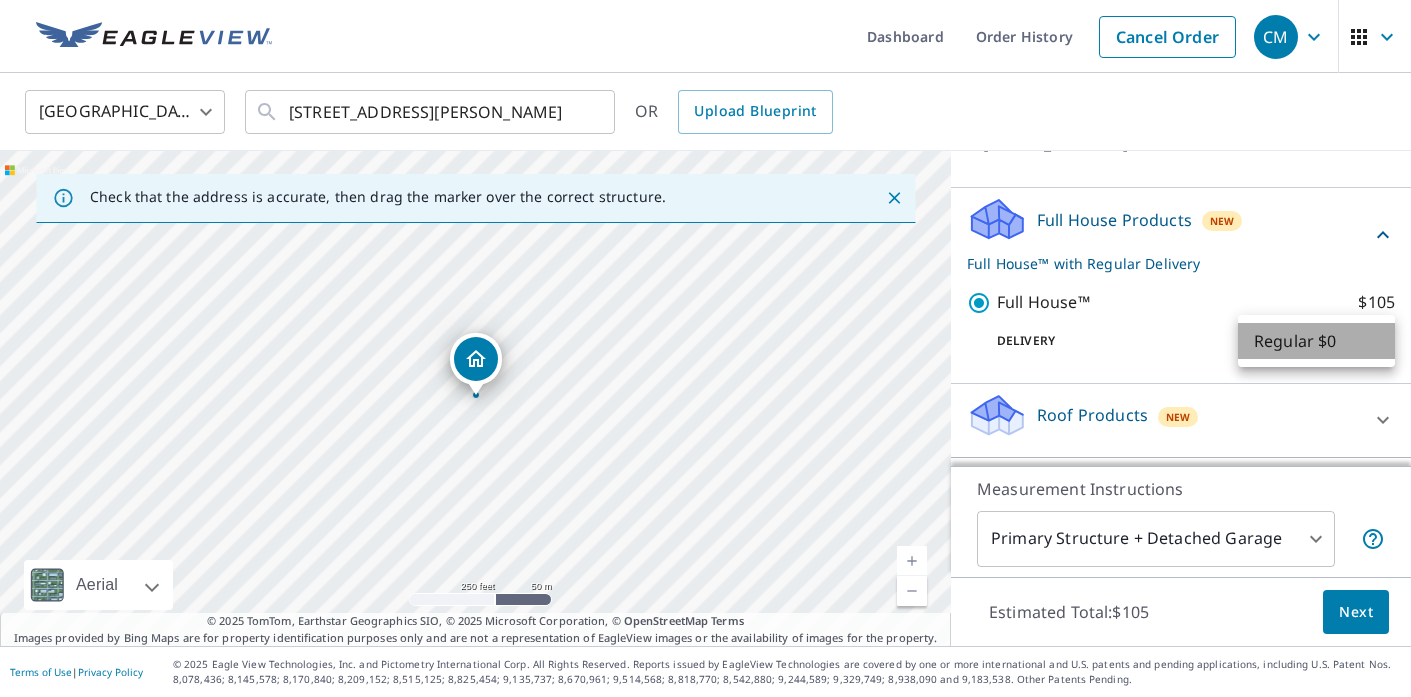 click on "Regular $0" at bounding box center [1316, 341] 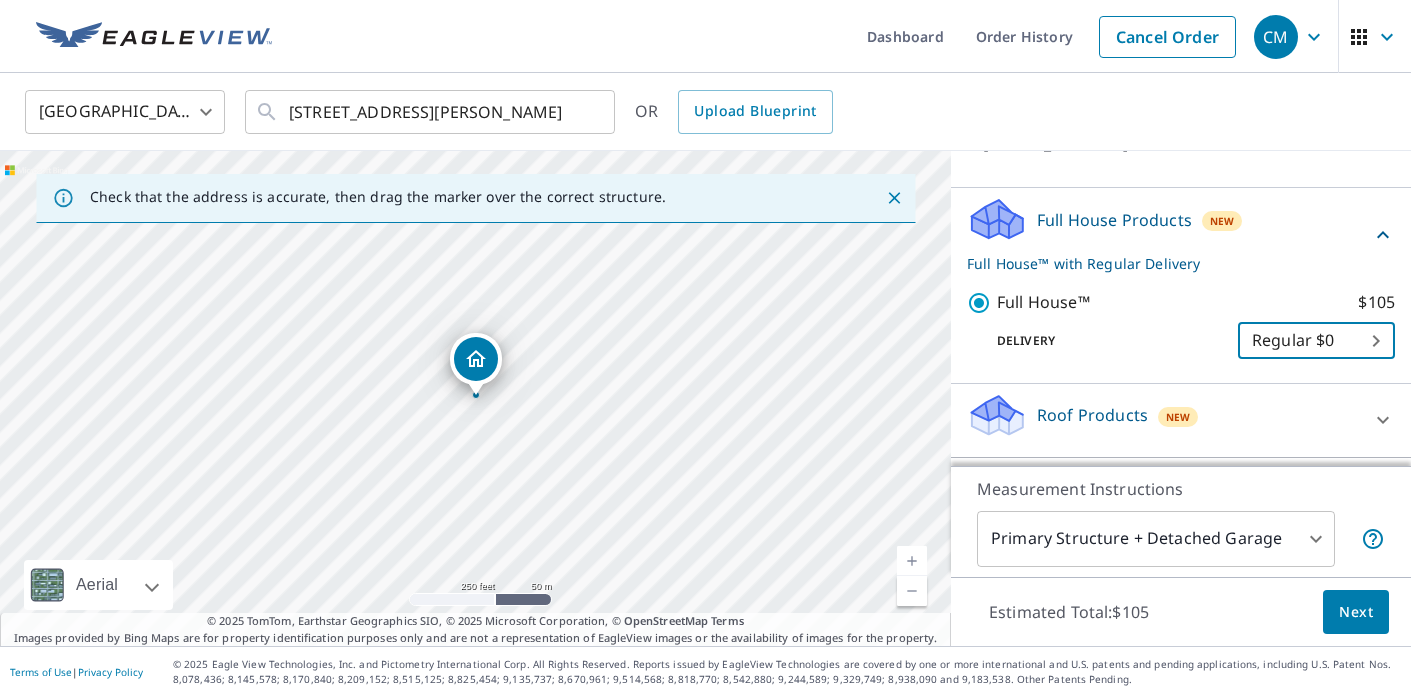click on "Full House™ $105 Delivery Regular $0 8 ​" at bounding box center [1181, 324] 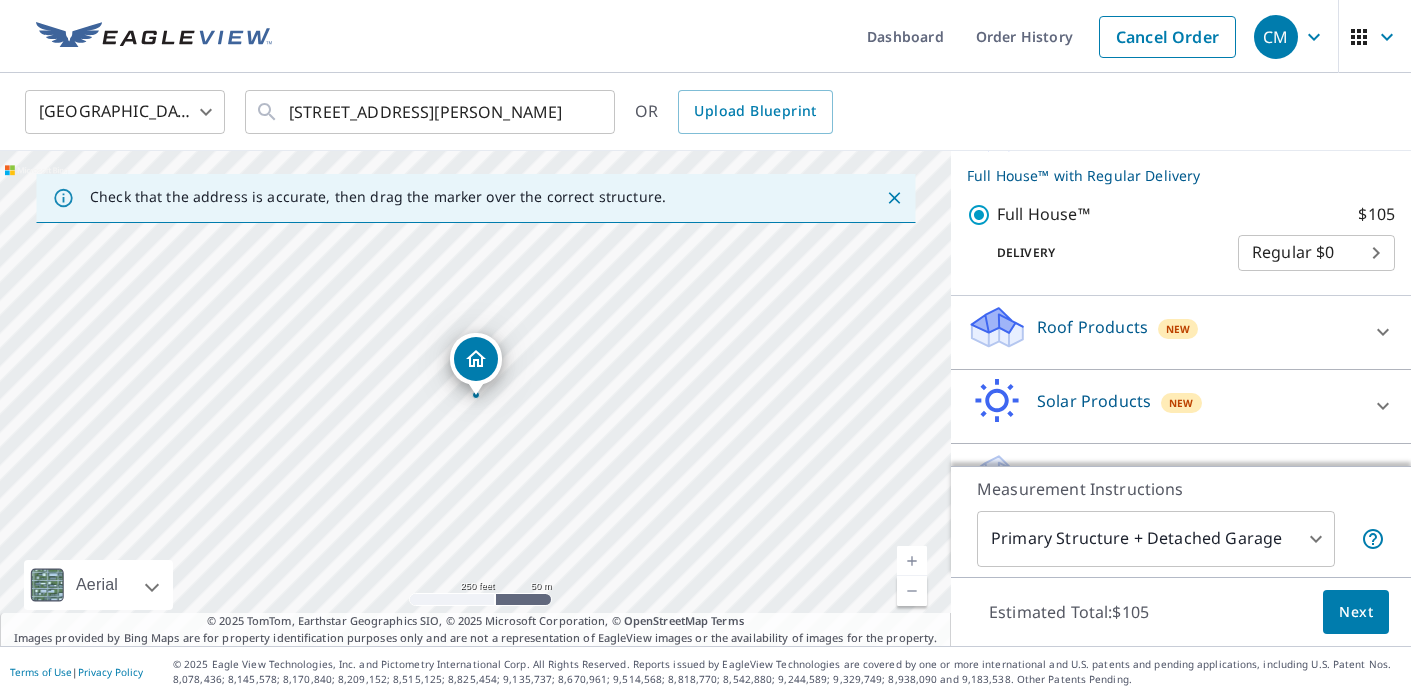 scroll, scrollTop: 310, scrollLeft: 0, axis: vertical 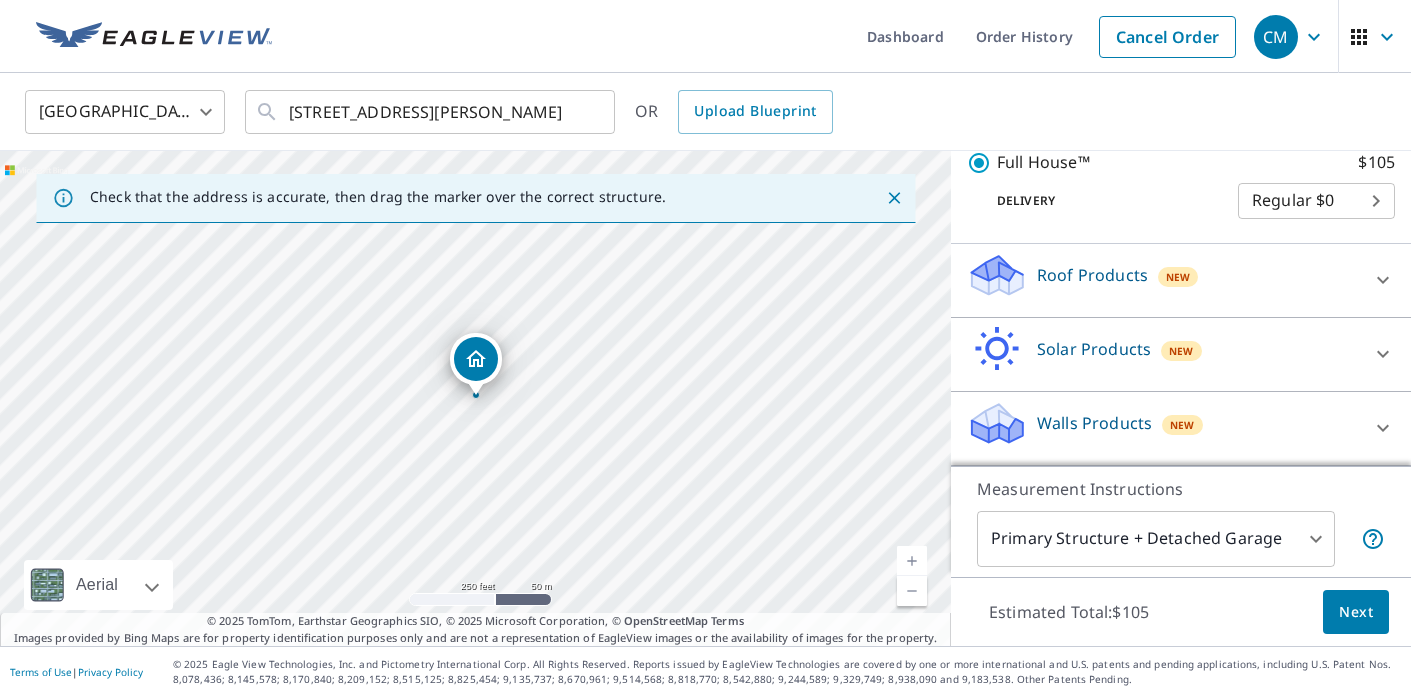click 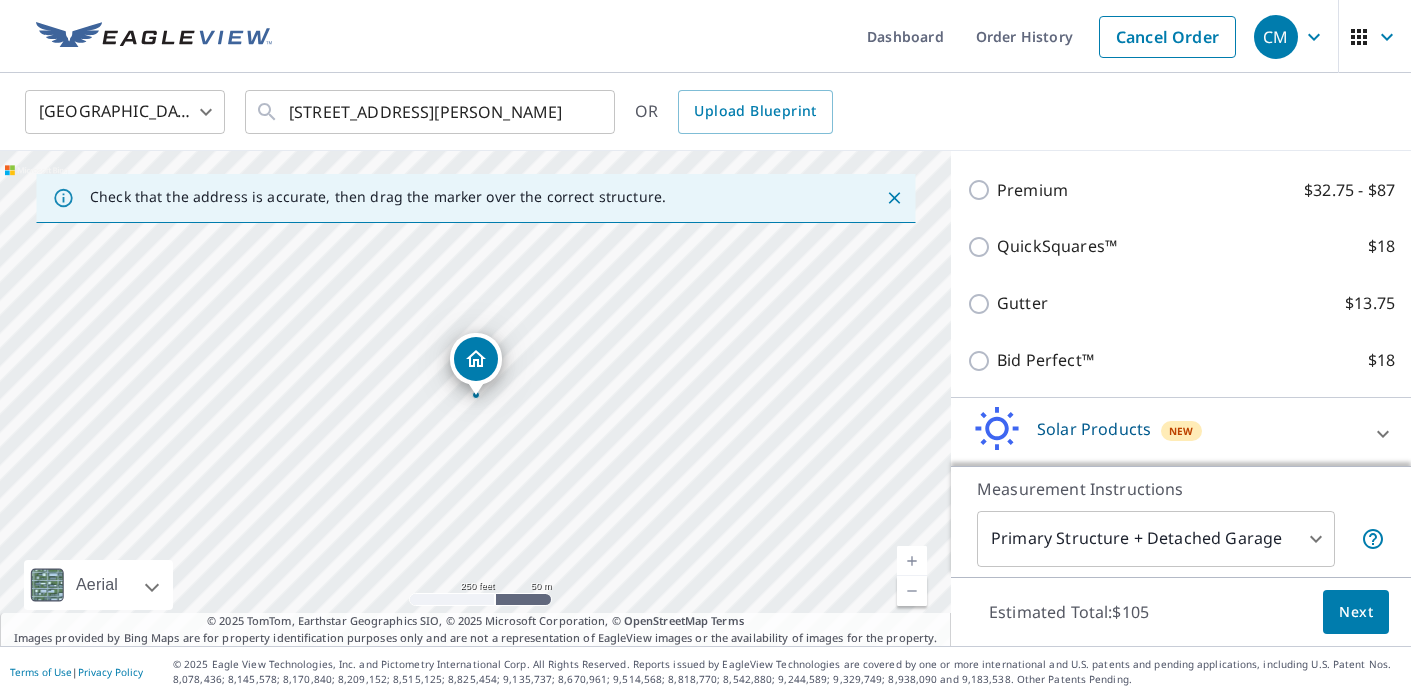 scroll, scrollTop: 446, scrollLeft: 0, axis: vertical 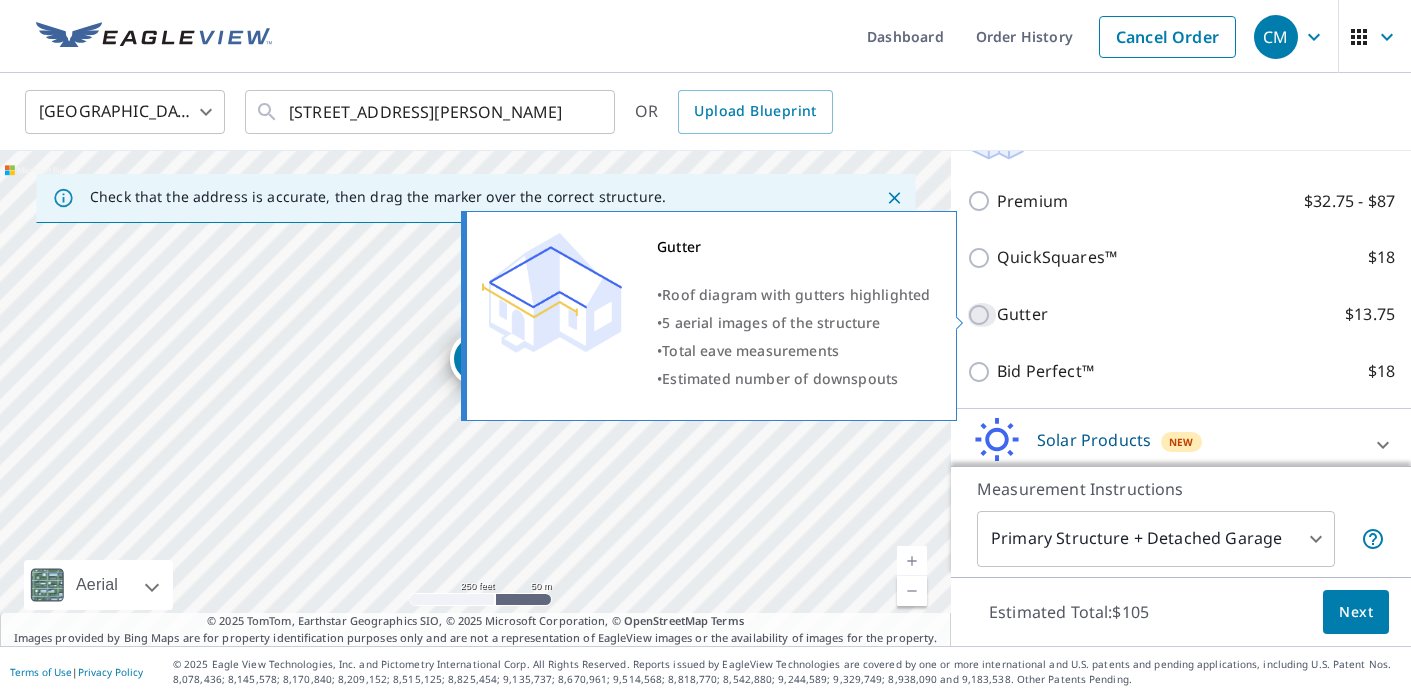 click on "Gutter $13.75" at bounding box center [982, 315] 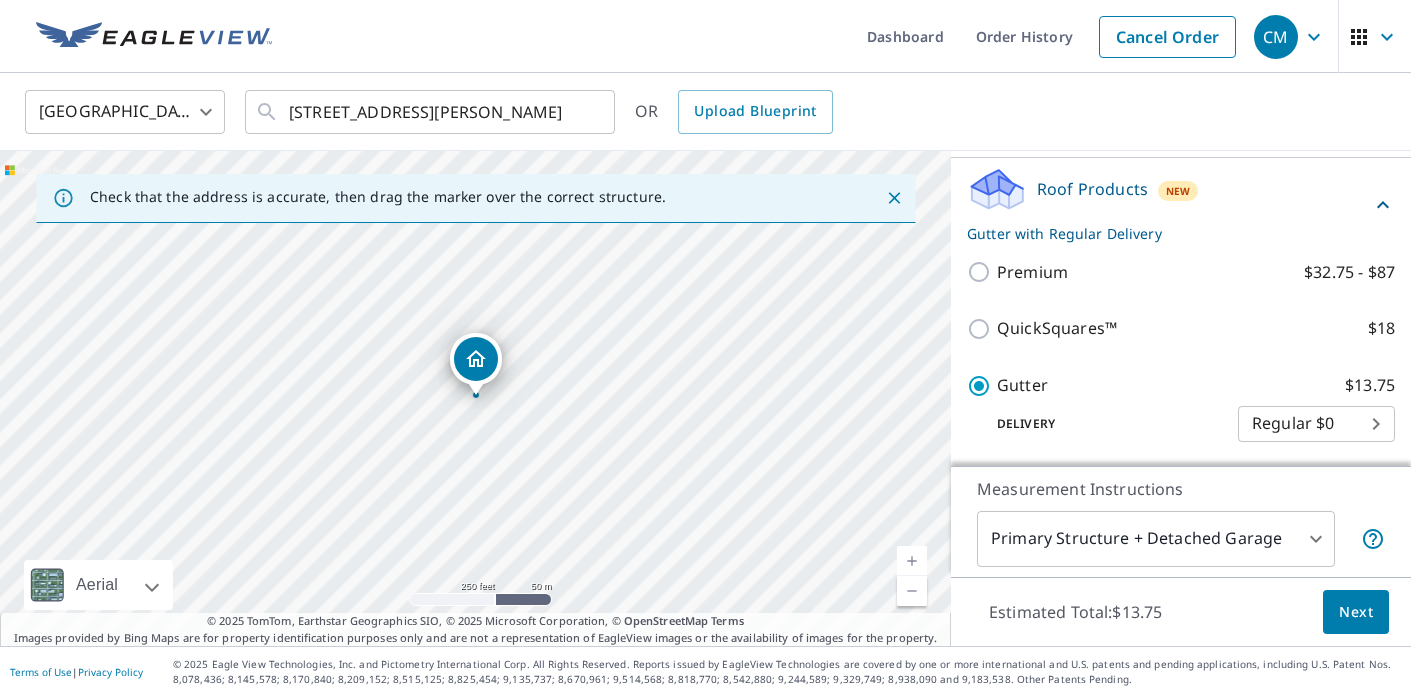 scroll, scrollTop: 303, scrollLeft: 0, axis: vertical 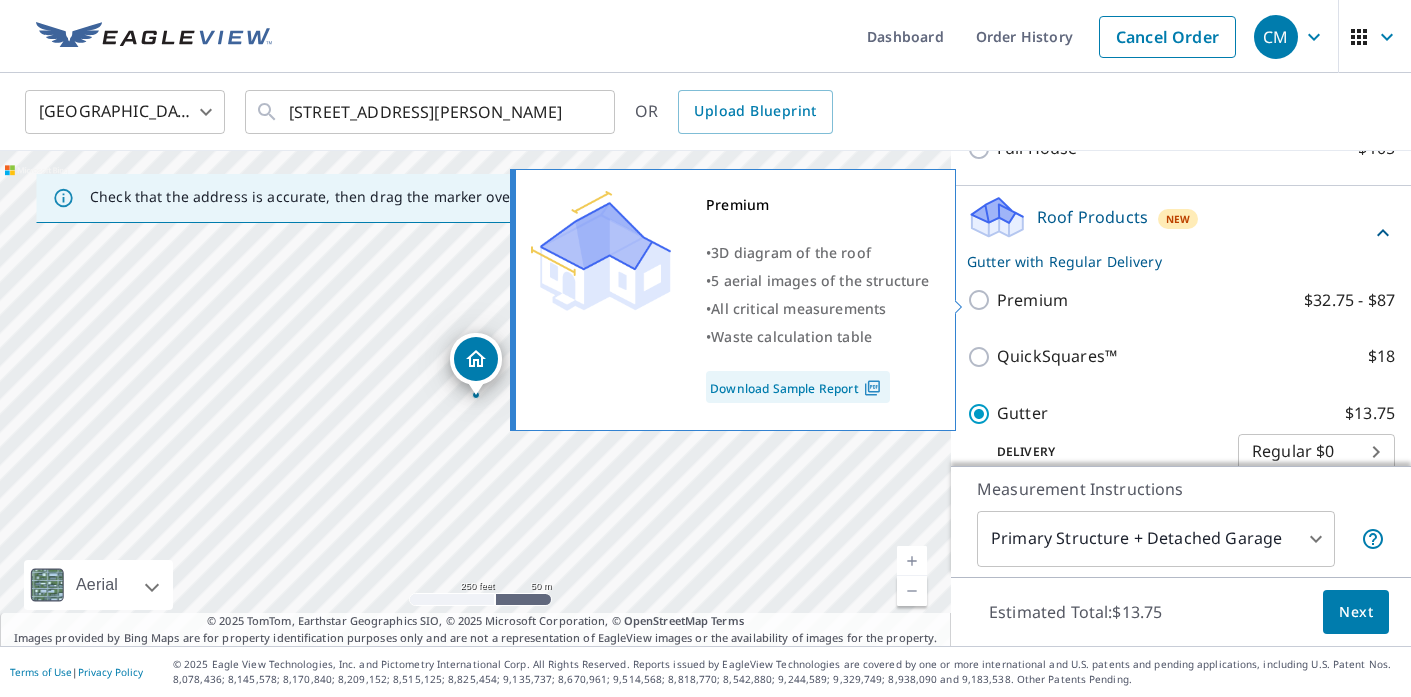 click on "Premium $32.75 - $87" at bounding box center [982, 300] 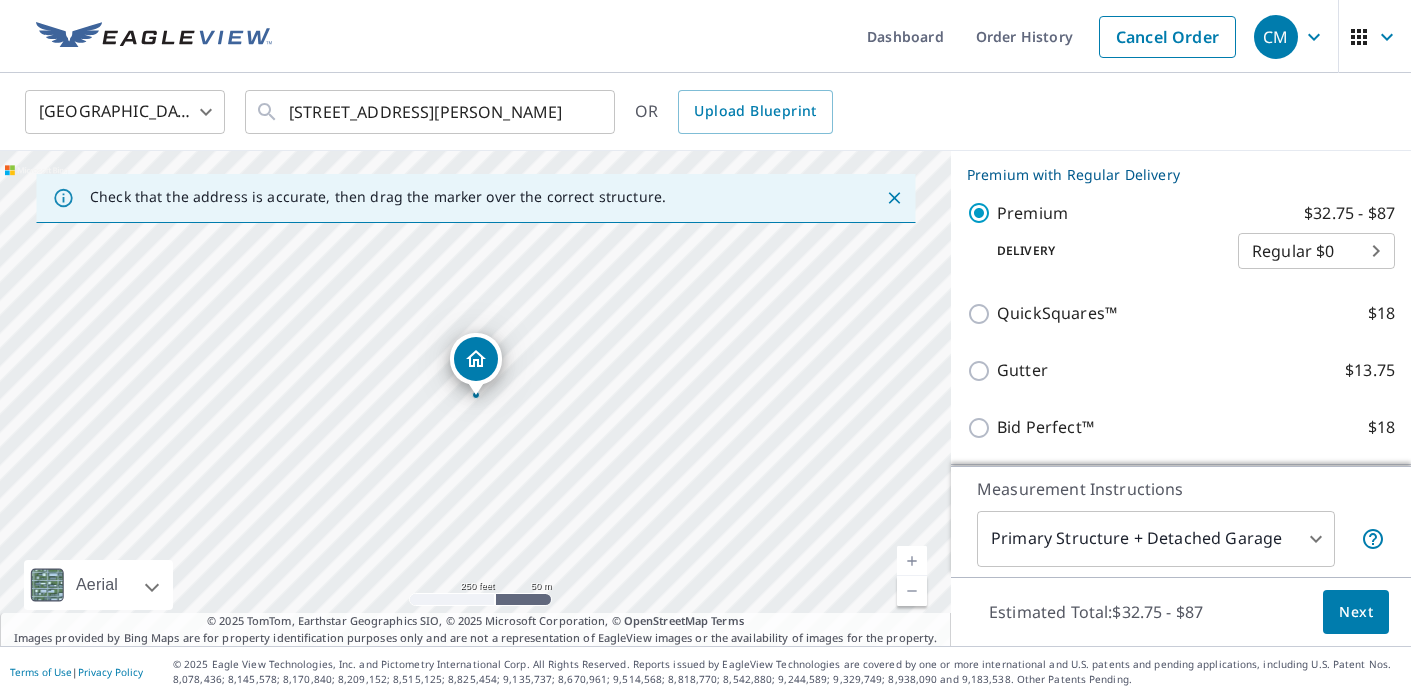 scroll, scrollTop: 392, scrollLeft: 0, axis: vertical 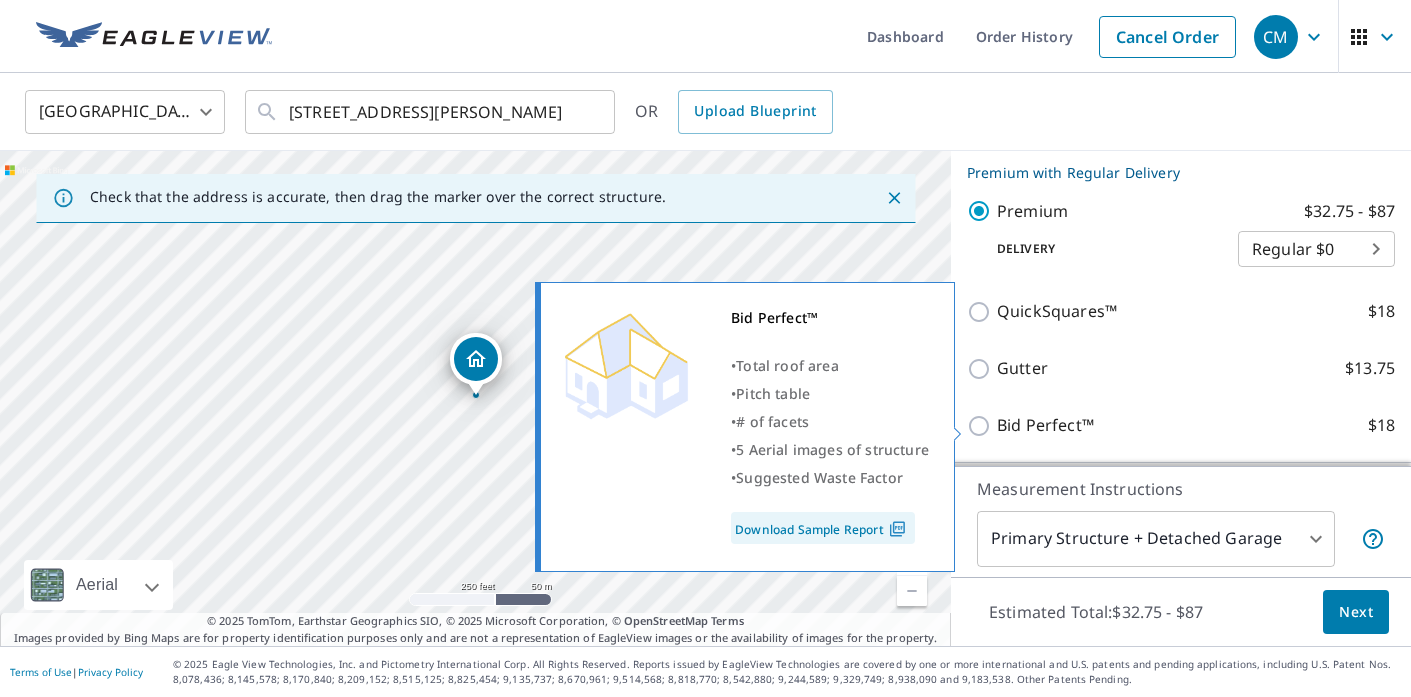 click on "Bid Perfect™ $18" at bounding box center [982, 426] 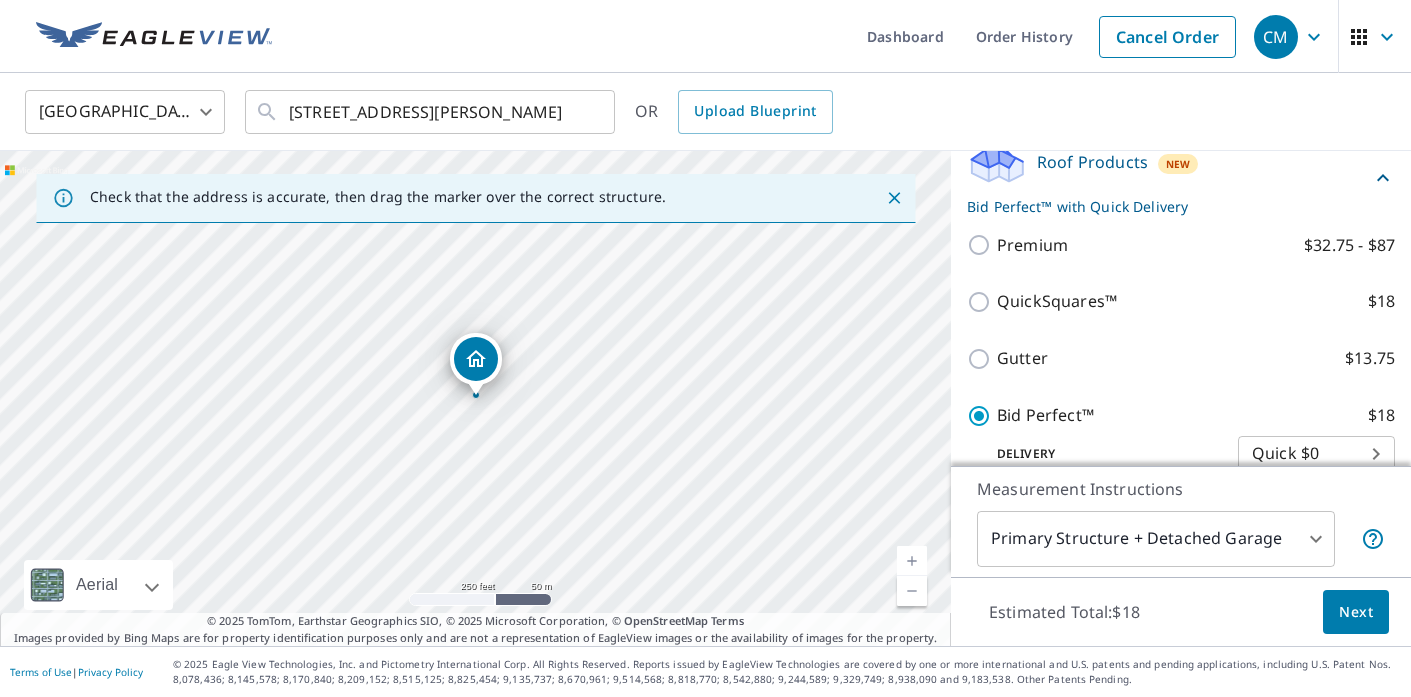 scroll, scrollTop: 370, scrollLeft: 0, axis: vertical 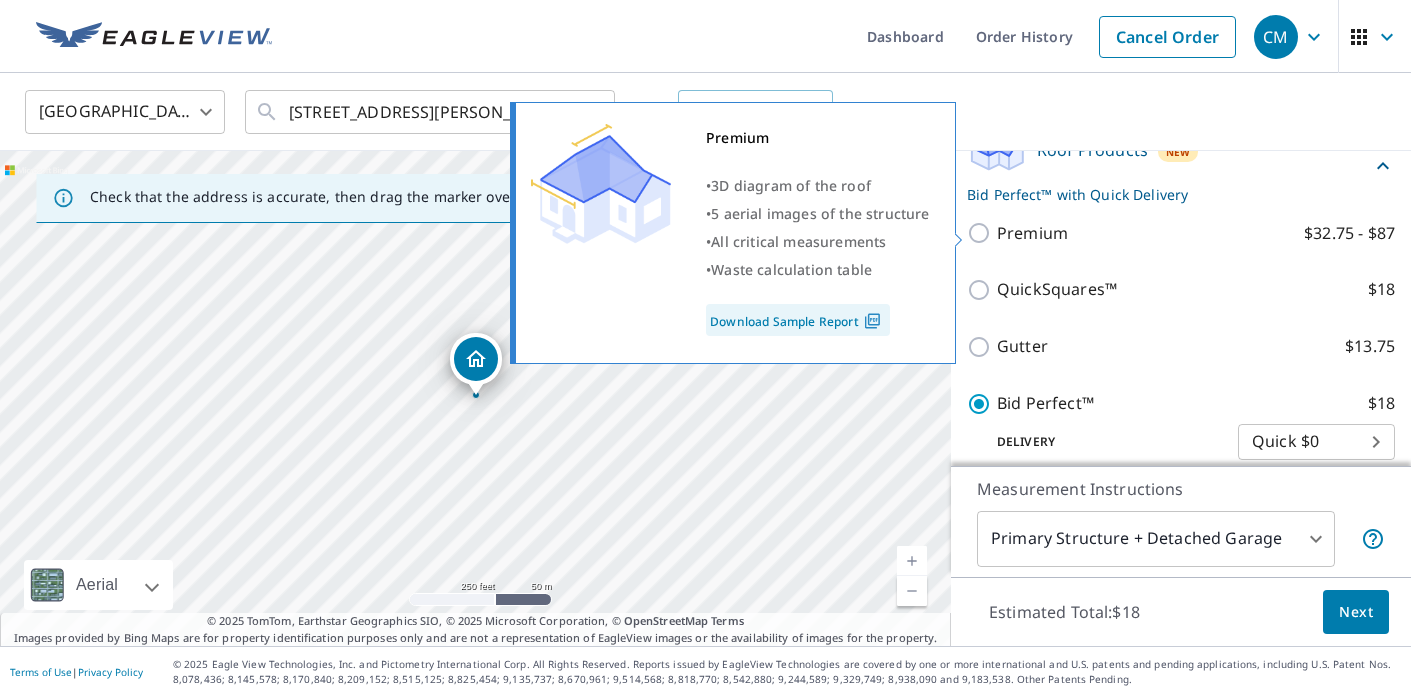 click on "Premium" at bounding box center [1032, 233] 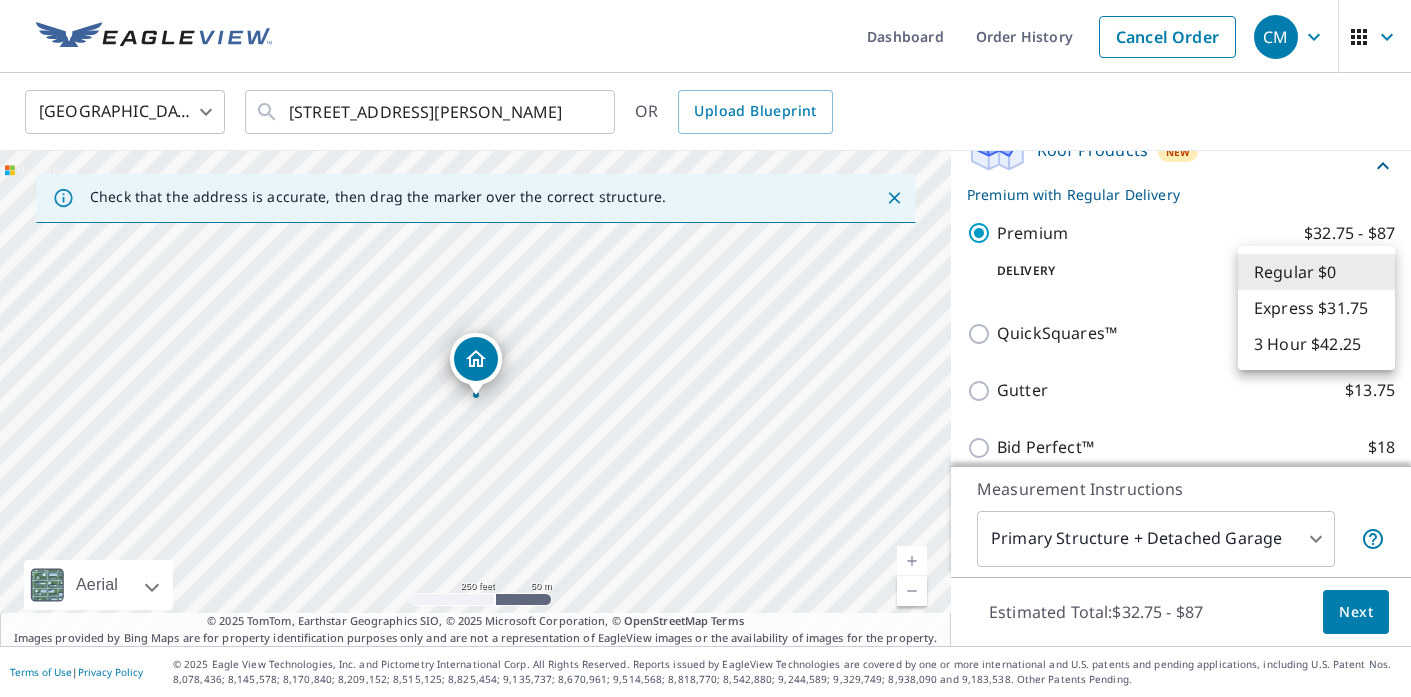 click on "CM CM
Dashboard Order History Cancel Order CM United States US ​ 967 Robinwood Hills Dr Akron, OH 44333 ​ OR Upload Blueprint Check that the address is accurate, then drag the marker over the correct structure. 967 Robinwood Hills Dr Akron, OH 44333 Aerial Road A standard road map Aerial A detailed look from above Labels Labels 250 feet 50 m © 2025 TomTom, © Vexcel Imaging, © 2025 Microsoft Corporation,  © OpenStreetMap Terms © 2025 TomTom, Earthstar Geographics SIO, © 2025 Microsoft Corporation, ©   OpenStreetMap   Terms Images provided by Bing Maps are for property identification purposes only and are not a representation of EagleView images or the availability of images for the property. PROPERTY TYPE Residential Commercial Multi-Family This is a complex BUILDING ID 967 Robinwood Hills Dr, Akron, OH, 44333 Full House Products New Full House™ $105 Roof Products New Premium with Regular Delivery Premium $32.75 - $87 Delivery Regular $0 8 ​ QuickSquares™ $18 Gutter $13.75 Bid Perfect™" at bounding box center (705, 348) 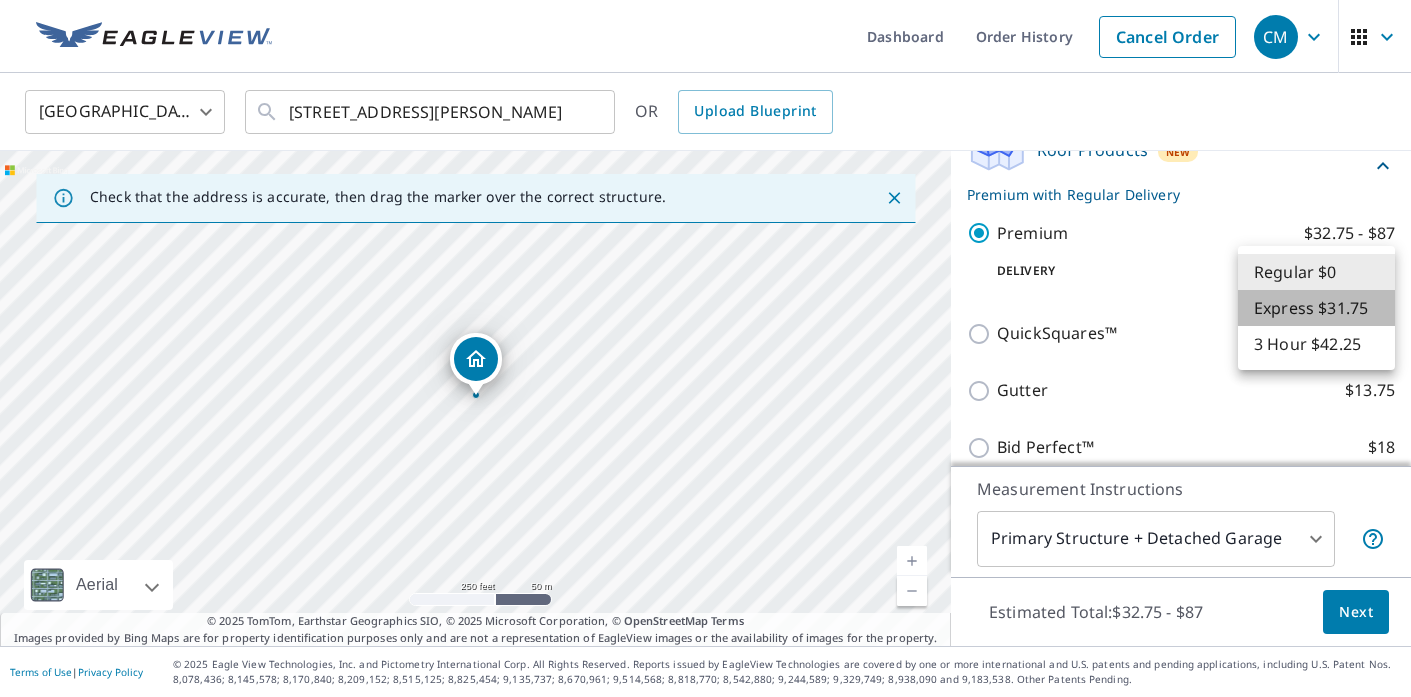 click on "Express $31.75" at bounding box center (1316, 308) 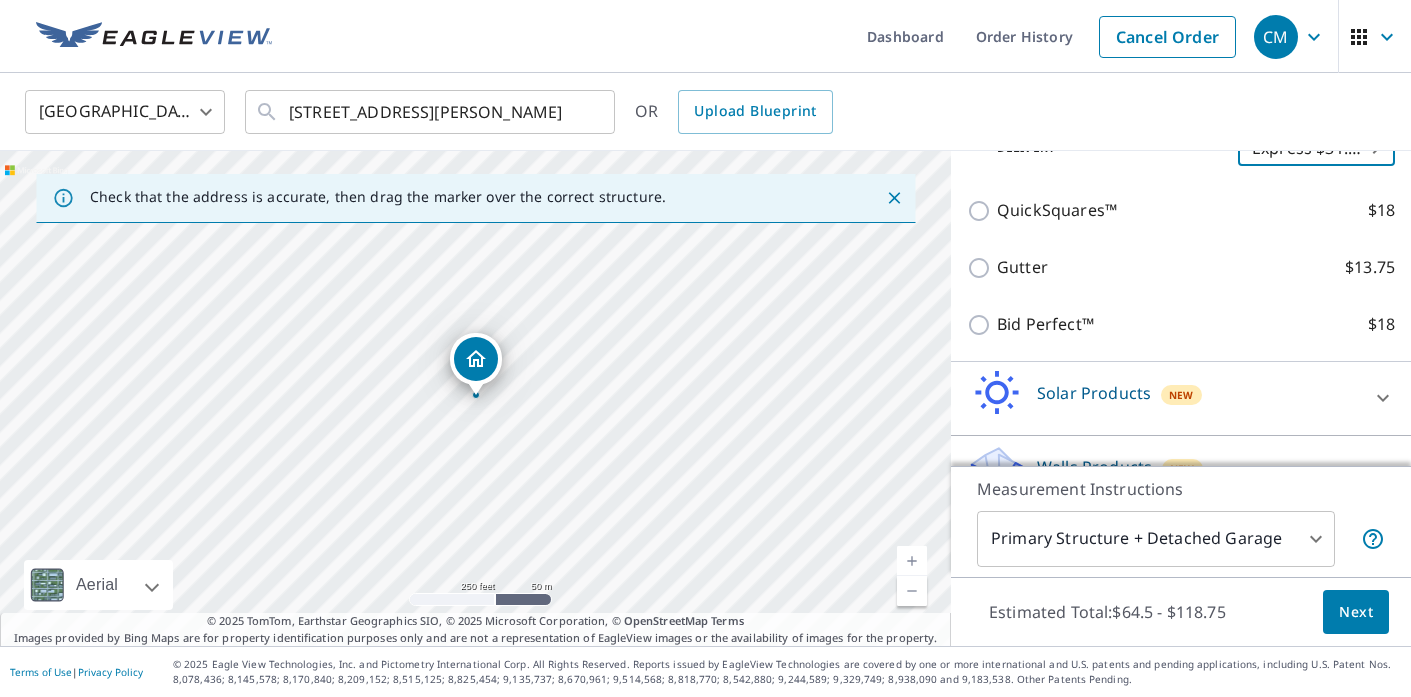 scroll, scrollTop: 539, scrollLeft: 0, axis: vertical 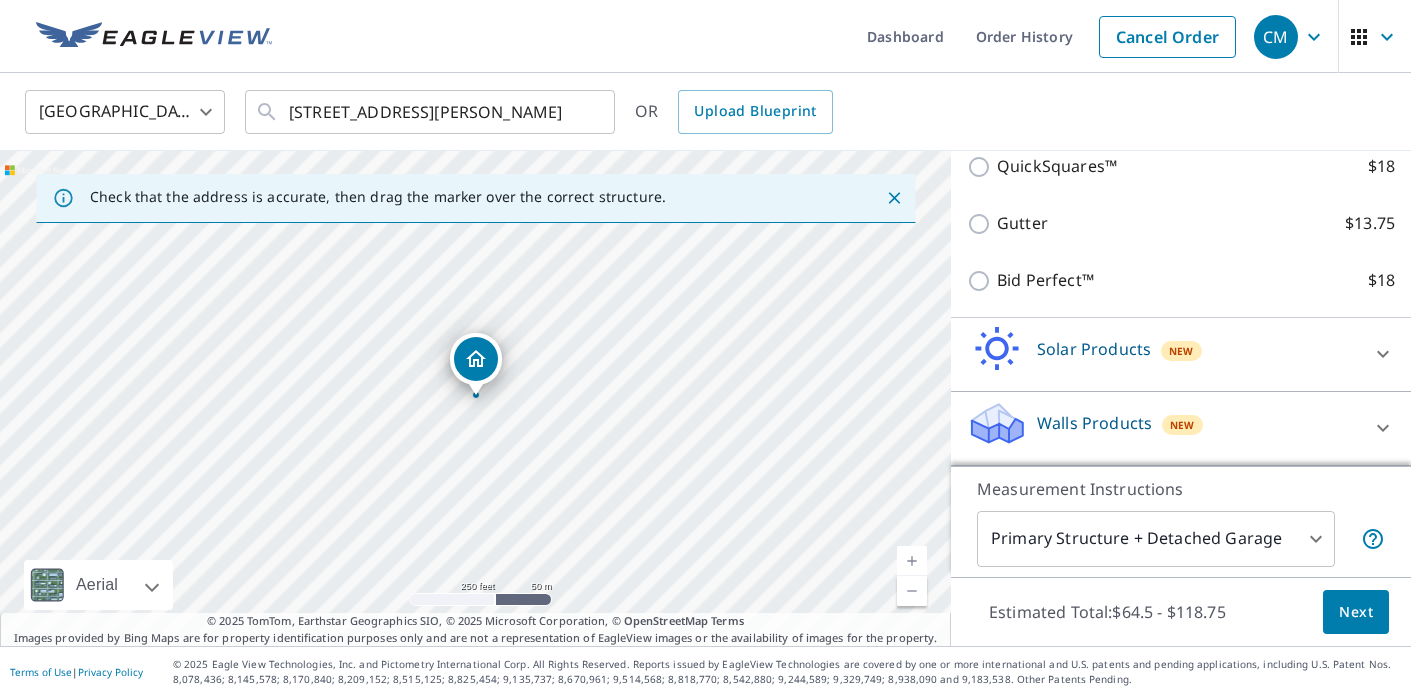 click on "Next" at bounding box center [1356, 612] 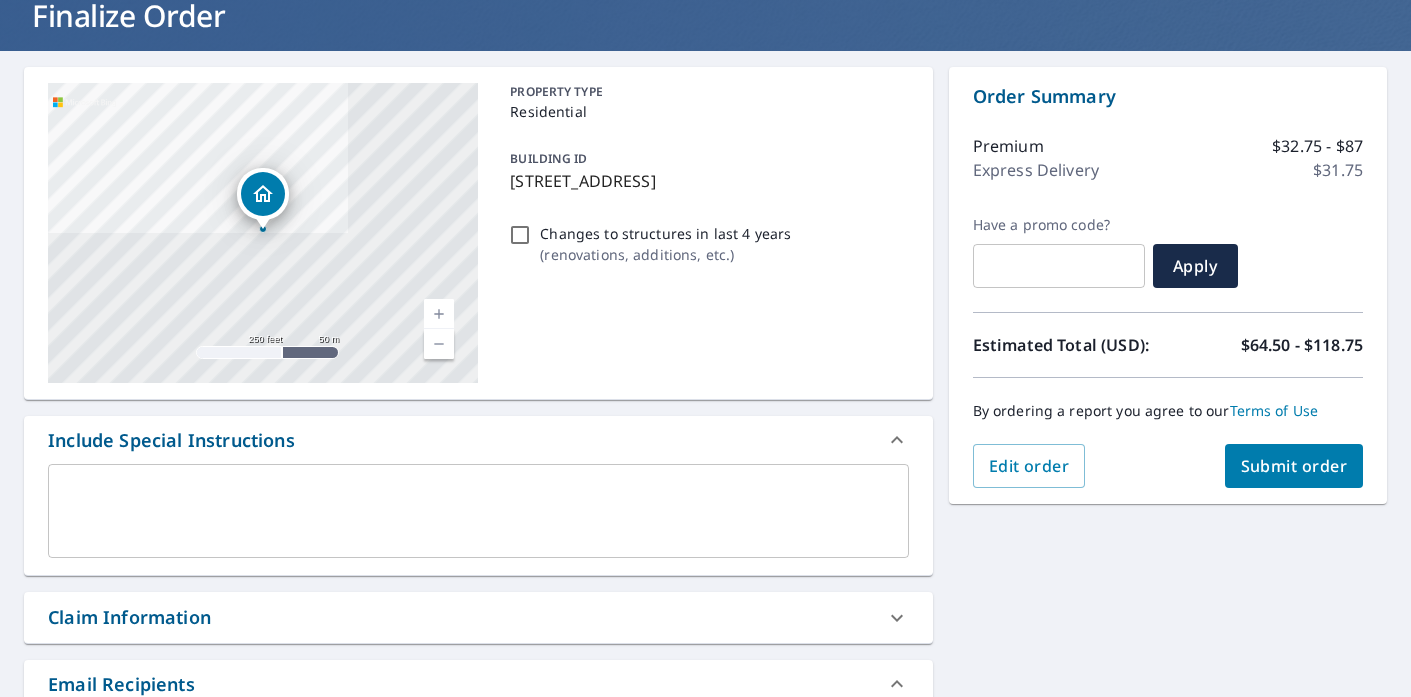 scroll, scrollTop: 153, scrollLeft: 0, axis: vertical 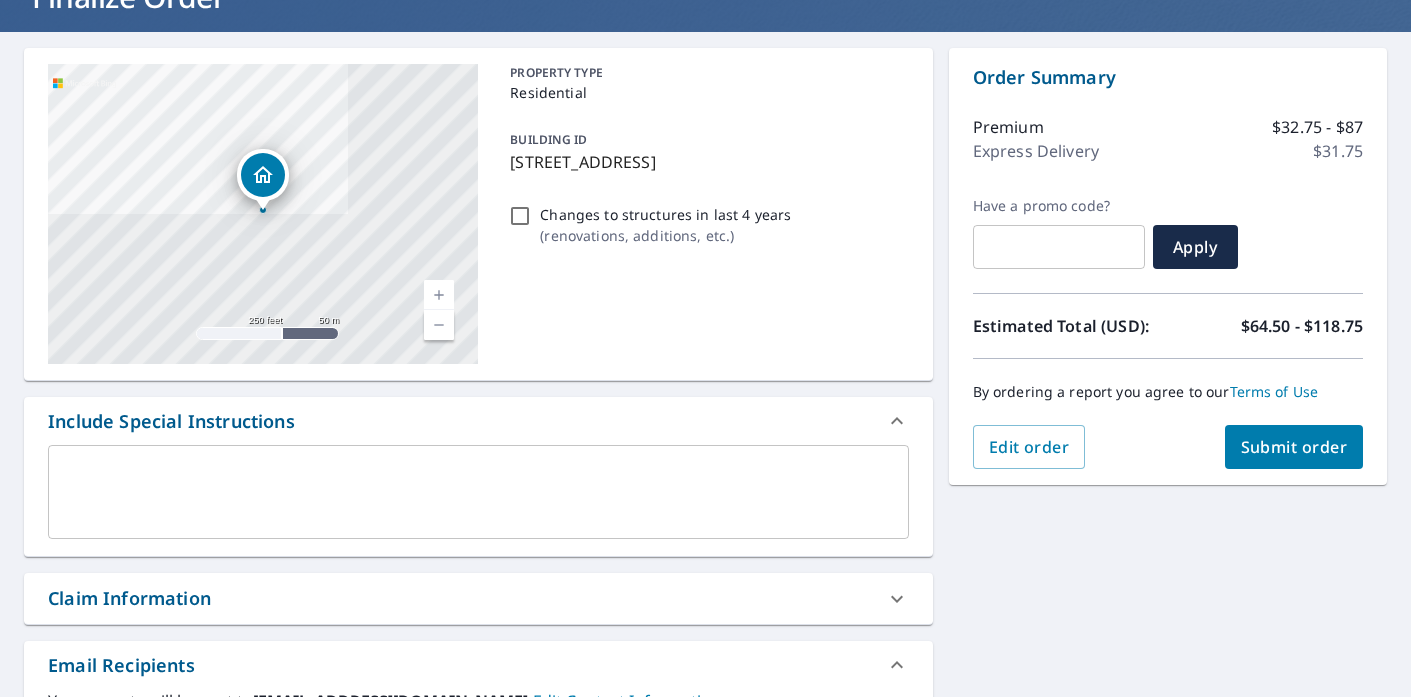 click on "Submit order" at bounding box center [1294, 447] 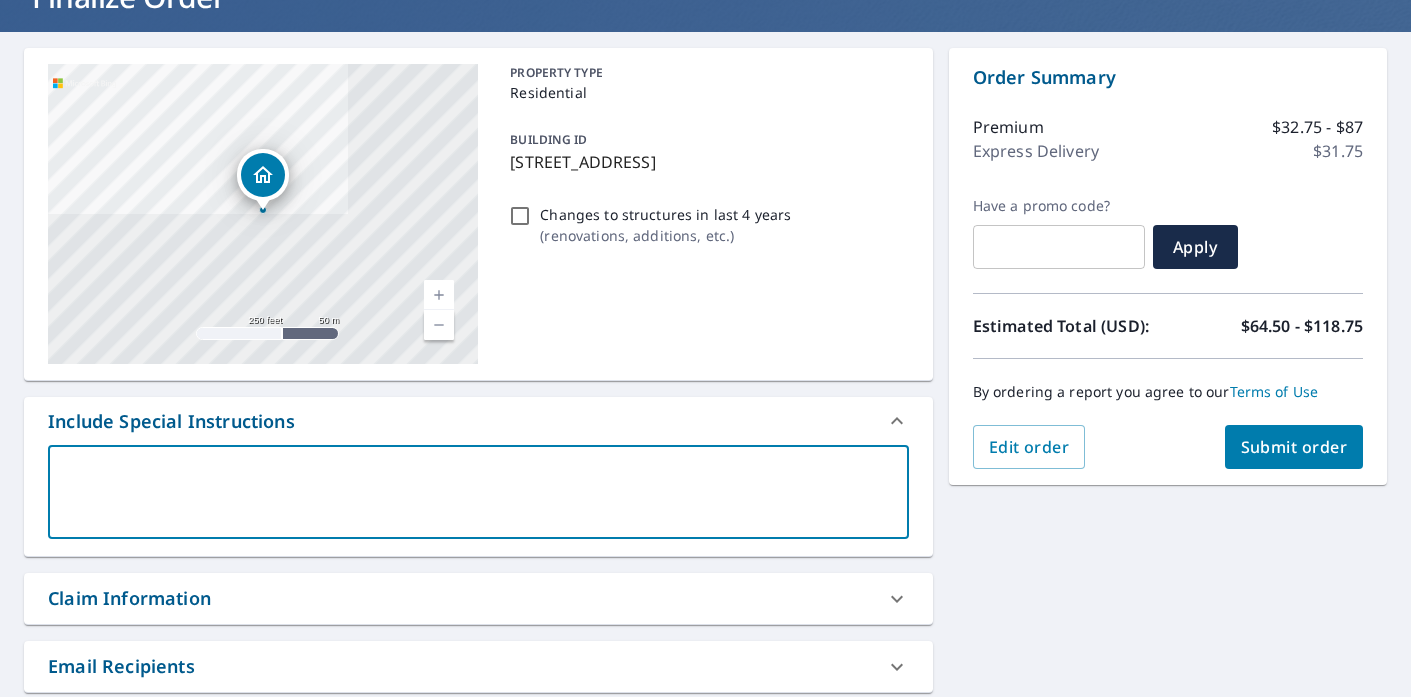 click at bounding box center [478, 492] 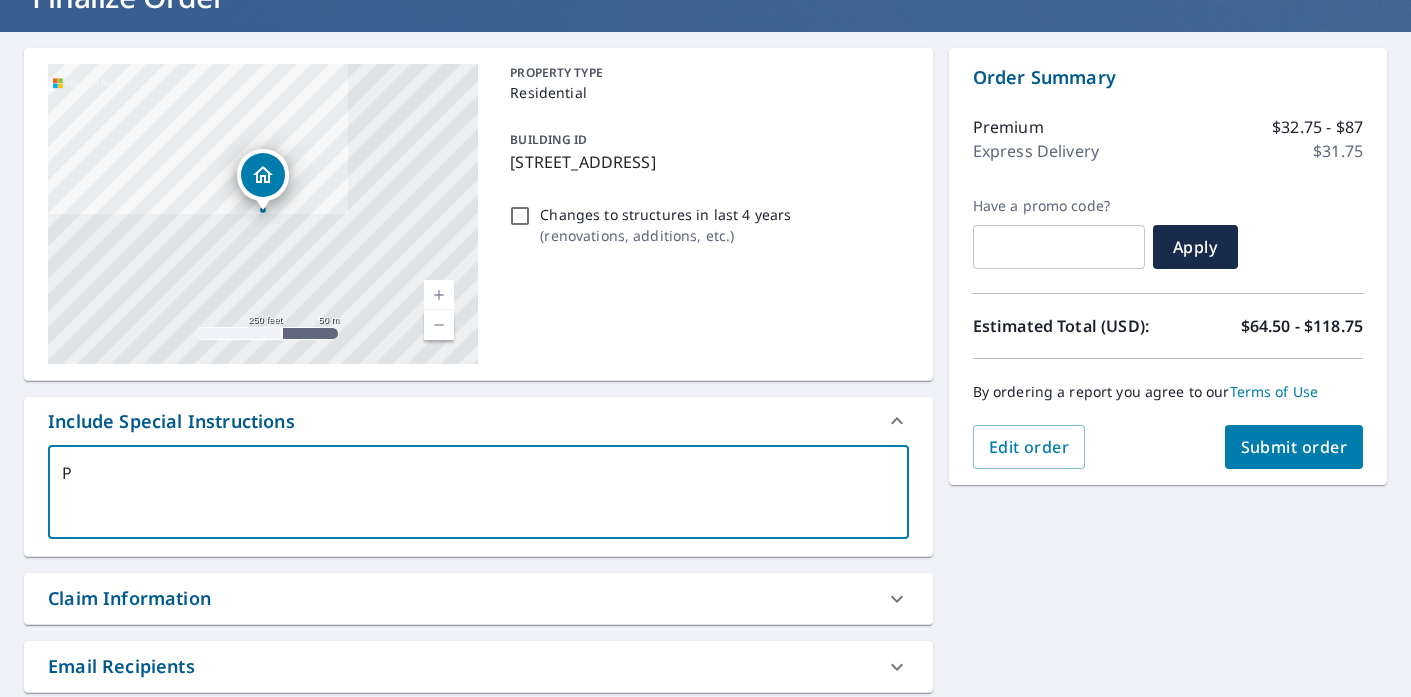 type on "Pl" 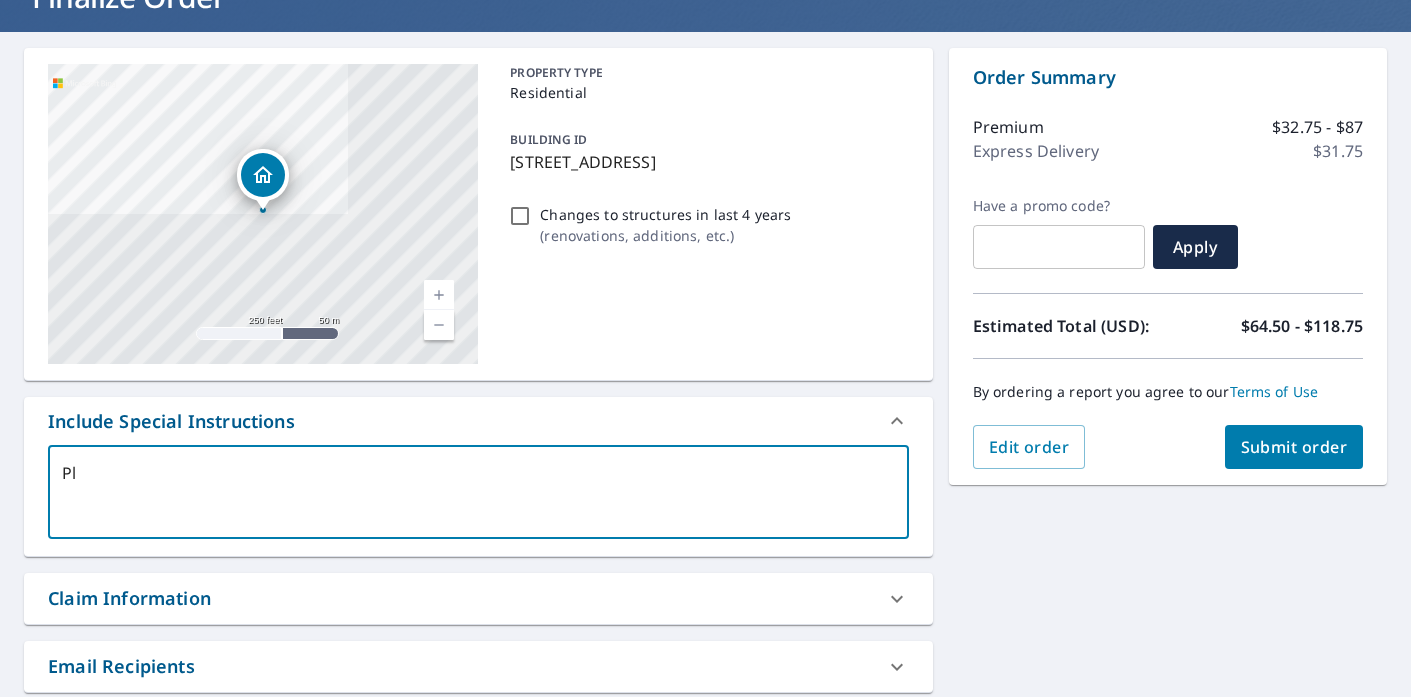 type on "Ple" 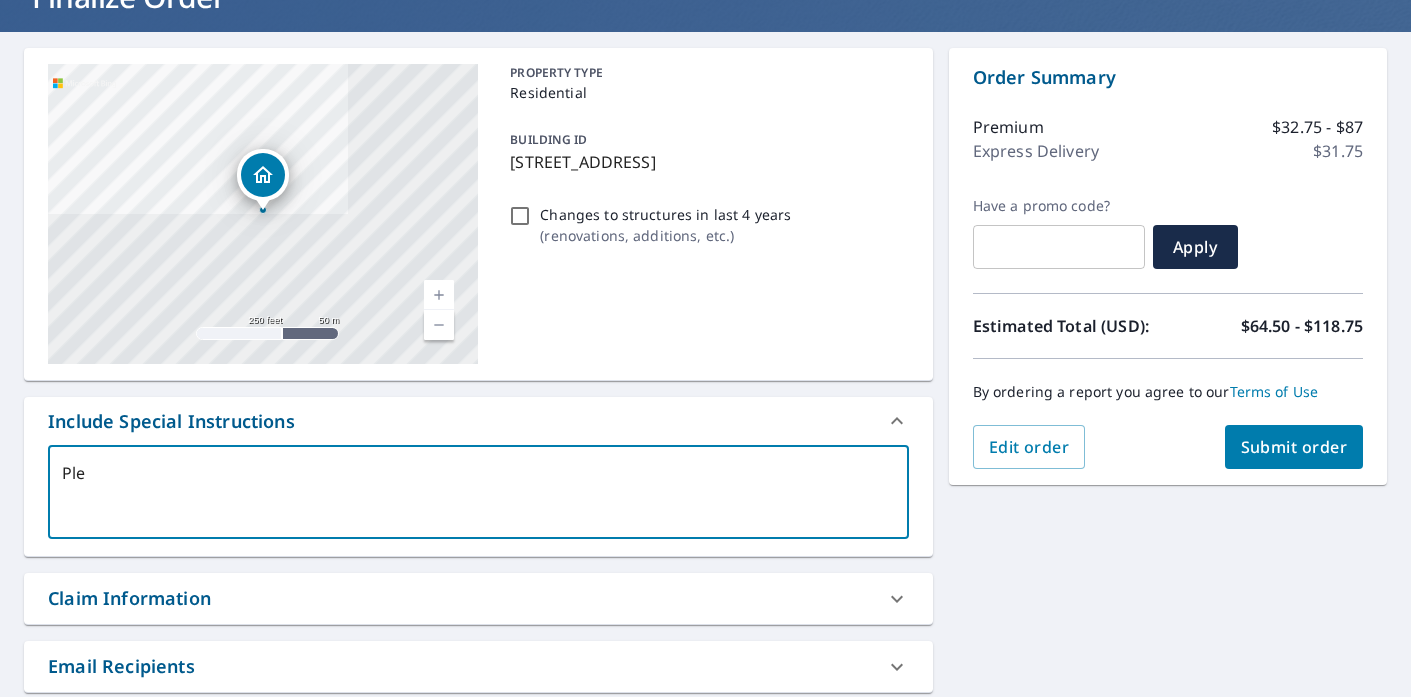 type on "Plea" 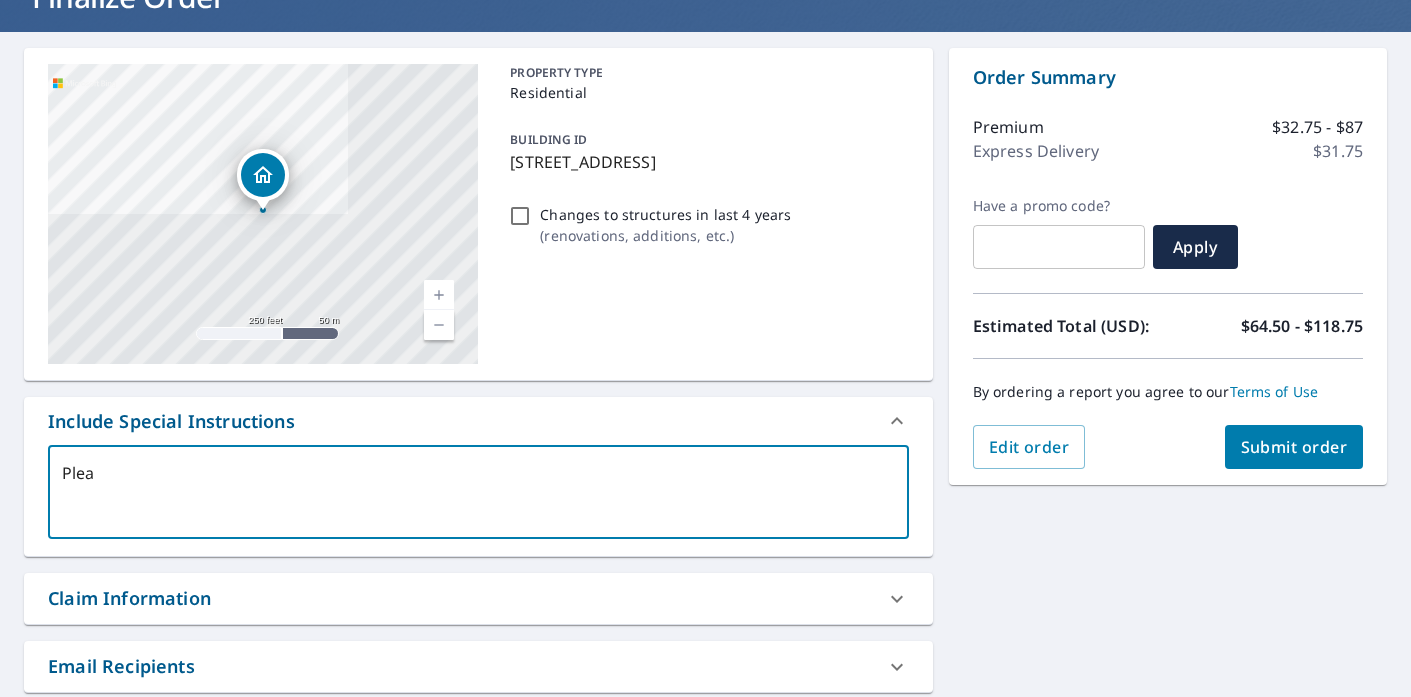 type on "x" 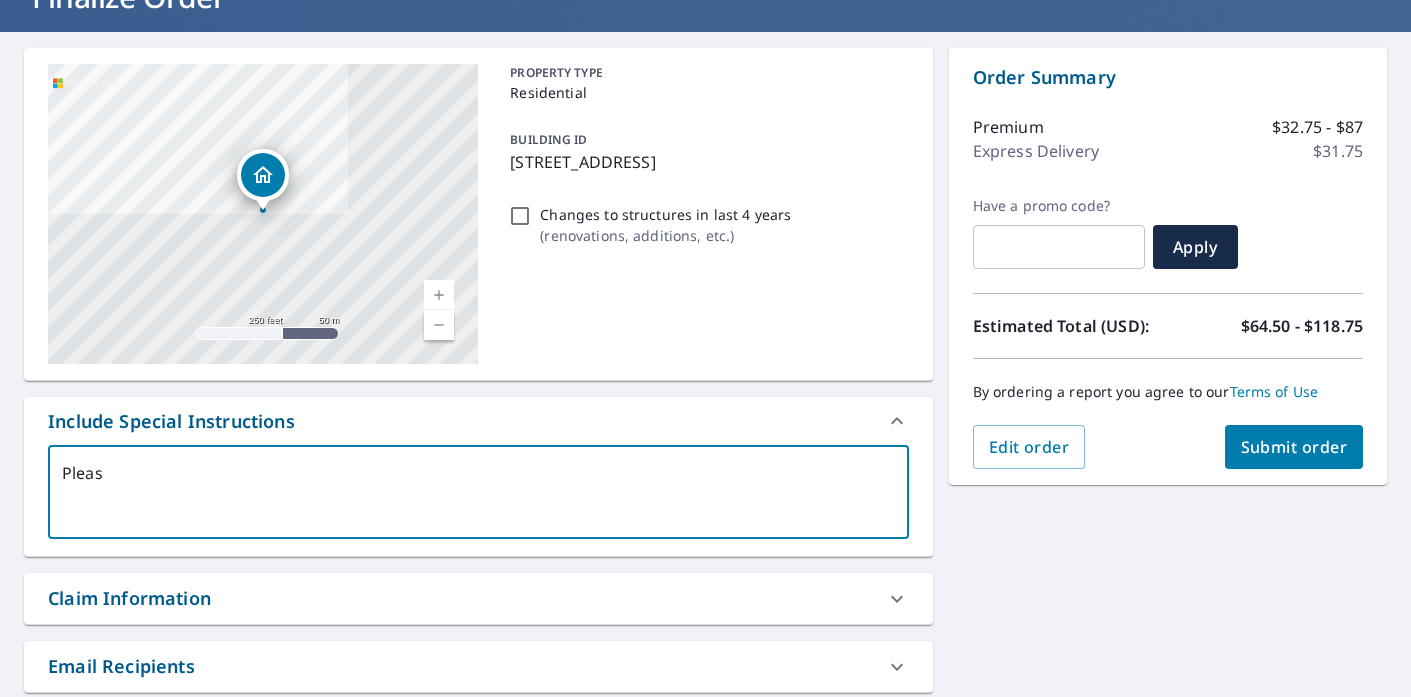 type on "Please" 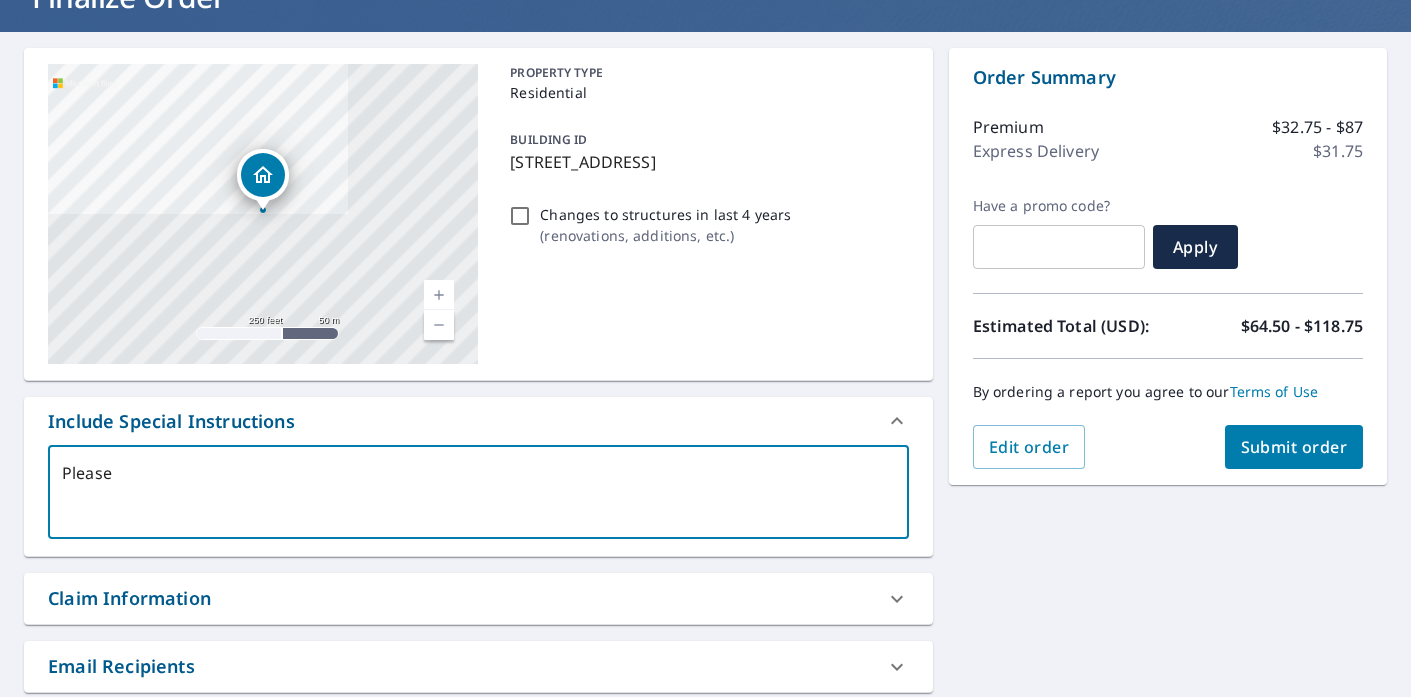 type on "Please" 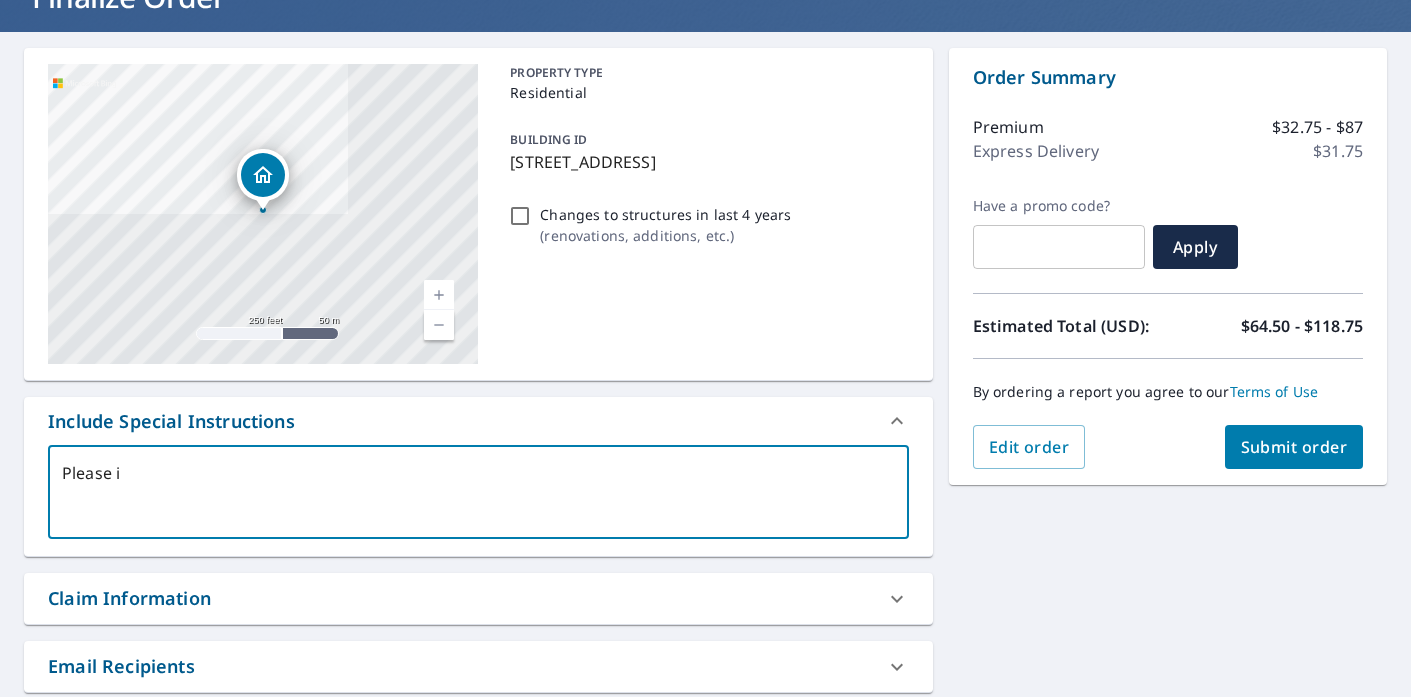type on "Please in" 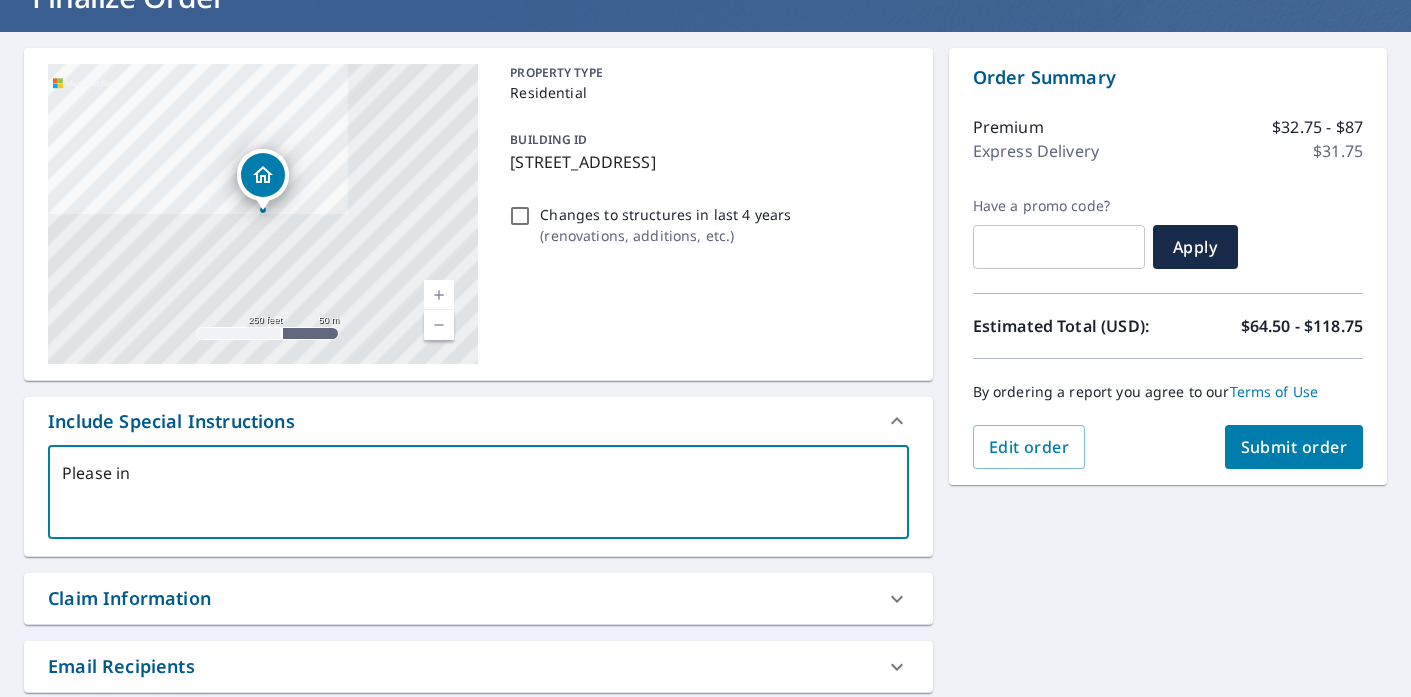 type on "Please inc" 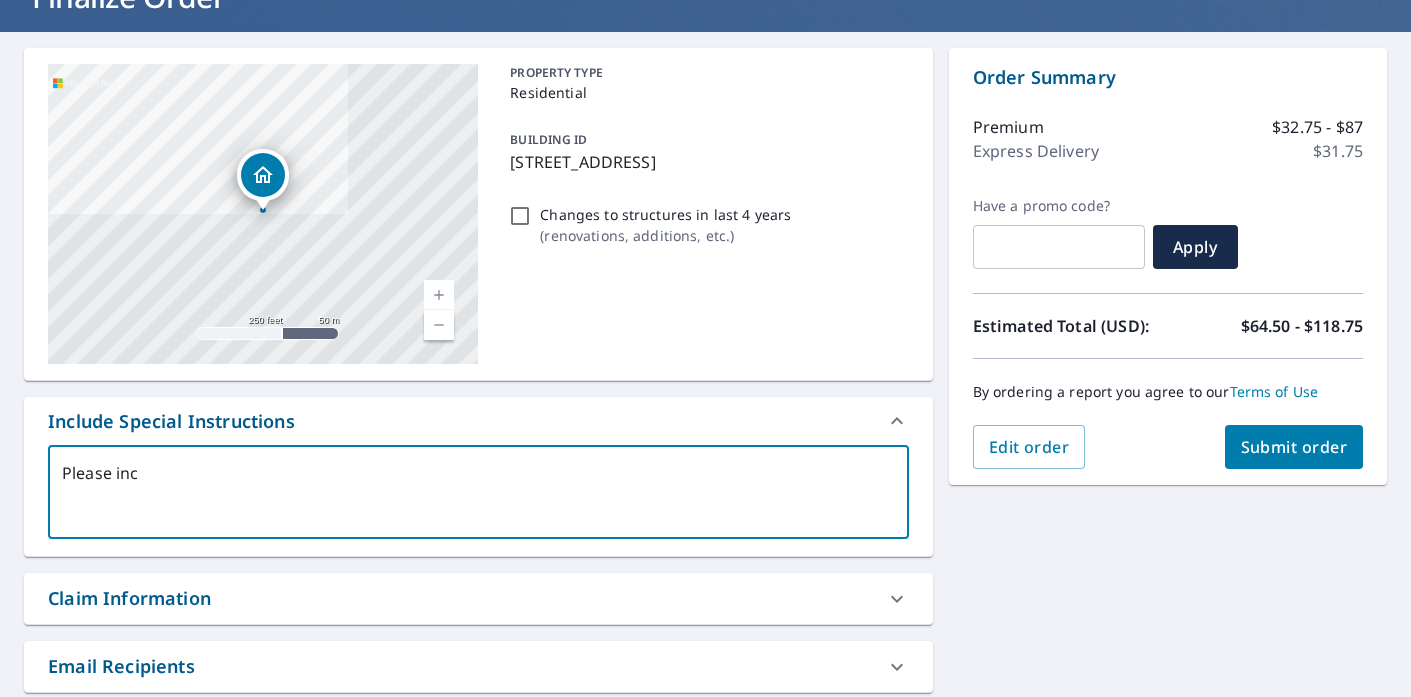type on "Please incl" 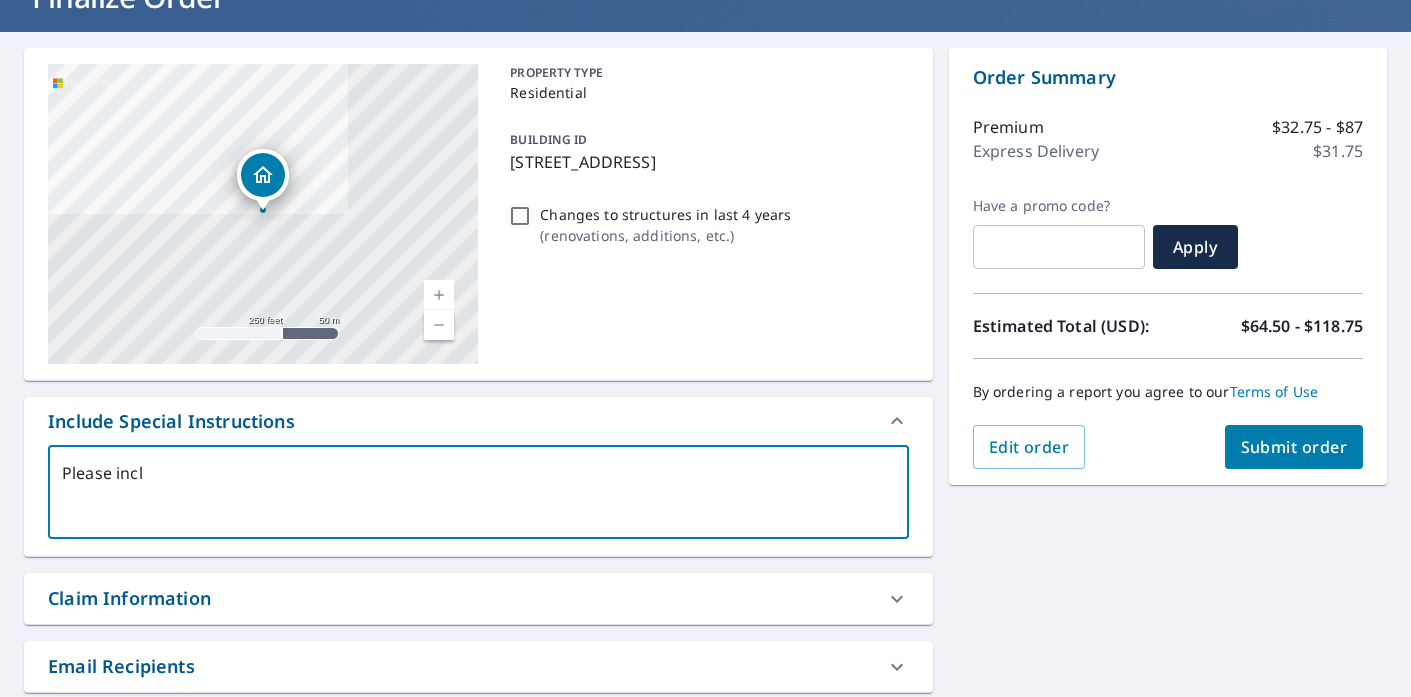 type on "Please inclu" 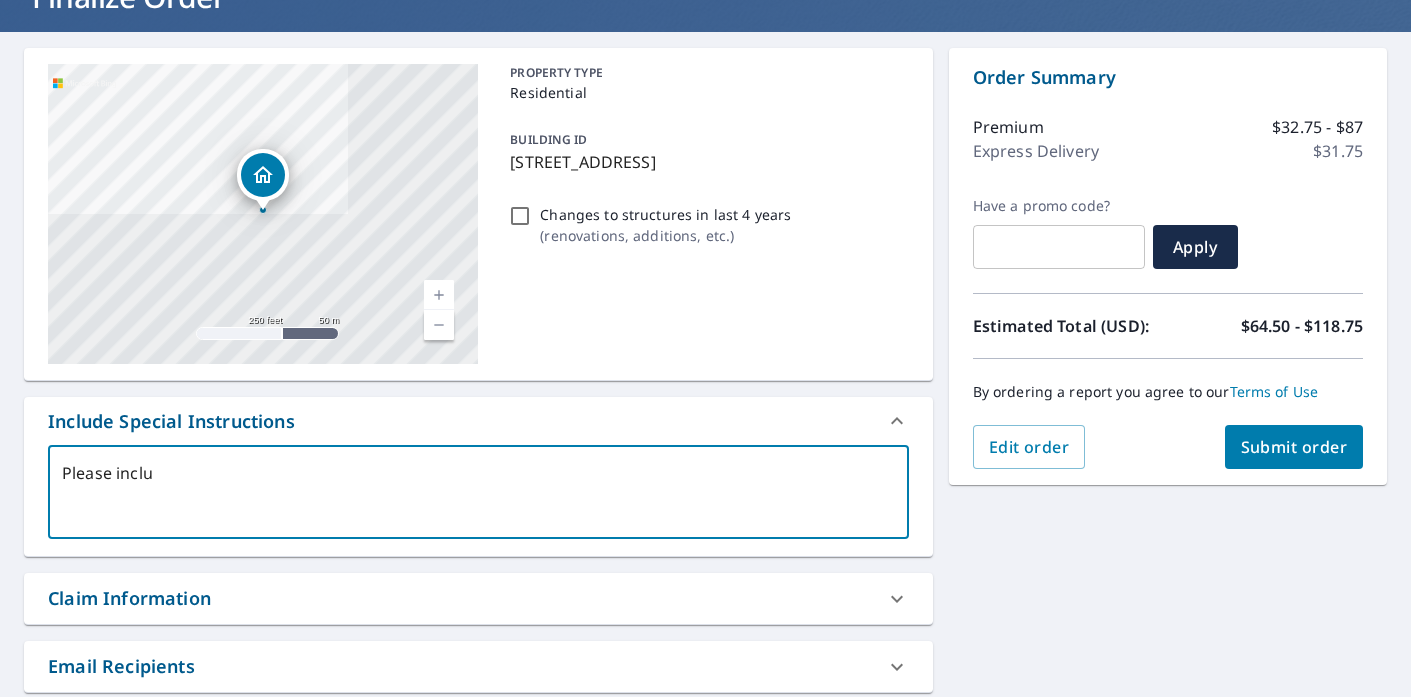 type on "Please includ" 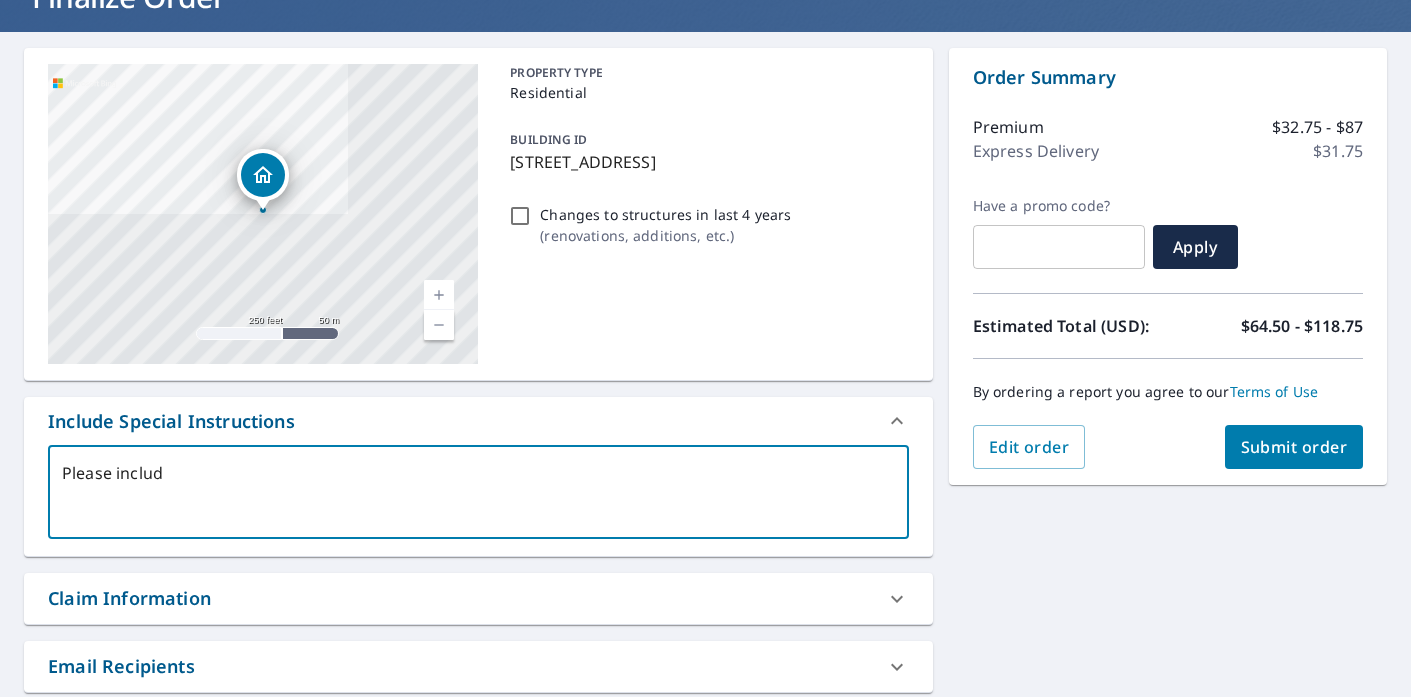 type on "Please include" 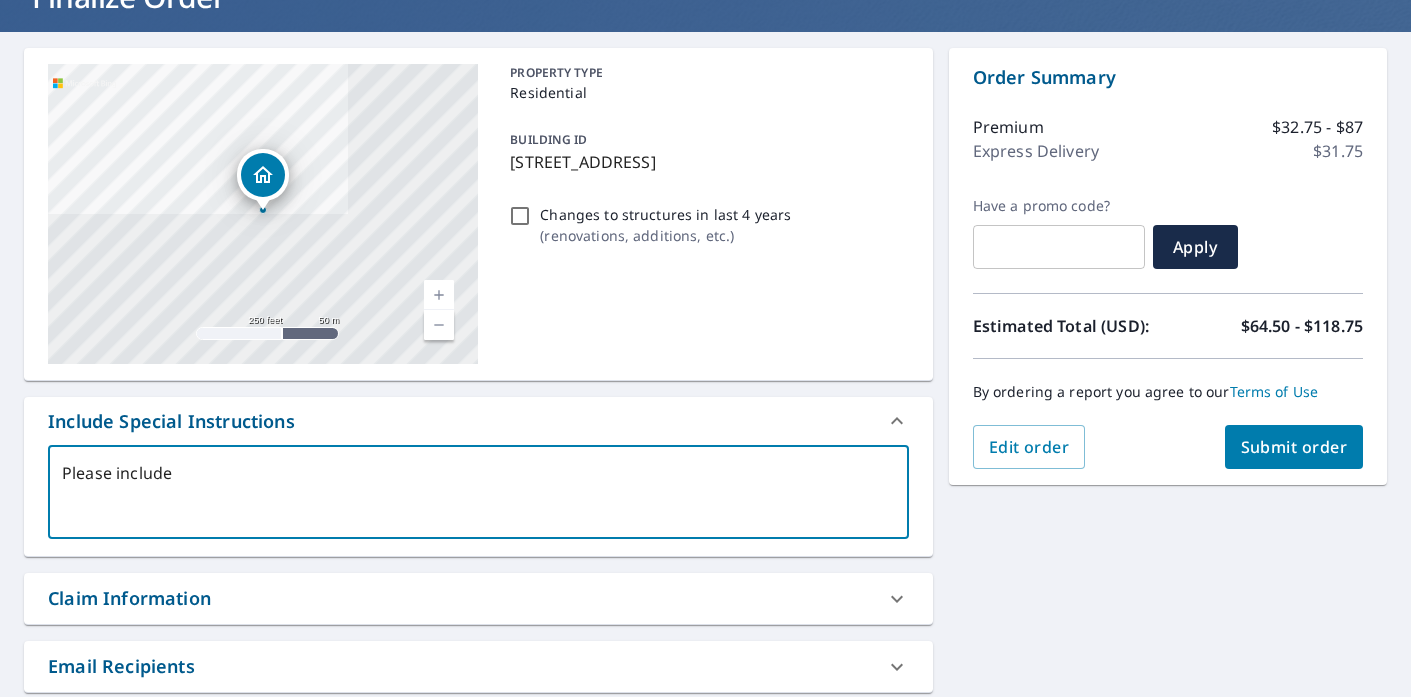type on "Please include" 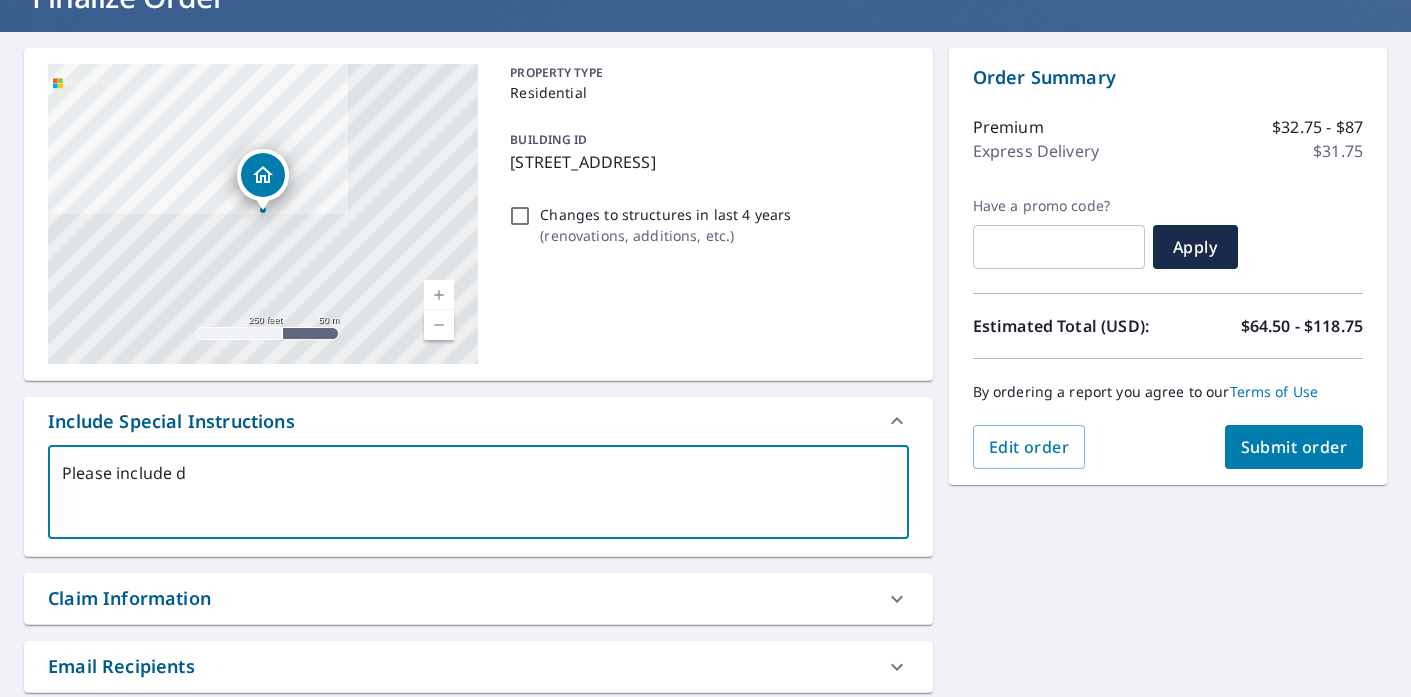 type on "Please include de" 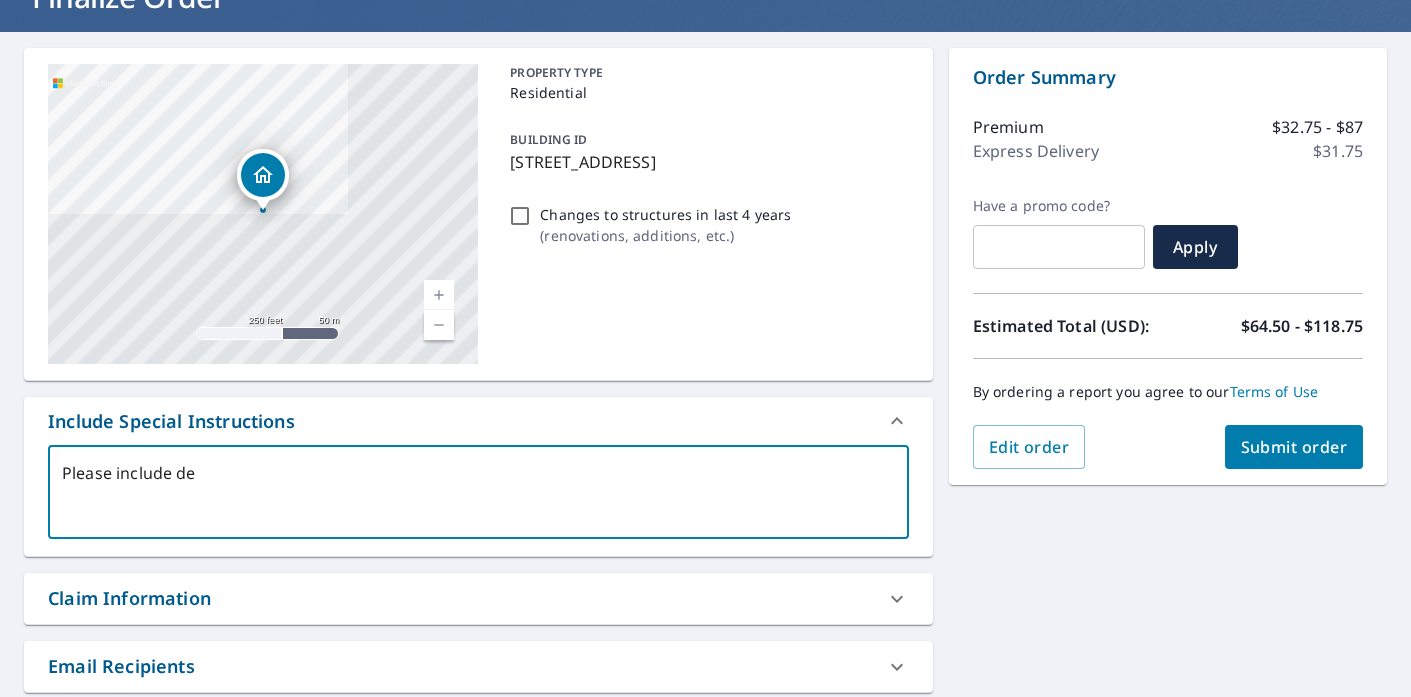 type on "Please include det" 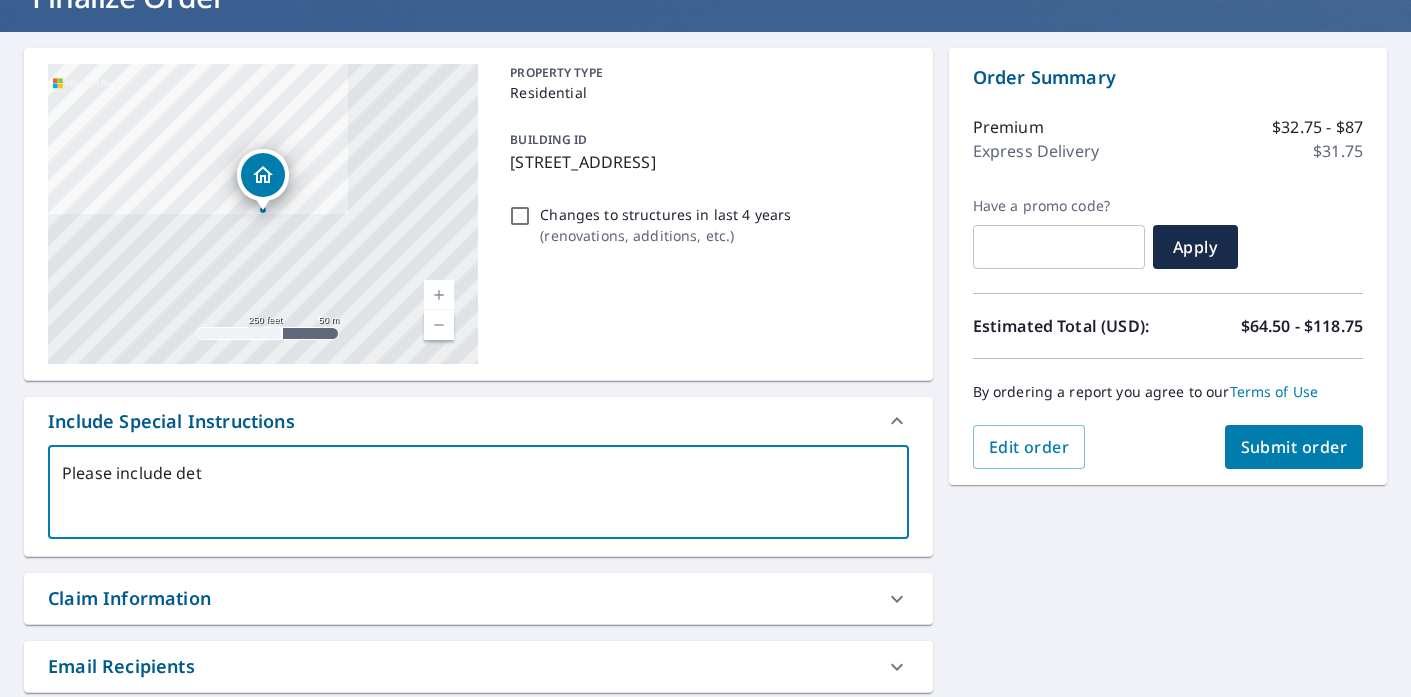type on "Please include deta" 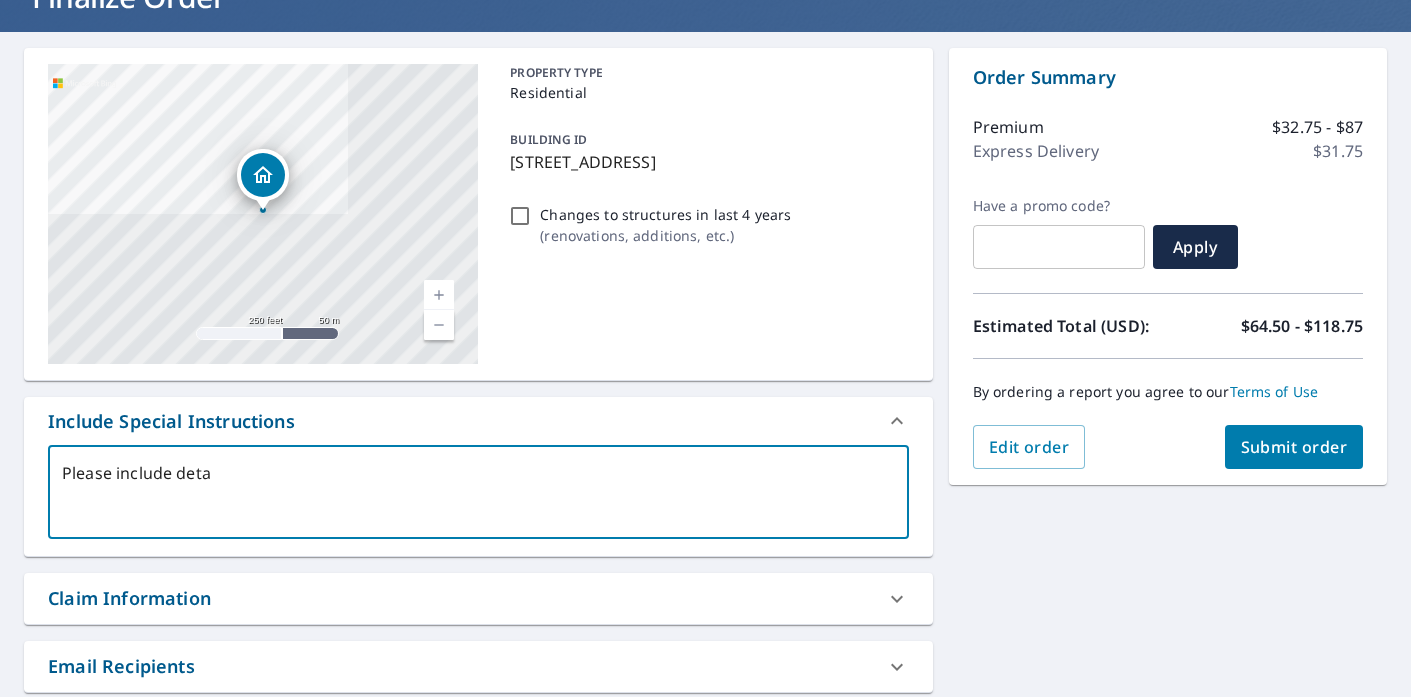 type on "x" 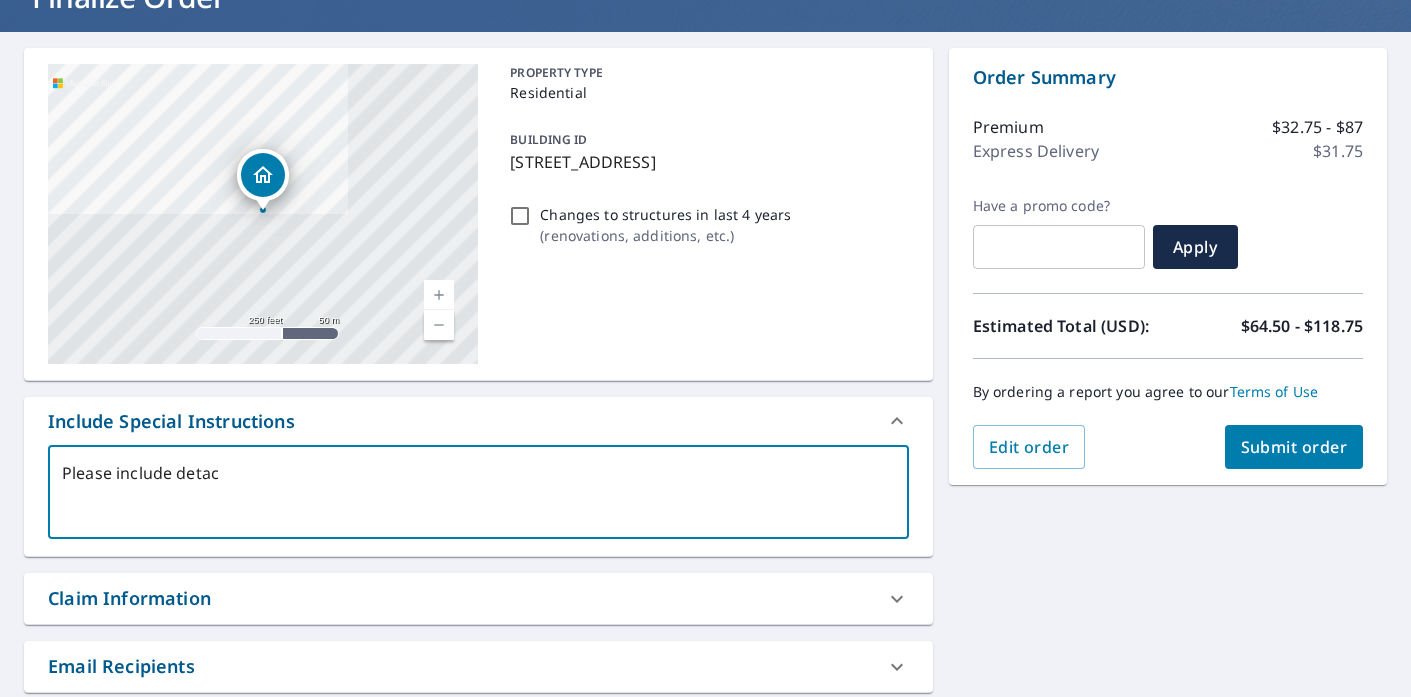 type on "Please include detach" 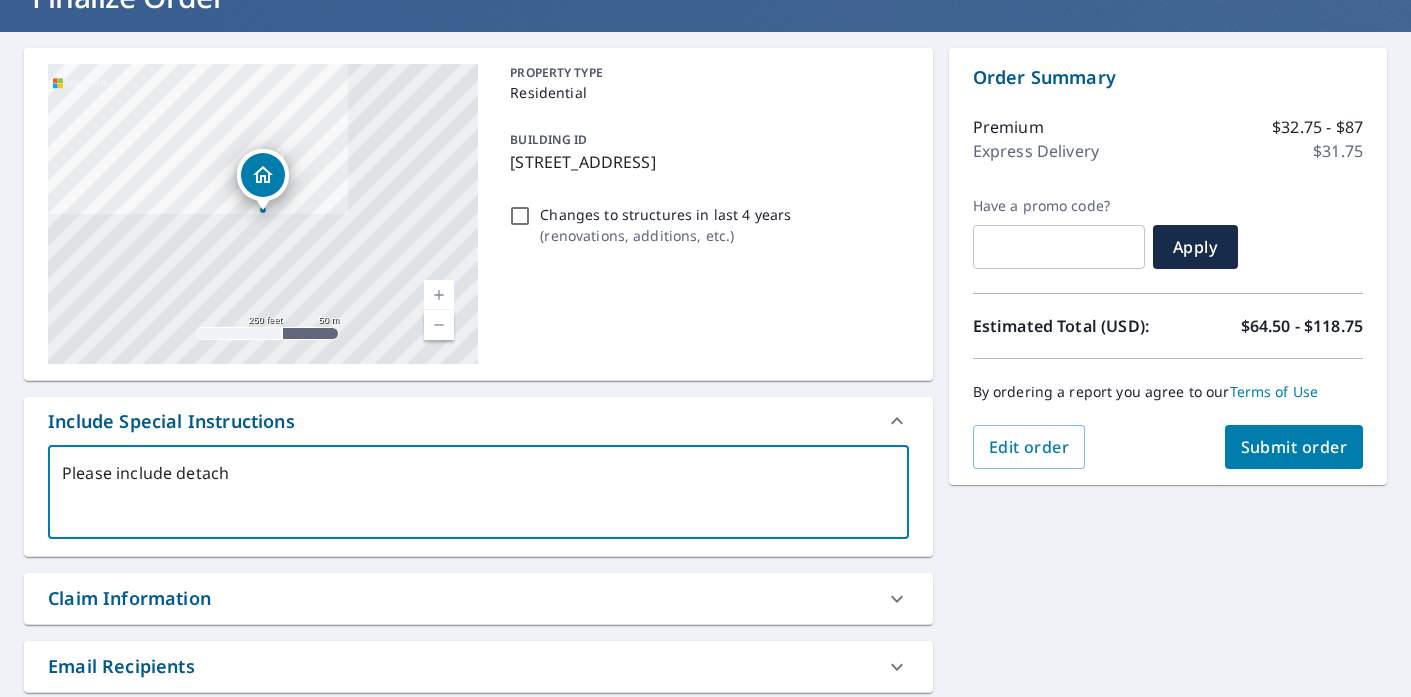 type on "Please include detach" 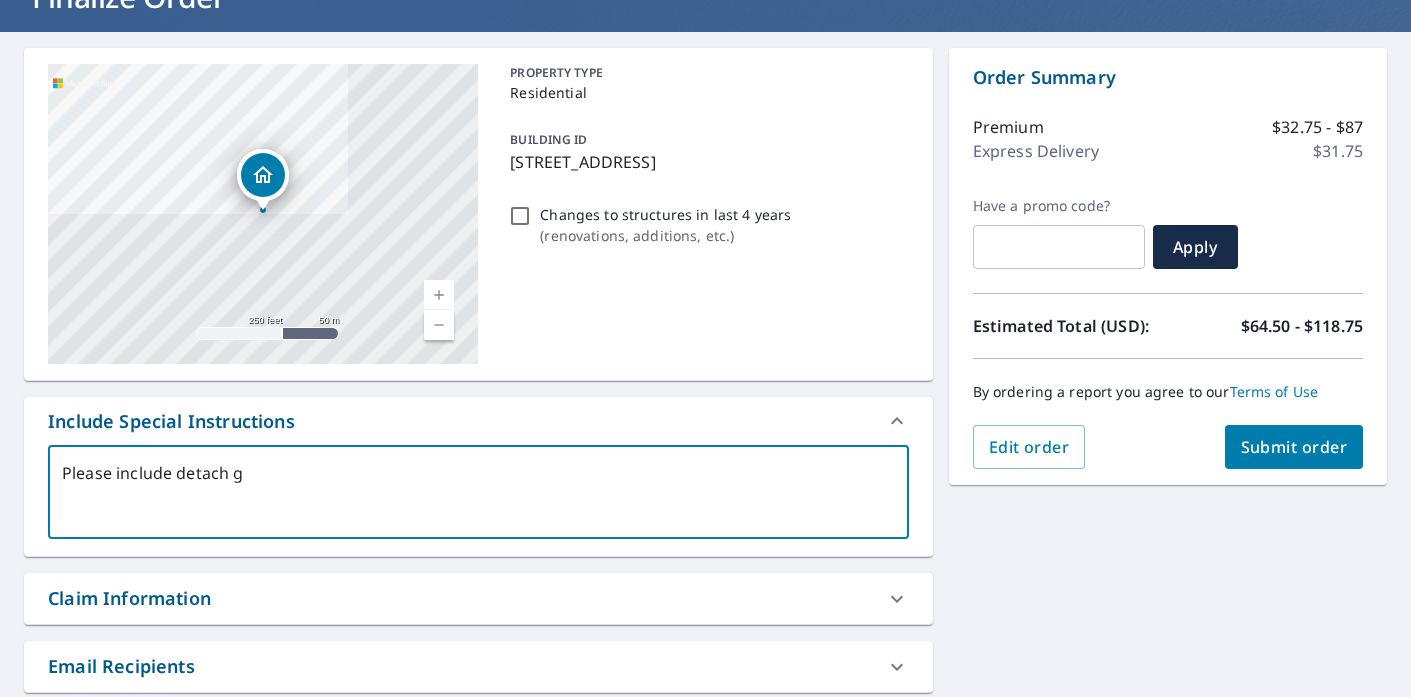 type on "Please include detach ga" 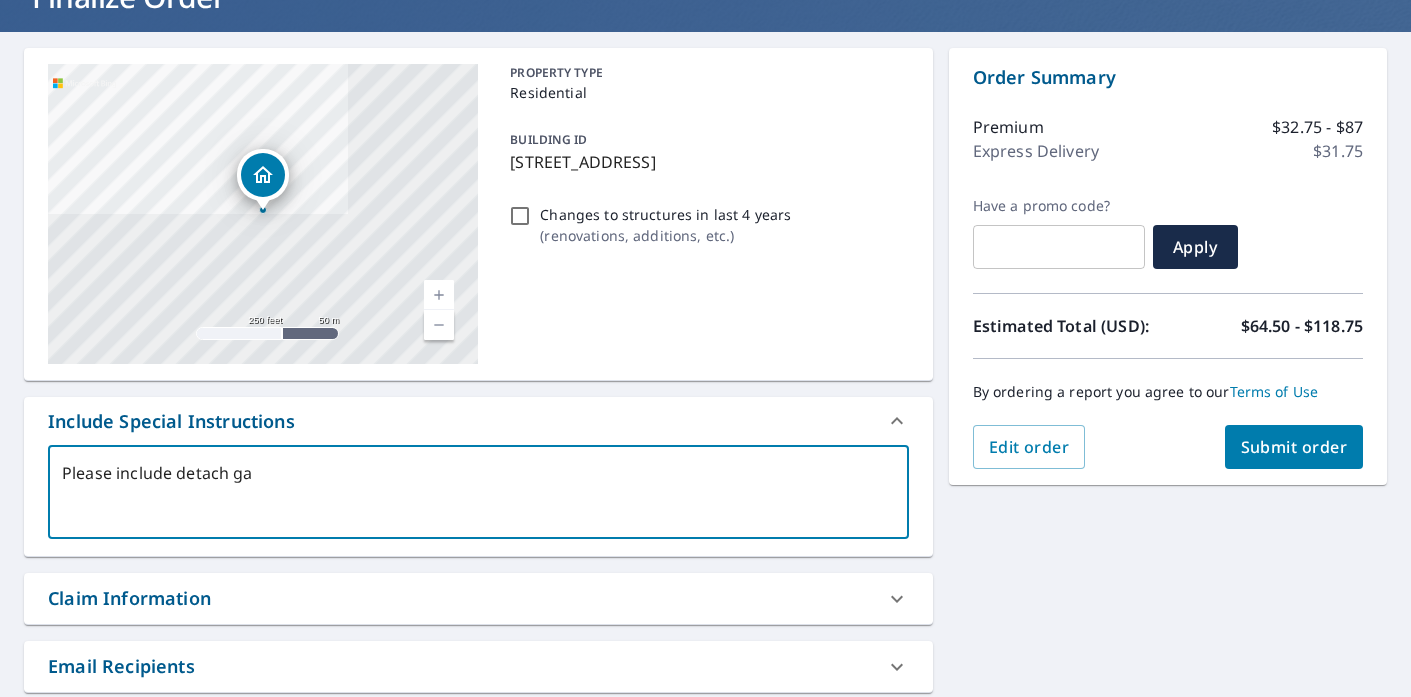 type on "x" 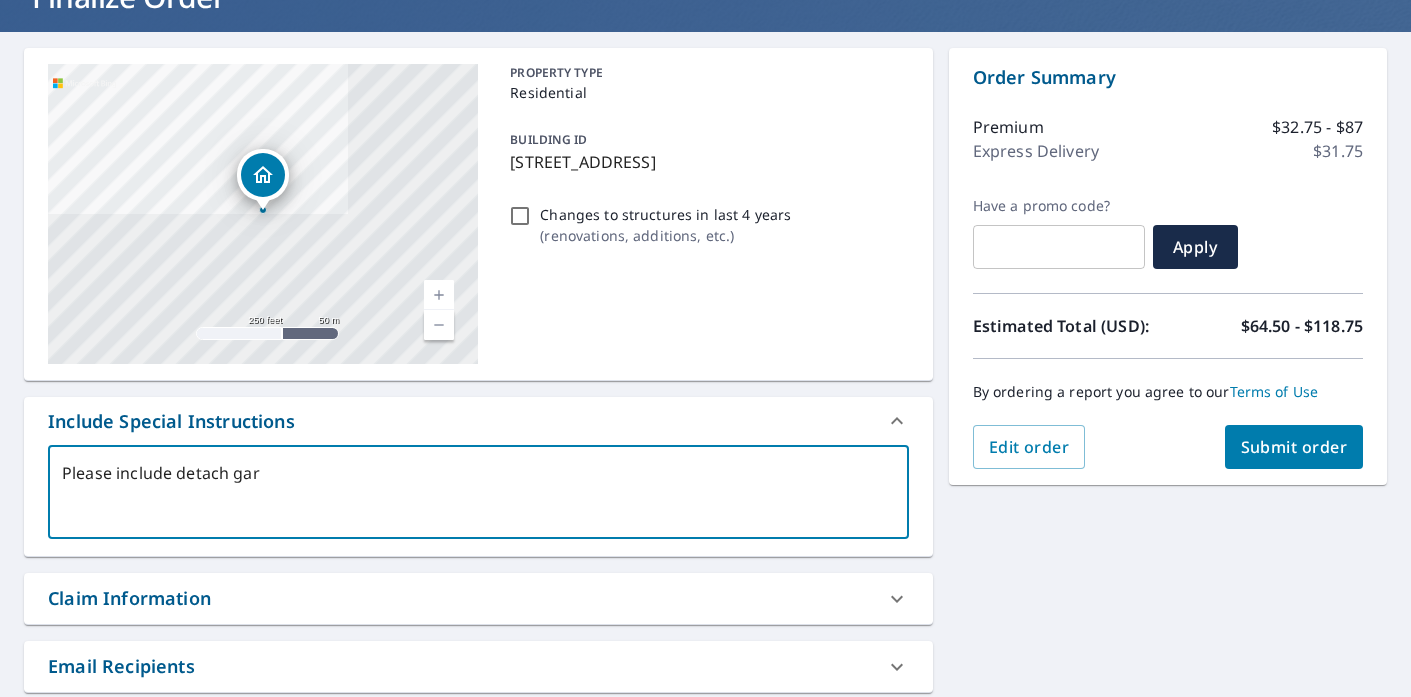 type on "Please include detach gara" 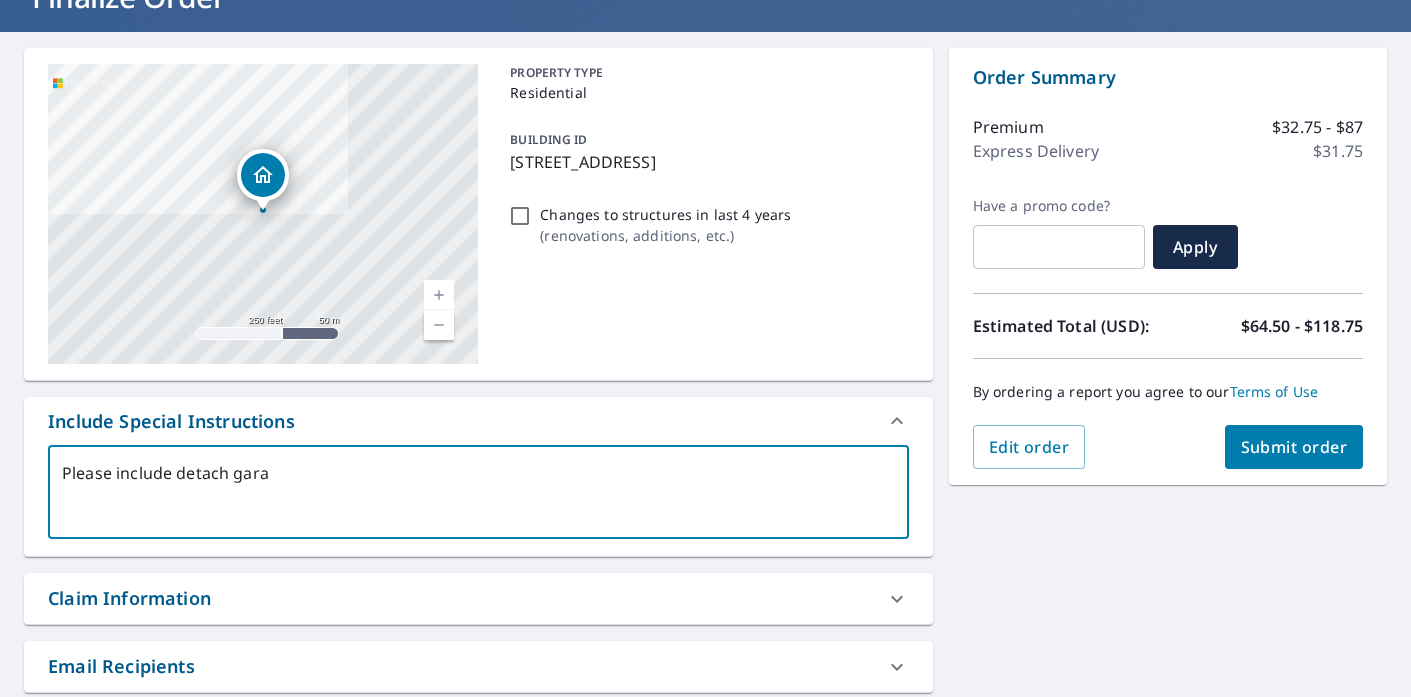 type on "Please include detach garag" 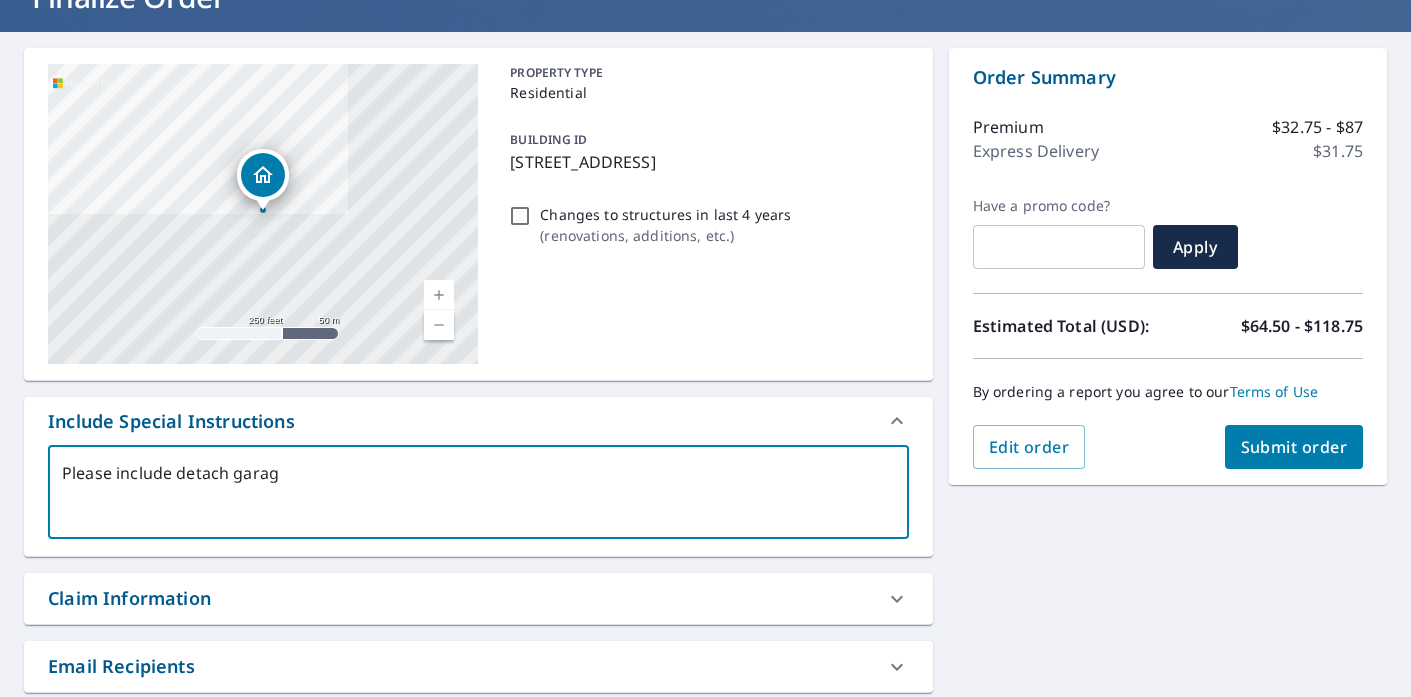 type on "Please include detach garage" 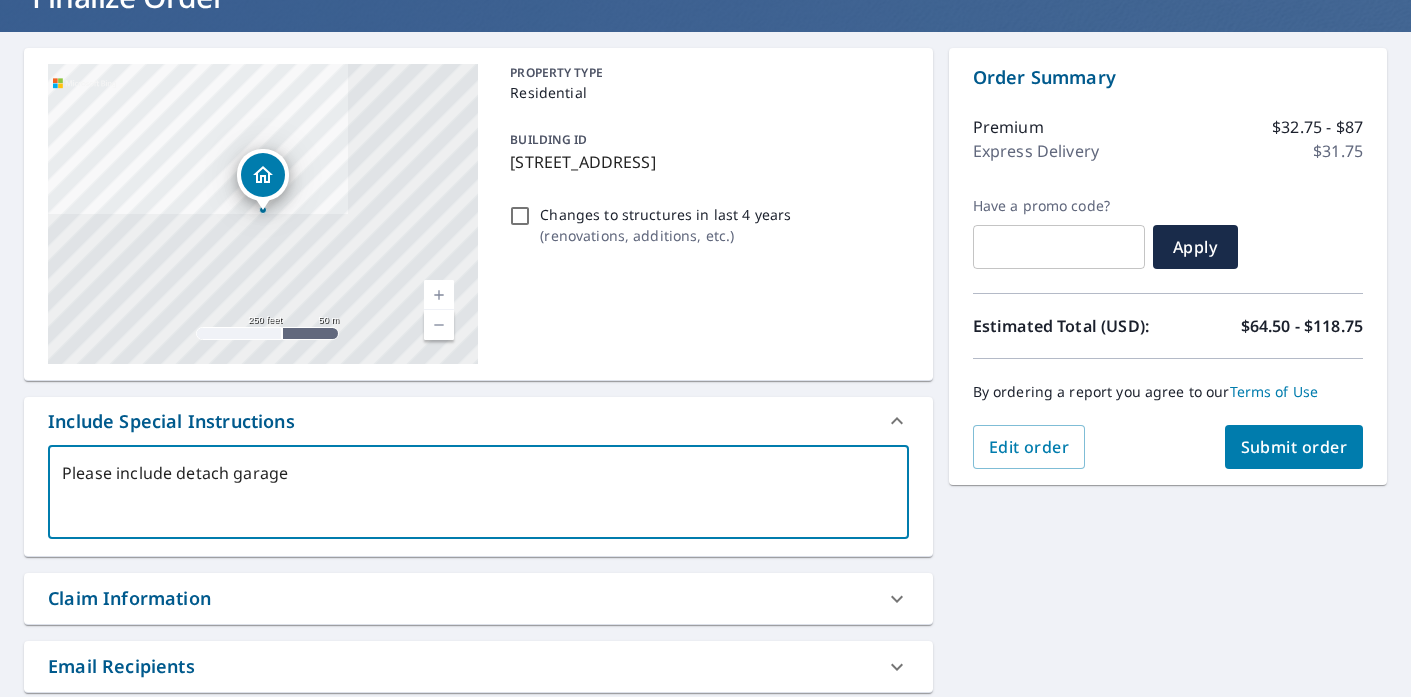 type on "Please include detach garage" 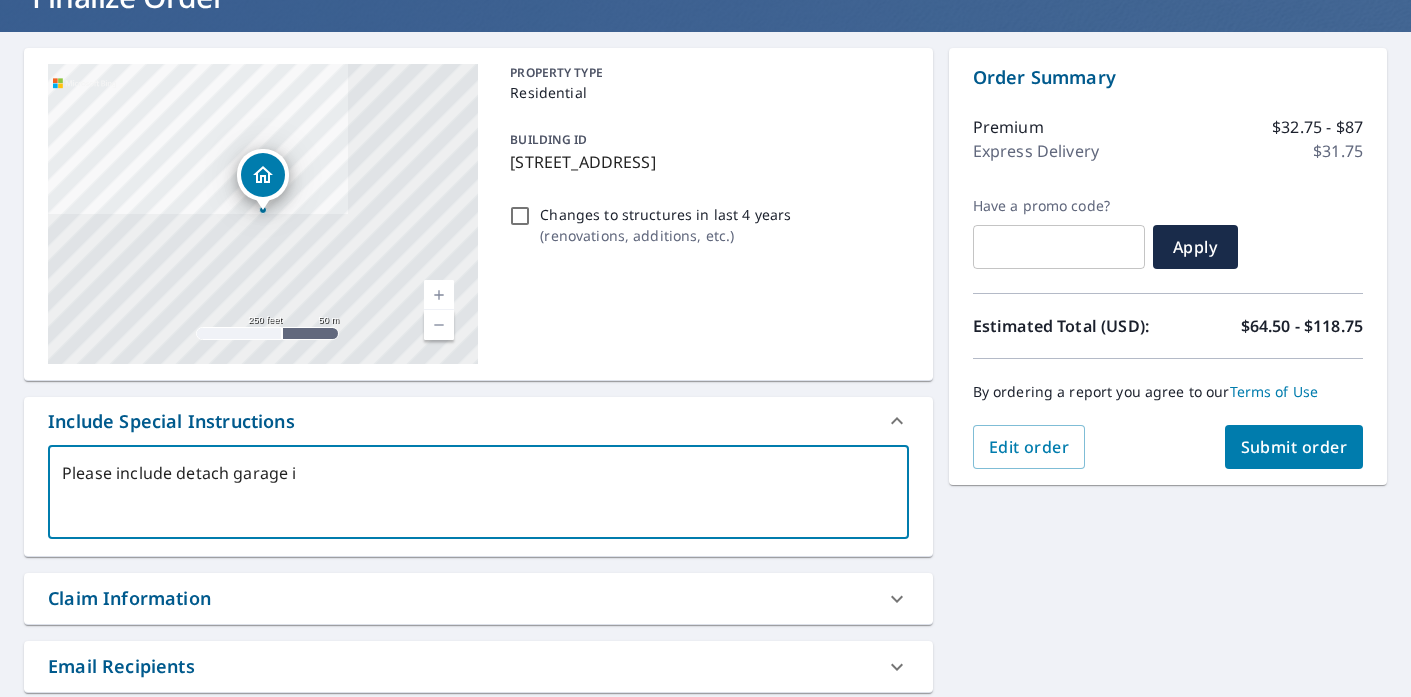 type on "Please include detach garage in" 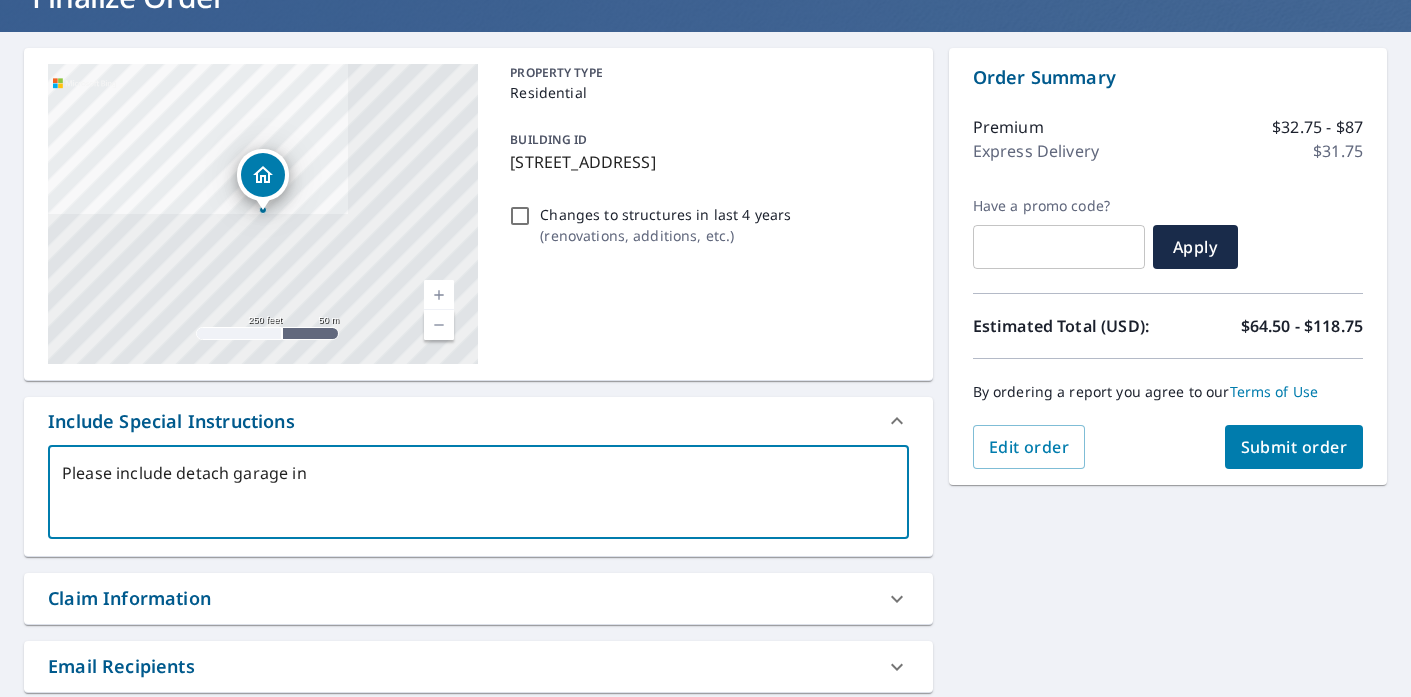 type on "x" 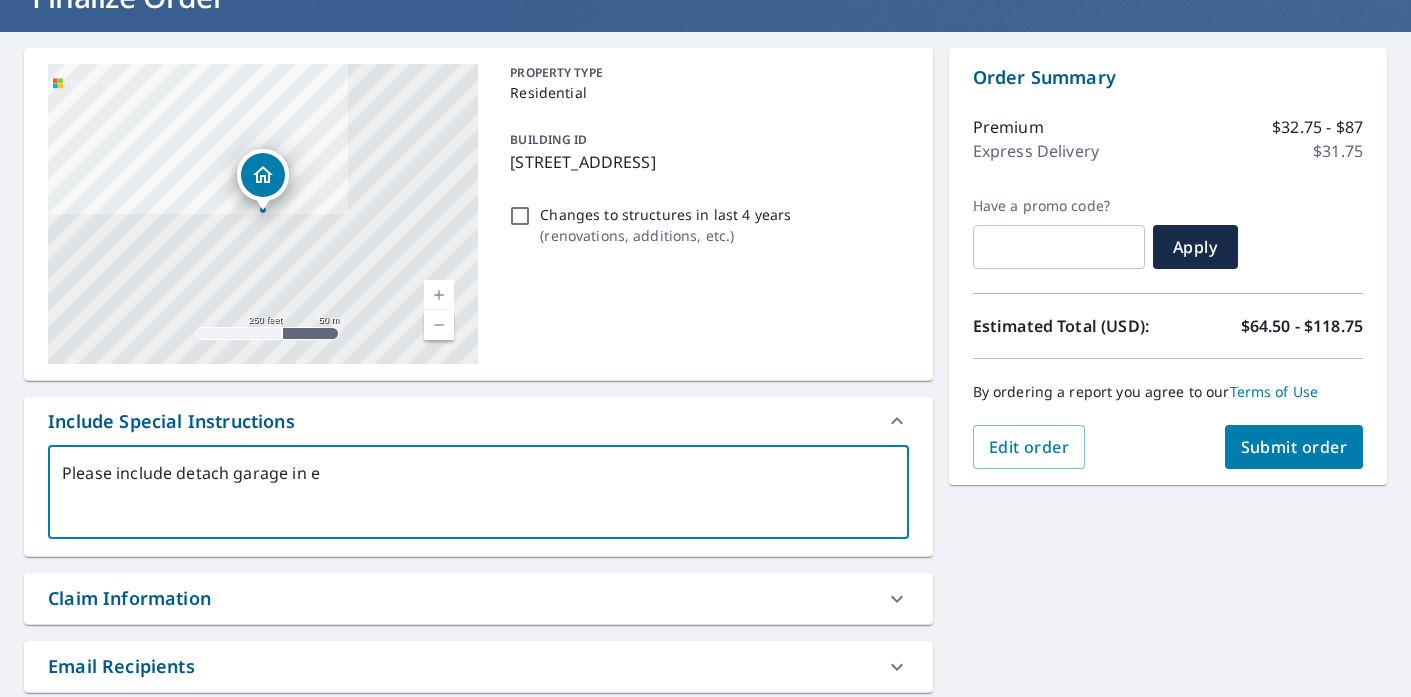 type on "Please include detach garage in es" 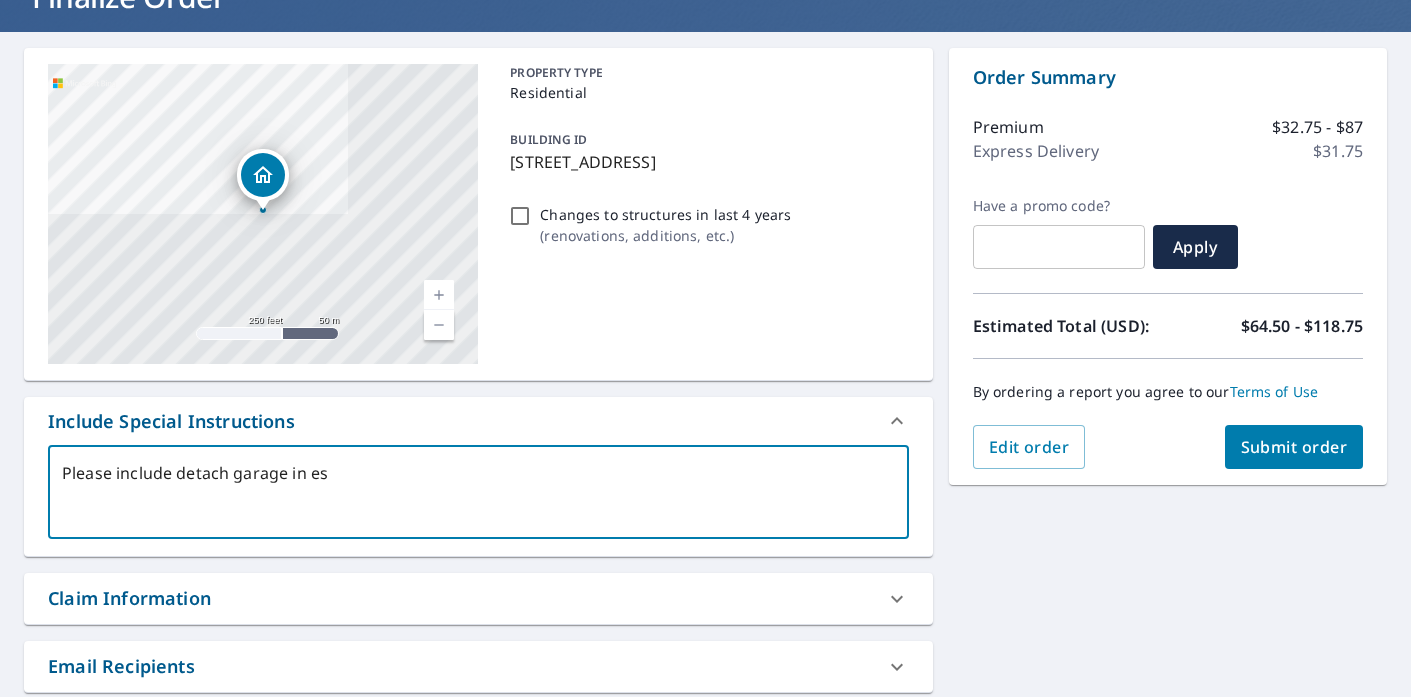 type on "Please include detach garage in est" 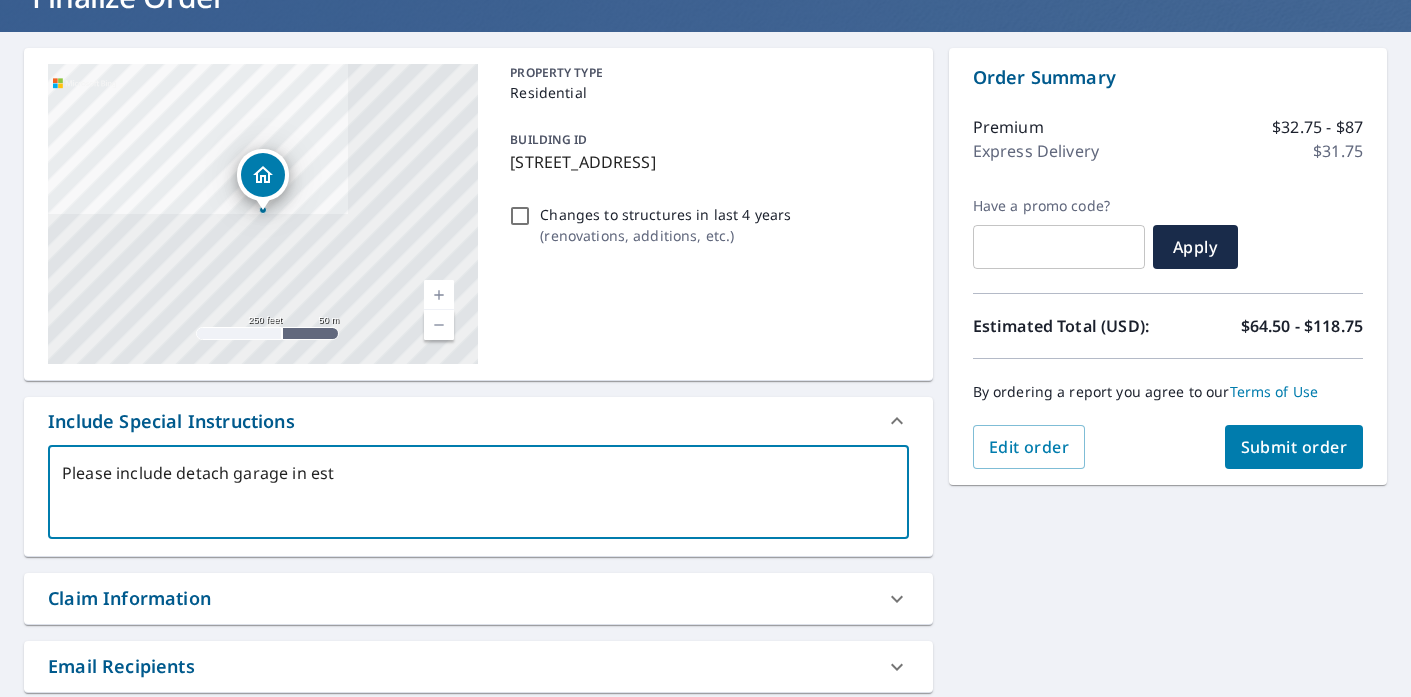 type on "Please include detach garage in esti" 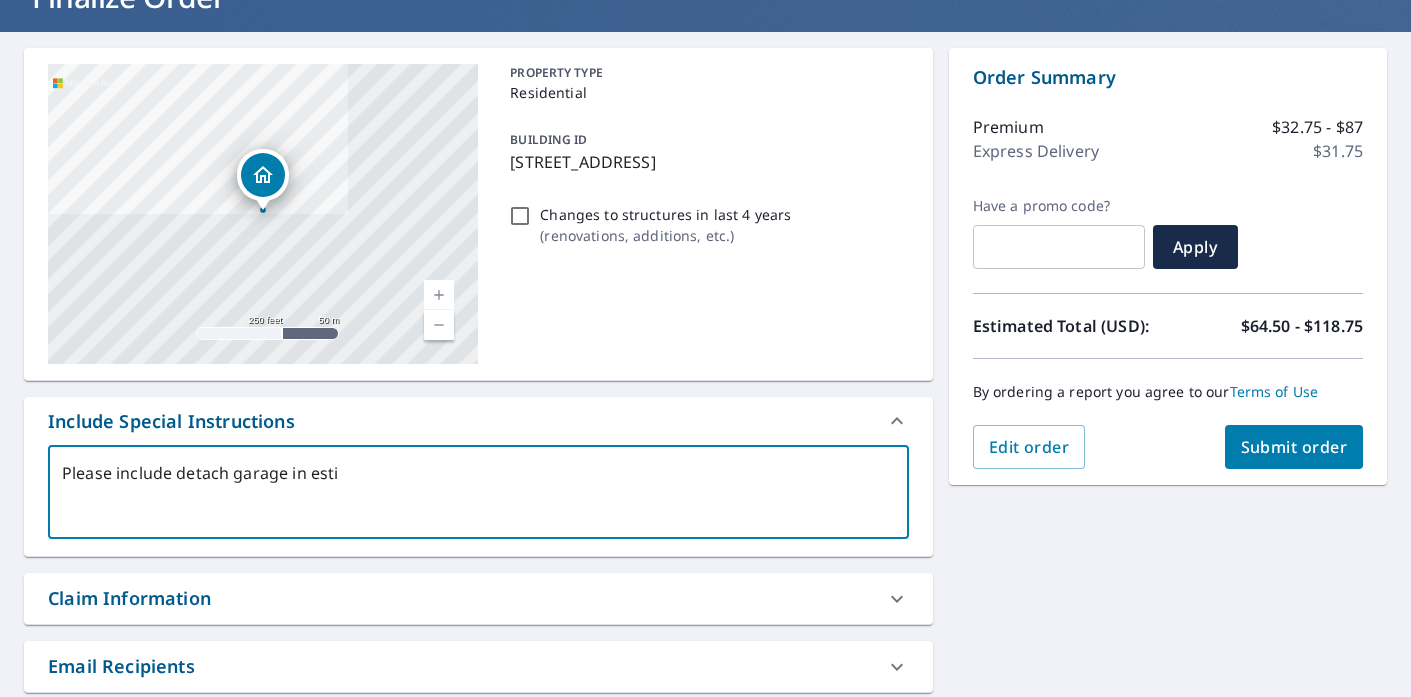 type on "Please include detach garage in estim" 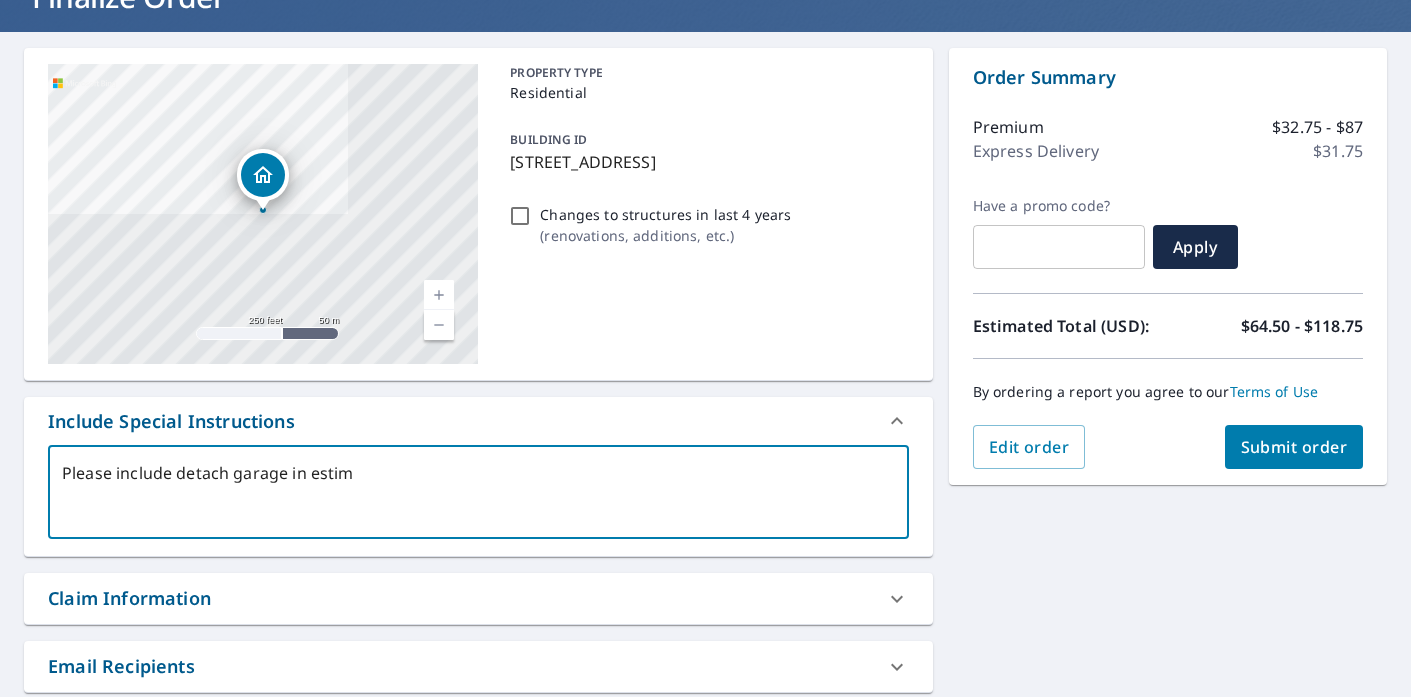 type on "Please include detach garage in estima" 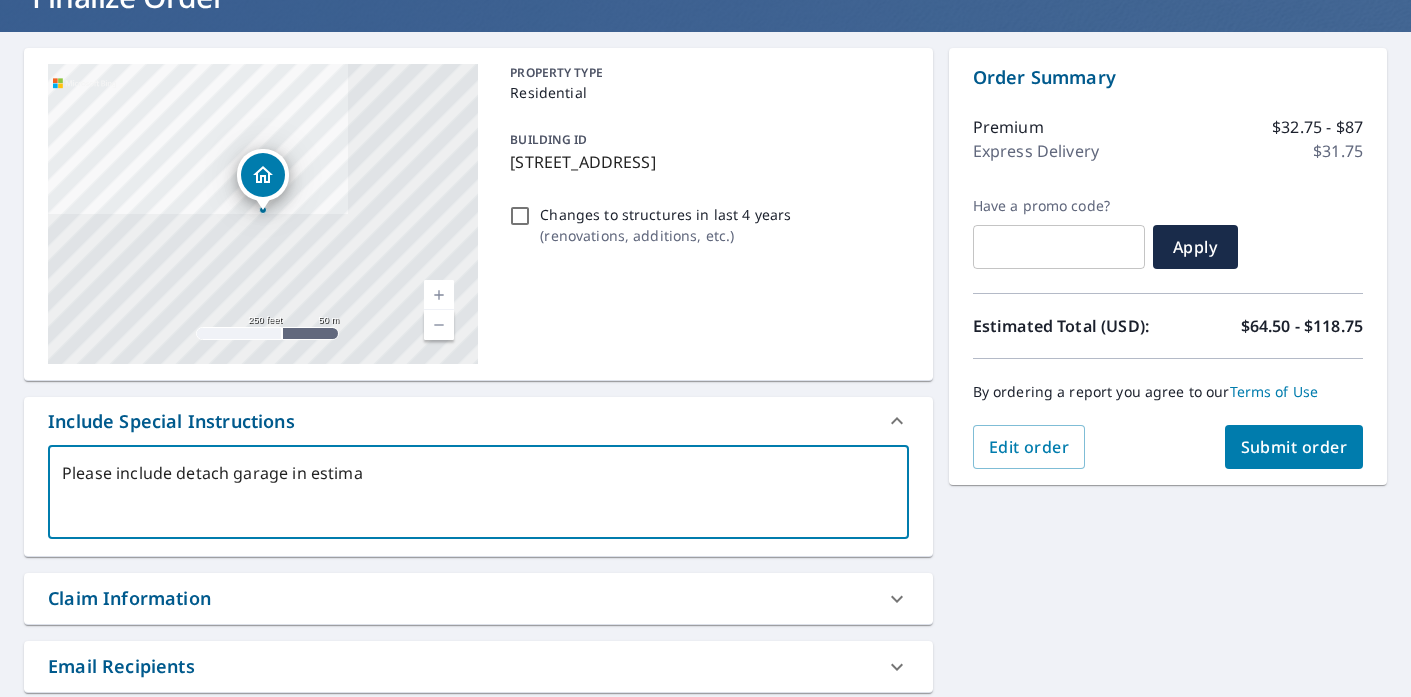 type on "x" 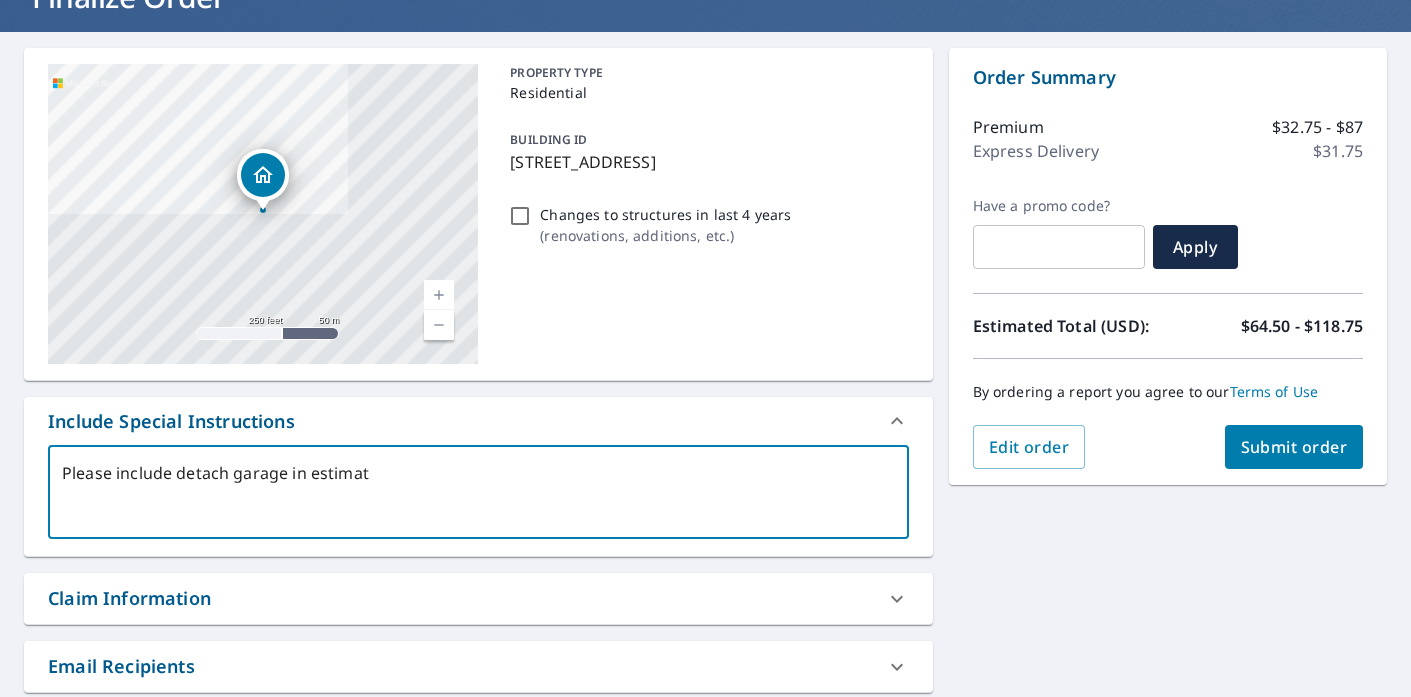 type on "Please include detach garage in estimate" 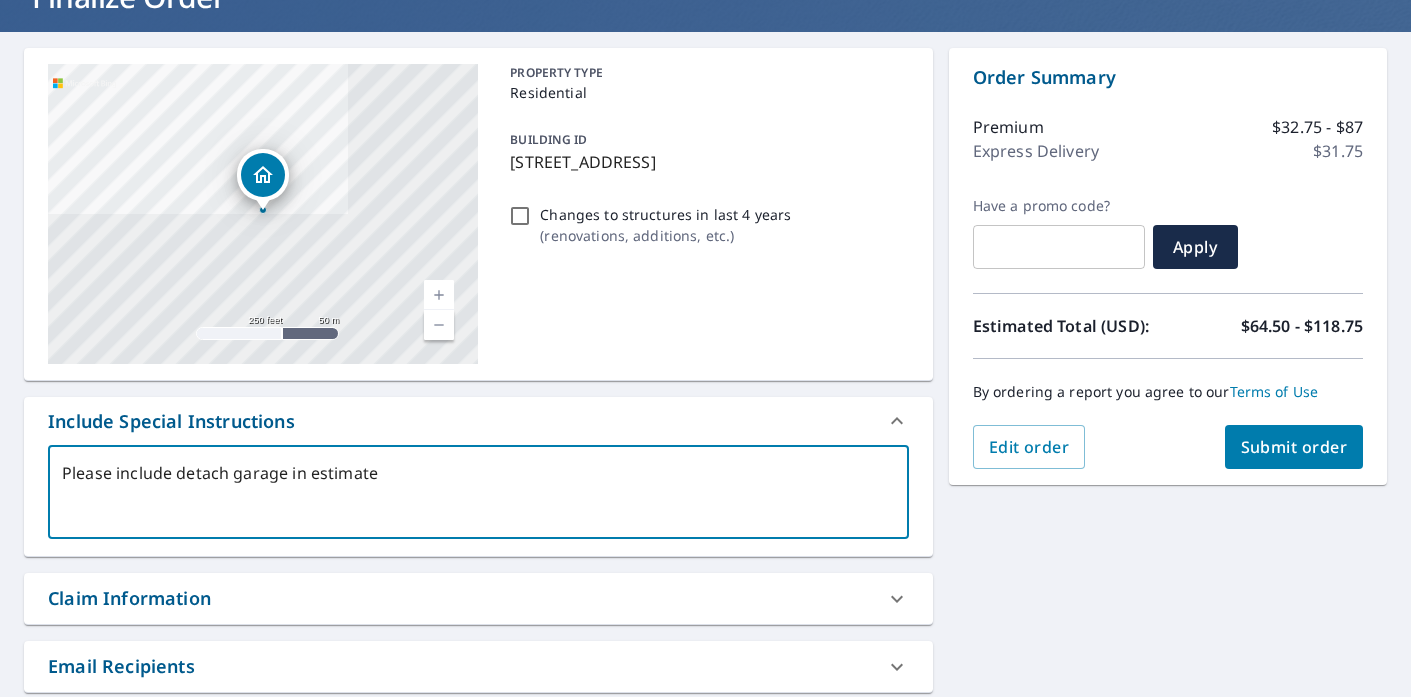 type on "Please include detach garage in estimate." 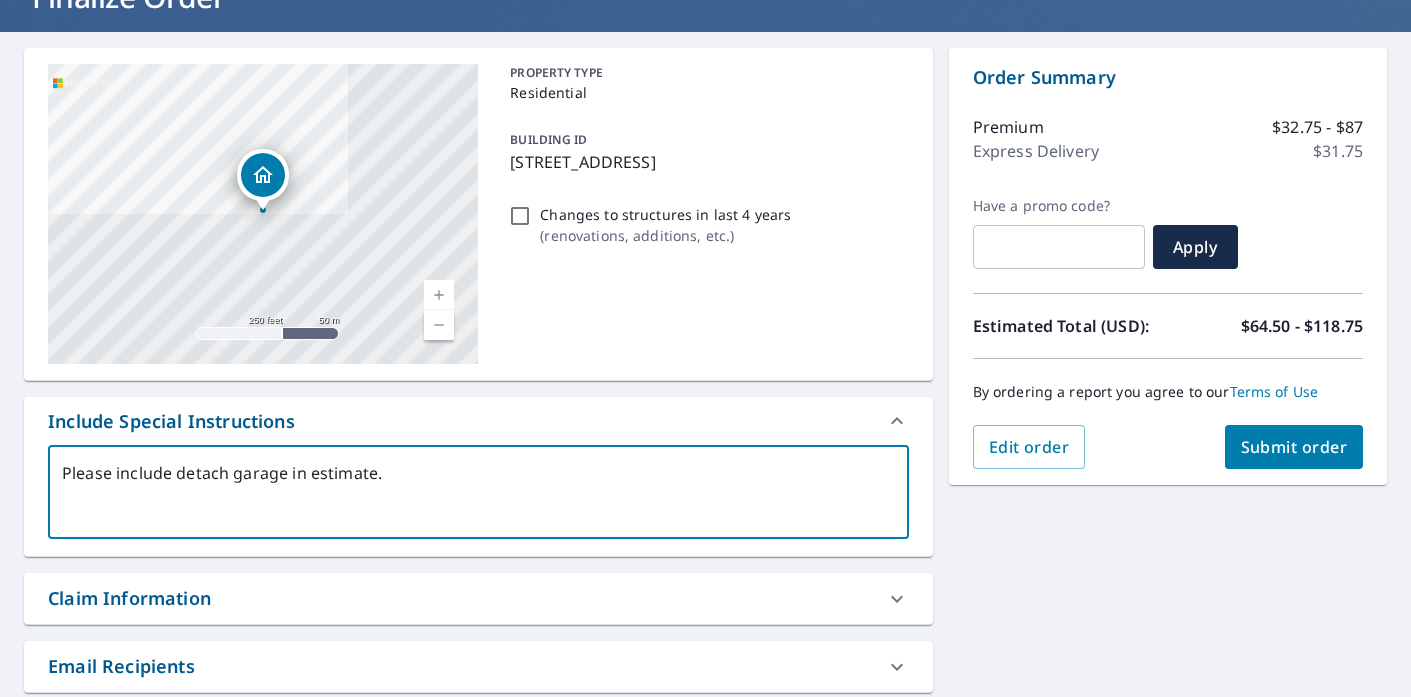 type on "Please include detach garage in estimate." 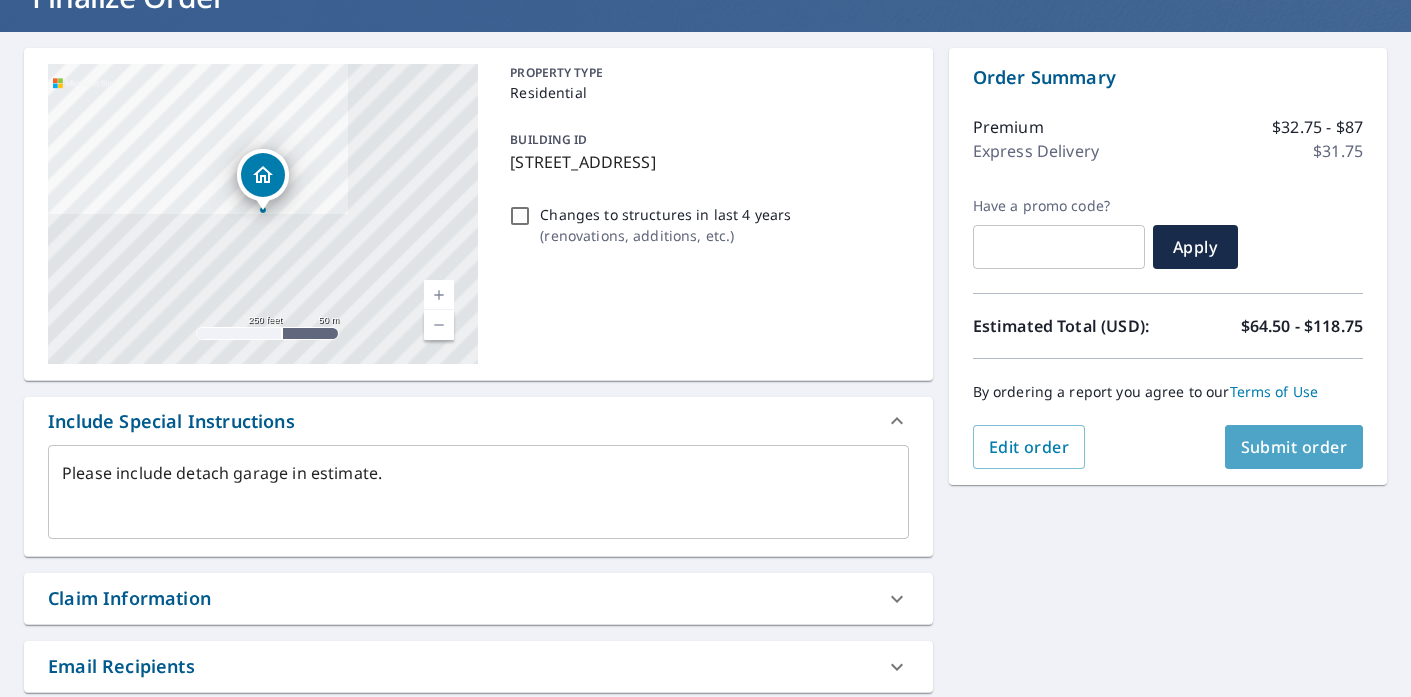 click on "Submit order" at bounding box center (1294, 447) 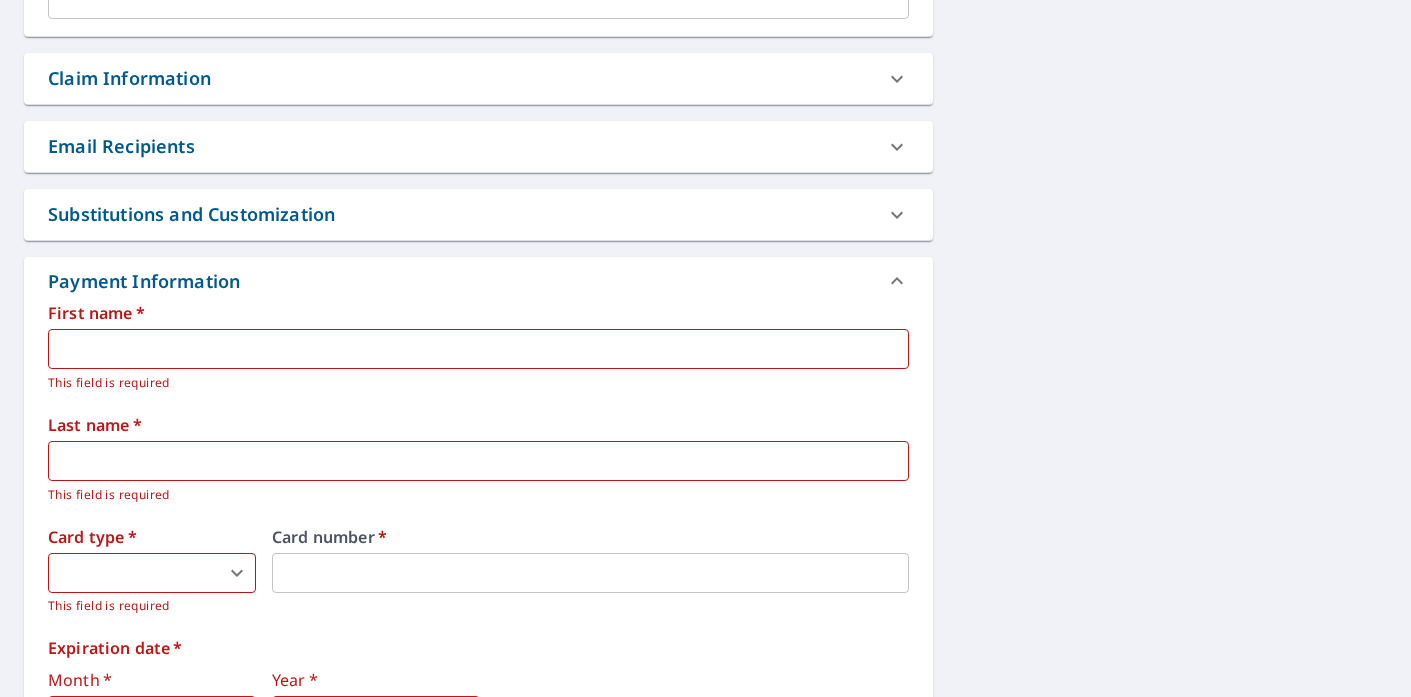 scroll, scrollTop: 694, scrollLeft: 0, axis: vertical 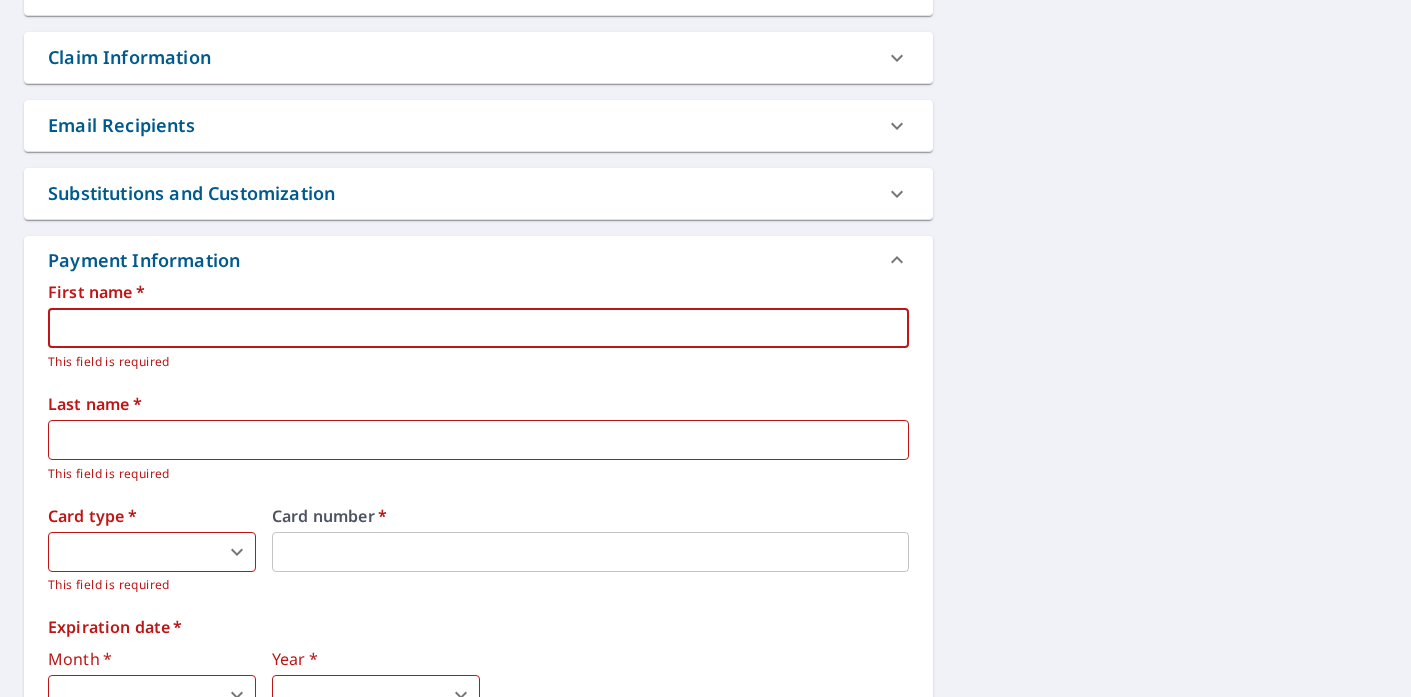 click at bounding box center (478, 328) 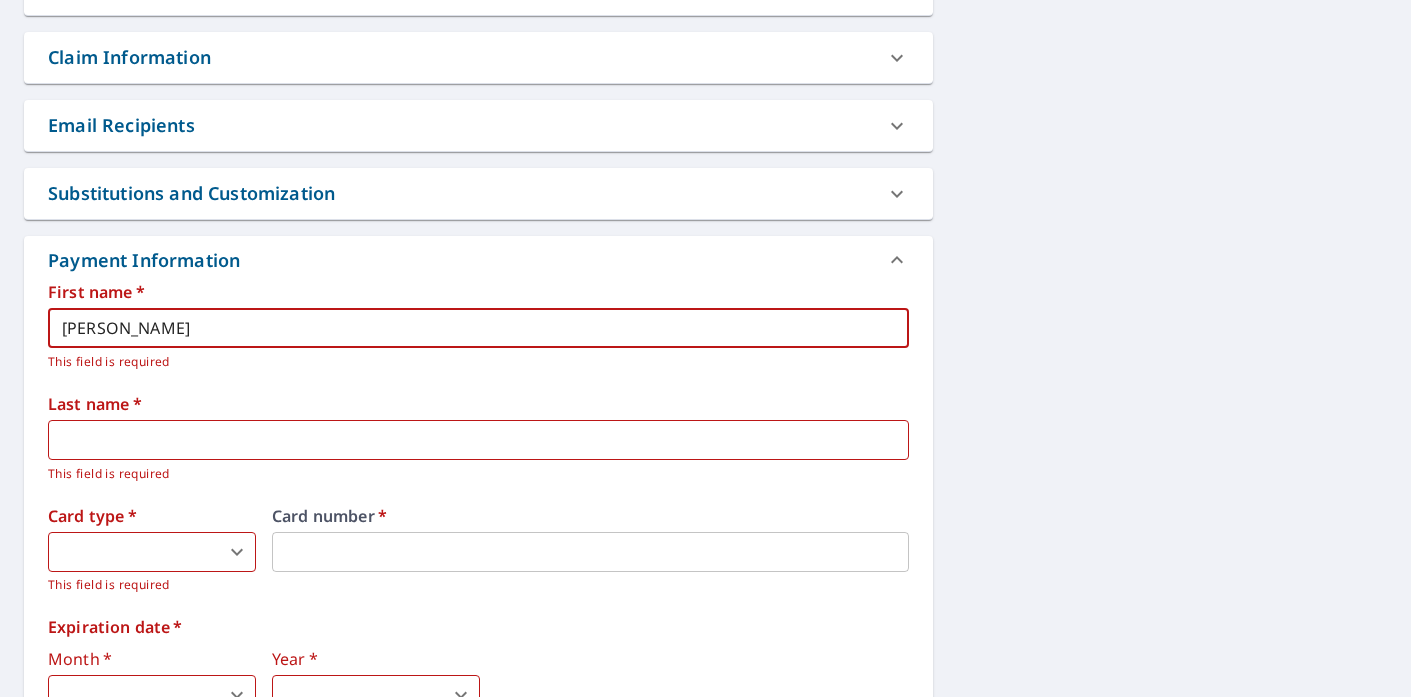 type on "Malek" 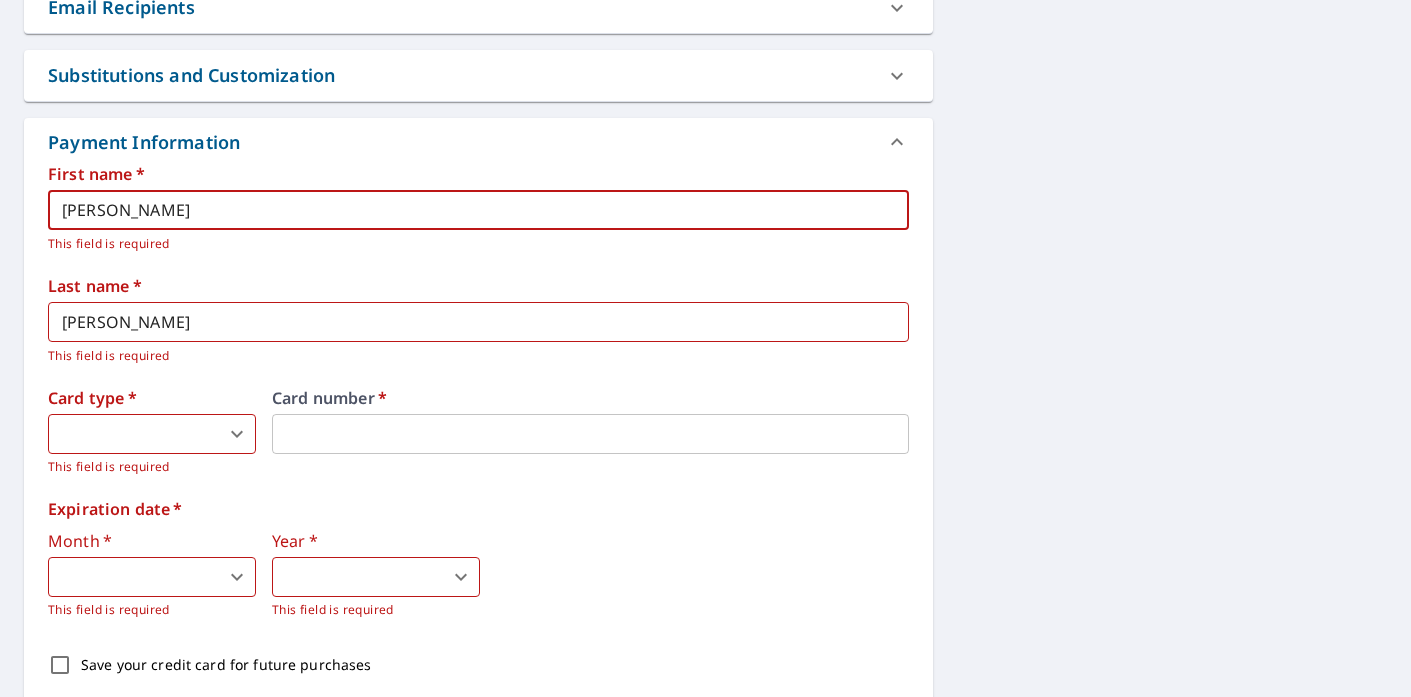 scroll, scrollTop: 875, scrollLeft: 0, axis: vertical 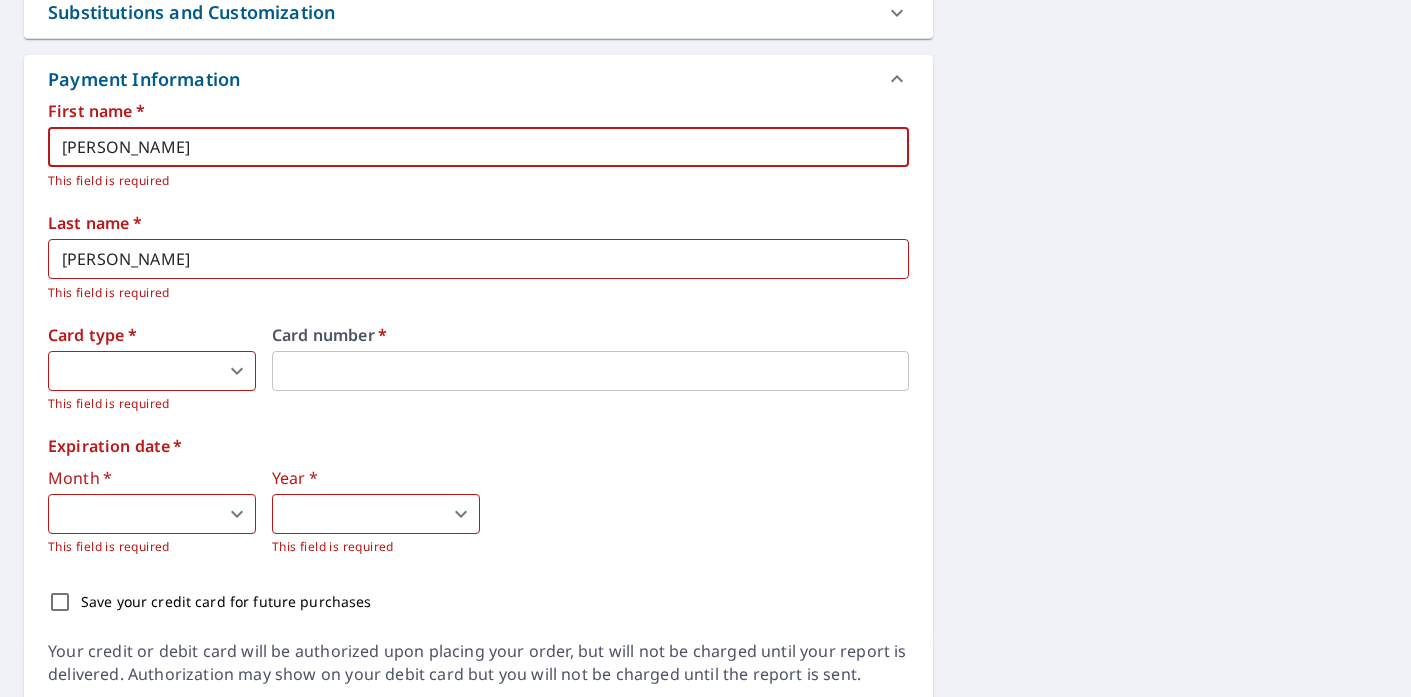 click on "CM CM
Dashboard Order History Cancel Order CM Dashboard / Finalize Order Finalize Order 967 Robinwood Hills Dr Akron, OH 44333 Aerial Road A standard road map Aerial A detailed look from above Labels Labels 250 feet 50 m © 2025 TomTom, © Vexcel Imaging, © 2025 Microsoft Corporation,  © OpenStreetMap Terms PROPERTY TYPE Residential BUILDING ID 967 Robinwood Hills Dr, Akron, OH, 44333 Changes to structures in last 4 years ( renovations, additions, etc. ) Include Special Instructions Please include detach garage in estimate. x ​ Claim Information Claim number ​ Claim information ​ PO number ​ Date of loss ​ Cat ID ​ Email Recipients Your reports will be sent to  chadnmalek@hotmail.com.  Edit Contact Information. Send a copy of the report to: ​ Substitutions and Customization Roof measurement report substitutions If a Premium Report is unavailable send me an Extended Coverage 3D Report: Yes No Ask If an Extended Coverage 3D Report is unavailable send me an Extended Coverage 2D Report: Yes" at bounding box center [705, 348] 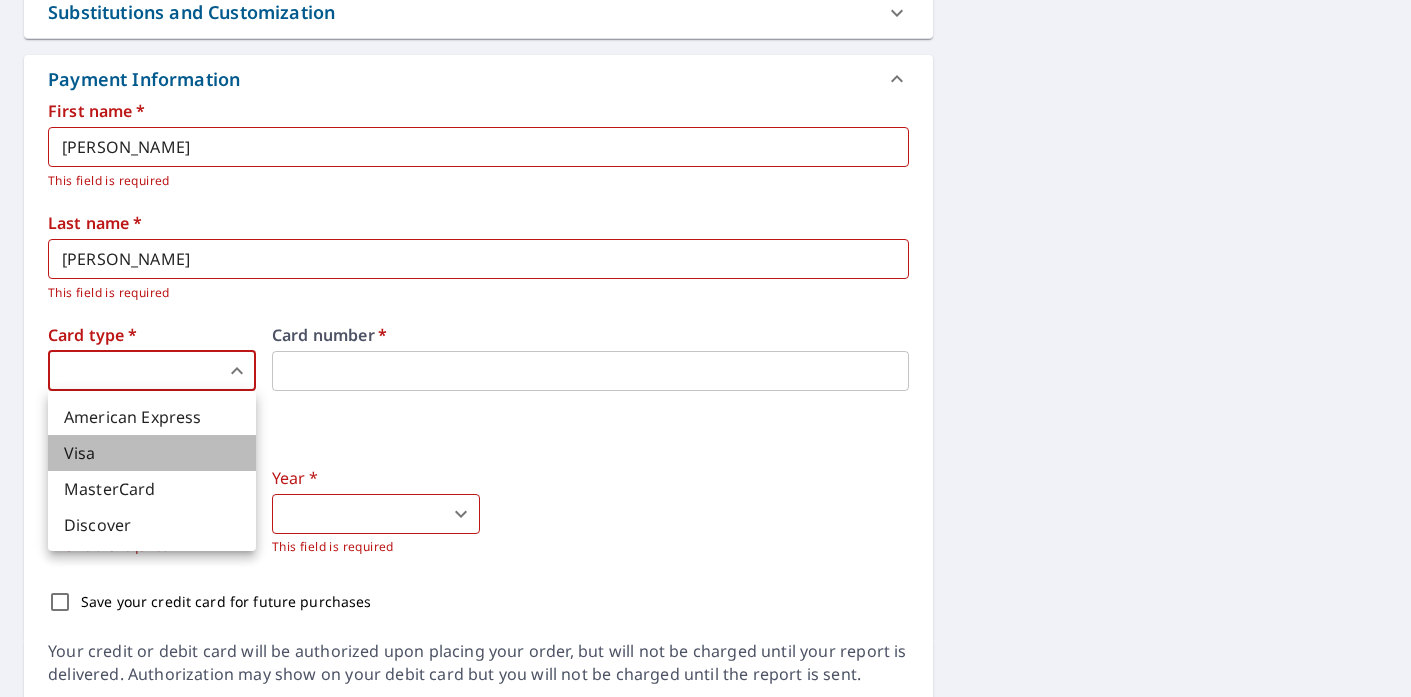 click on "Visa" at bounding box center (152, 453) 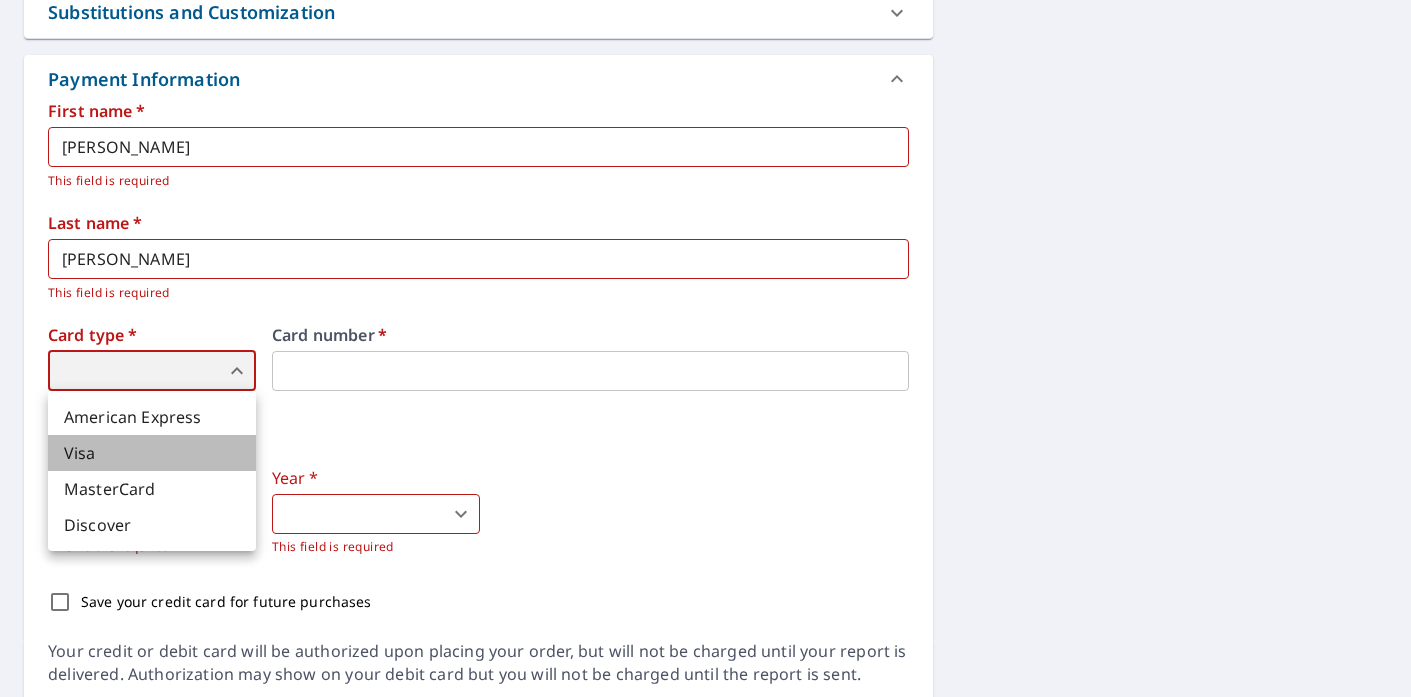 type on "x" 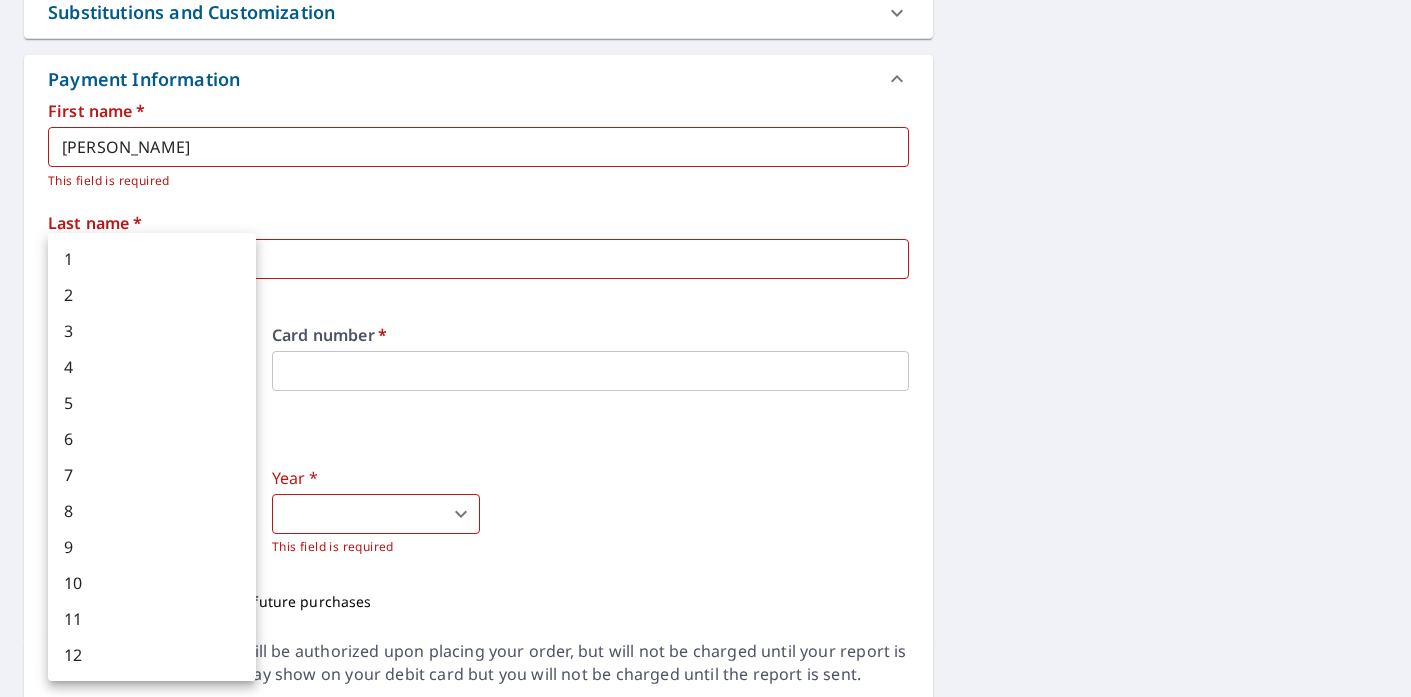 click on "CM CM
Dashboard Order History Cancel Order CM Dashboard / Finalize Order Finalize Order 967 Robinwood Hills Dr Akron, OH 44333 Aerial Road A standard road map Aerial A detailed look from above Labels Labels 250 feet 50 m © 2025 TomTom, © Vexcel Imaging, © 2025 Microsoft Corporation,  © OpenStreetMap Terms PROPERTY TYPE Residential BUILDING ID 967 Robinwood Hills Dr, Akron, OH, 44333 Changes to structures in last 4 years ( renovations, additions, etc. ) Include Special Instructions Please include detach garage in estimate. x ​ Claim Information Claim number ​ Claim information ​ PO number ​ Date of loss ​ Cat ID ​ Email Recipients Your reports will be sent to  chadnmalek@hotmail.com.  Edit Contact Information. Send a copy of the report to: ​ Substitutions and Customization Roof measurement report substitutions If a Premium Report is unavailable send me an Extended Coverage 3D Report: Yes No Ask If an Extended Coverage 3D Report is unavailable send me an Extended Coverage 2D Report: Yes" at bounding box center (705, 348) 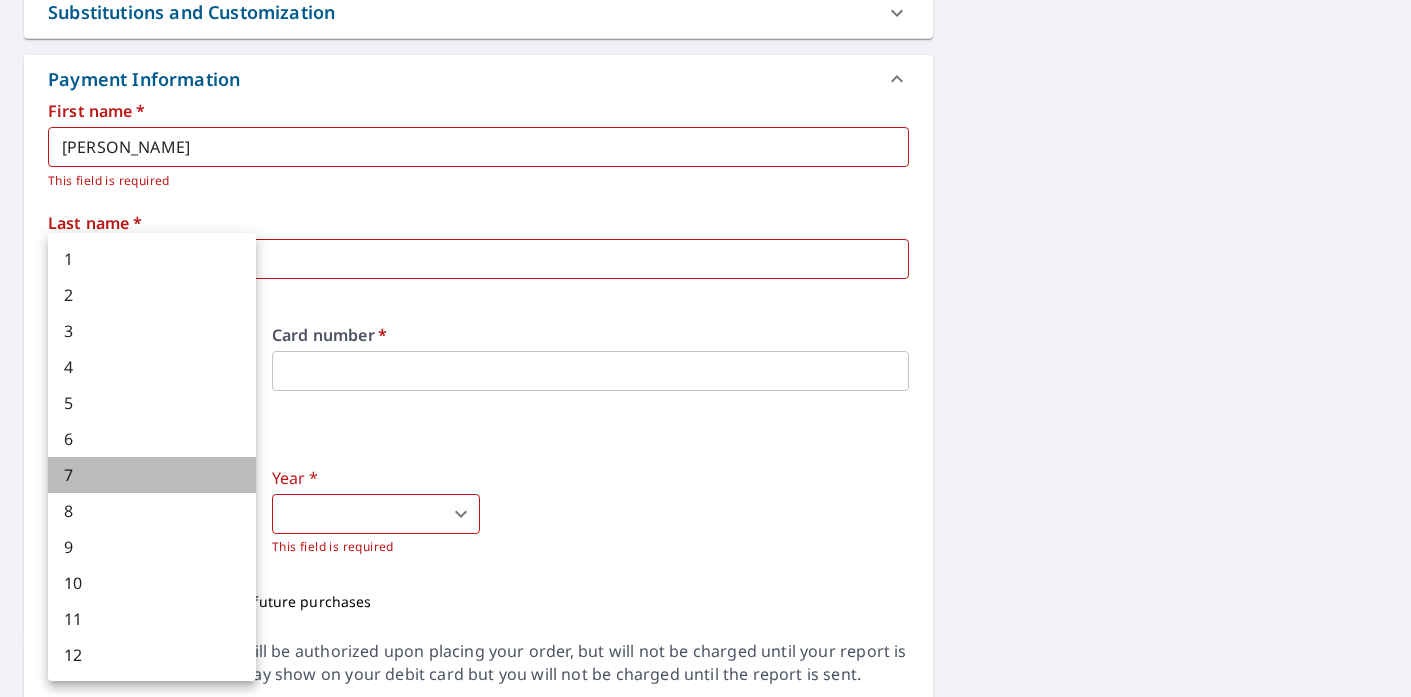 click on "7" at bounding box center [152, 475] 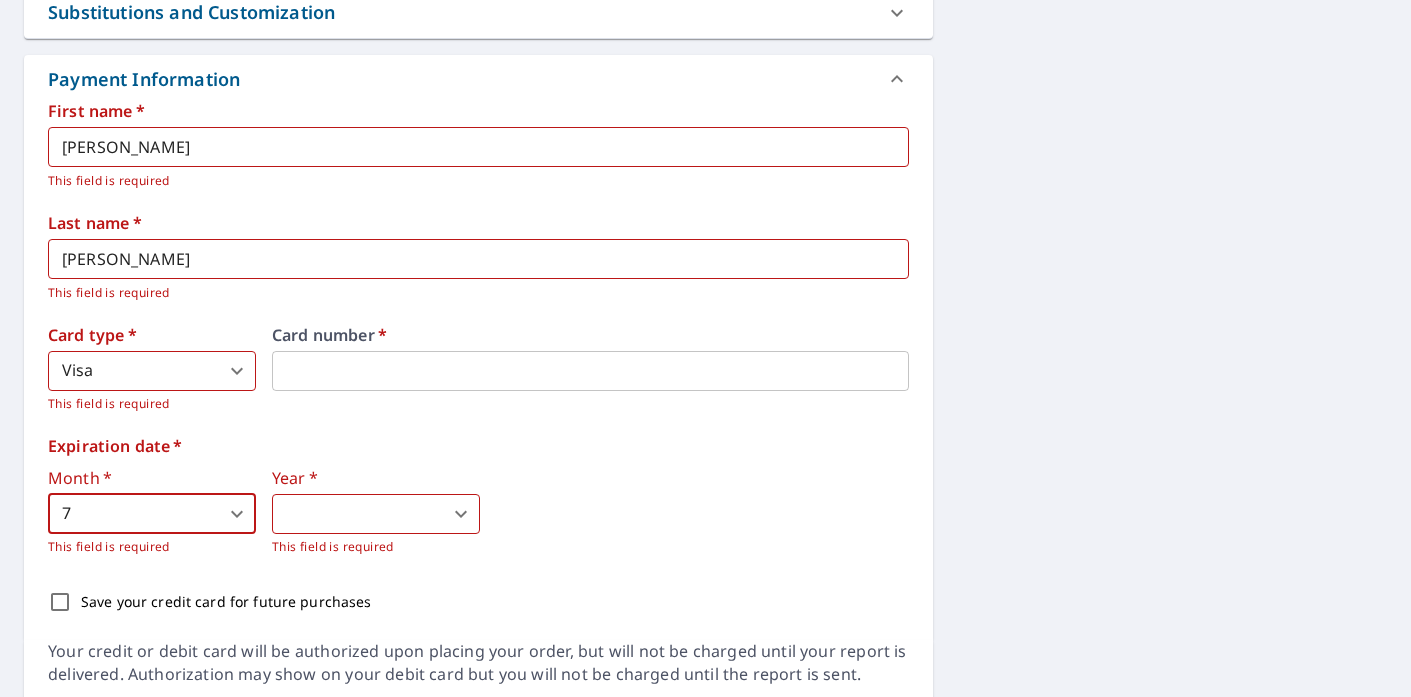 click on "CM CM
Dashboard Order History Cancel Order CM Dashboard / Finalize Order Finalize Order 967 Robinwood Hills Dr Akron, OH 44333 Aerial Road A standard road map Aerial A detailed look from above Labels Labels 250 feet 50 m © 2025 TomTom, © Vexcel Imaging, © 2025 Microsoft Corporation,  © OpenStreetMap Terms PROPERTY TYPE Residential BUILDING ID 967 Robinwood Hills Dr, Akron, OH, 44333 Changes to structures in last 4 years ( renovations, additions, etc. ) Include Special Instructions Please include detach garage in estimate. x ​ Claim Information Claim number ​ Claim information ​ PO number ​ Date of loss ​ Cat ID ​ Email Recipients Your reports will be sent to  chadnmalek@hotmail.com.  Edit Contact Information. Send a copy of the report to: ​ Substitutions and Customization Roof measurement report substitutions If a Premium Report is unavailable send me an Extended Coverage 3D Report: Yes No Ask If an Extended Coverage 3D Report is unavailable send me an Extended Coverage 2D Report: Yes" at bounding box center (705, 348) 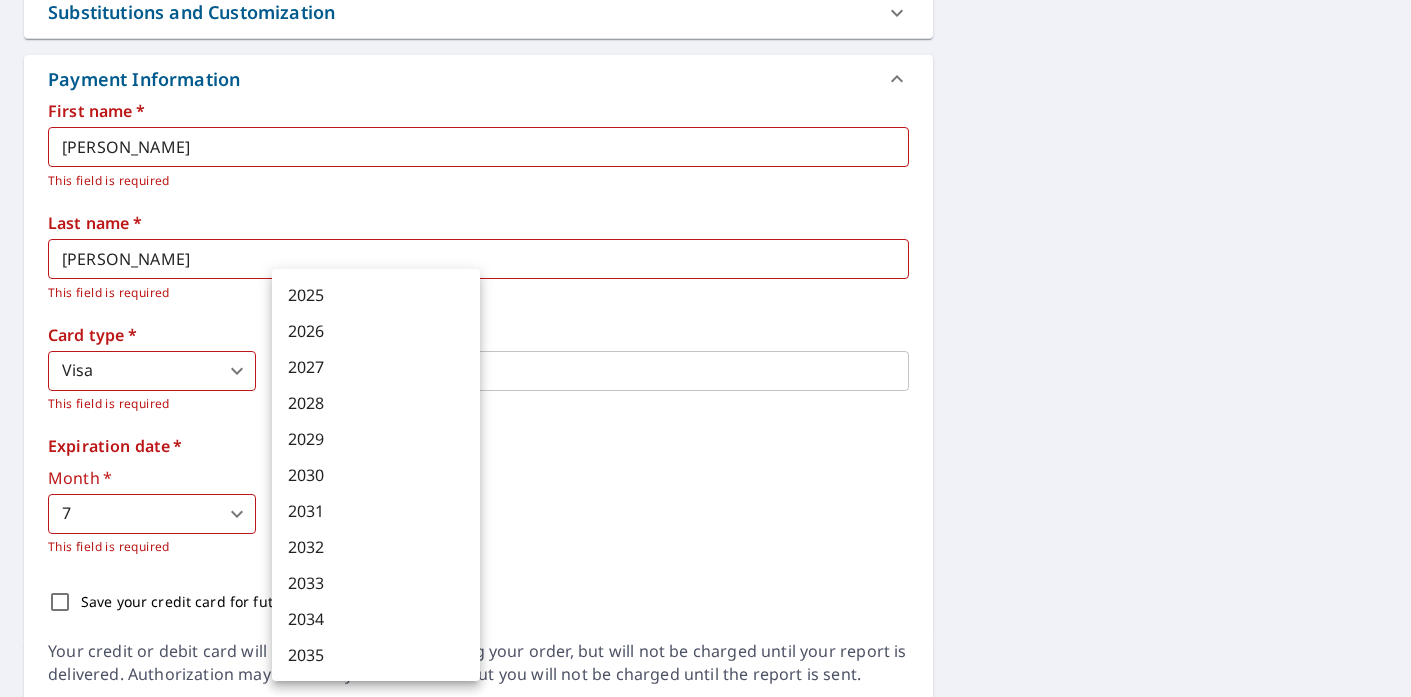 click on "2028" at bounding box center (376, 403) 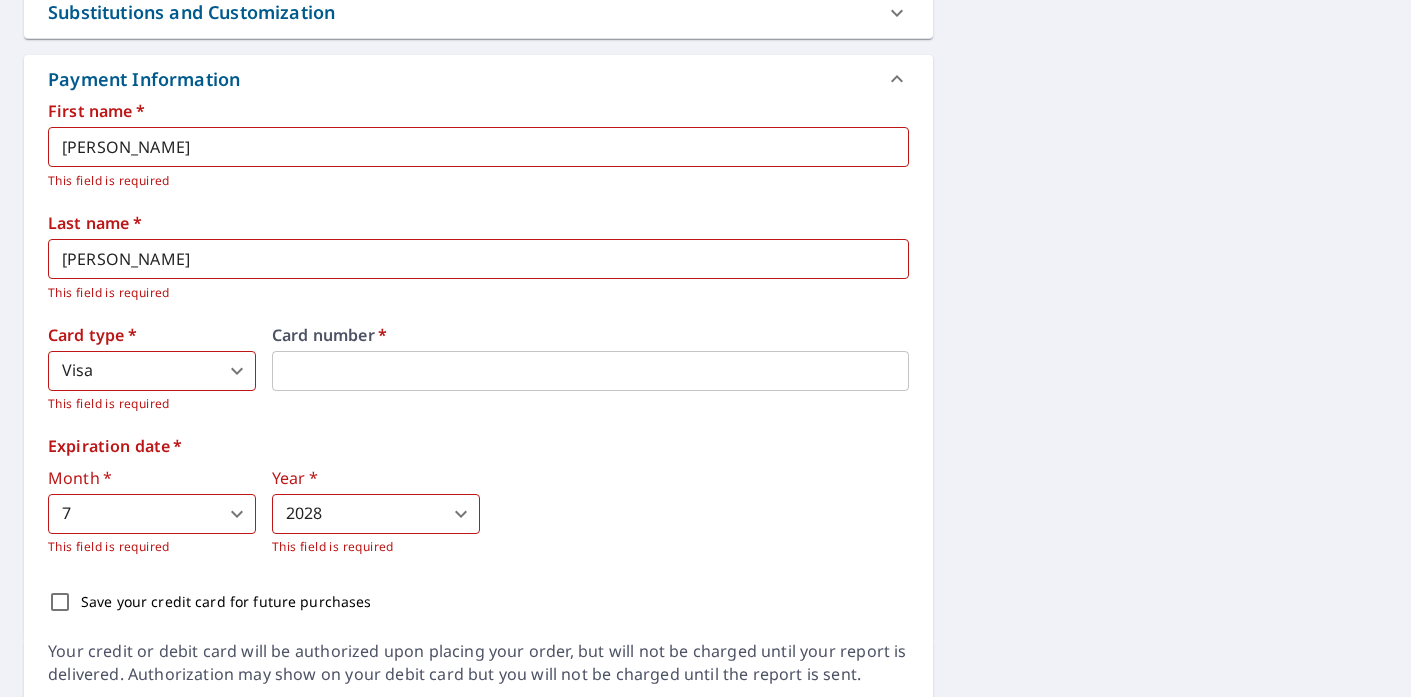 click on "Month   * 7 7 ​ This field is required Year   * 2028 2028 ​ This field is required" at bounding box center (478, 513) 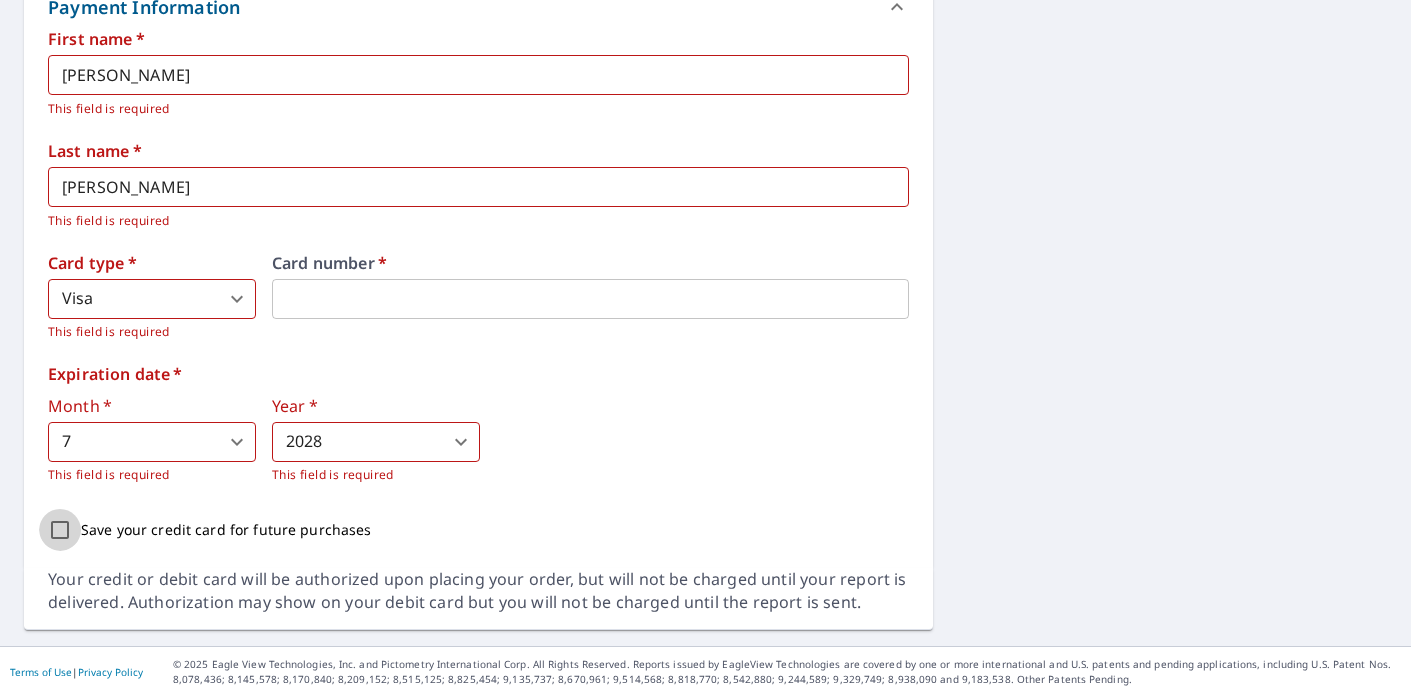click on "Save your credit card for future purchases" at bounding box center [60, 530] 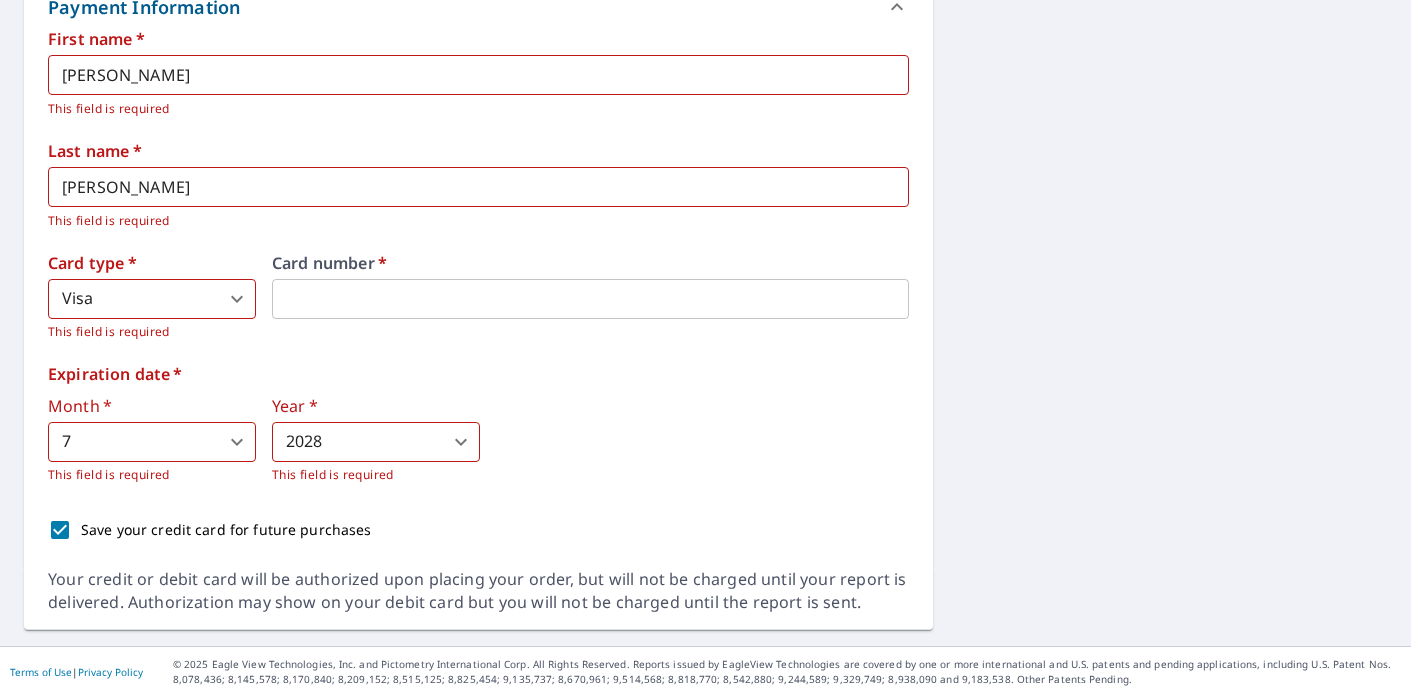 click on "First name   * Chad ​ This field is required Last name   * Malek ​ This field is required Card type   * Visa 2 ​ This field is required Card number   * Expiration date   * Month   * 7 7 ​ This field is required Year   * 2028 2028 ​ This field is required Save your credit card for future purchases" at bounding box center (478, 291) 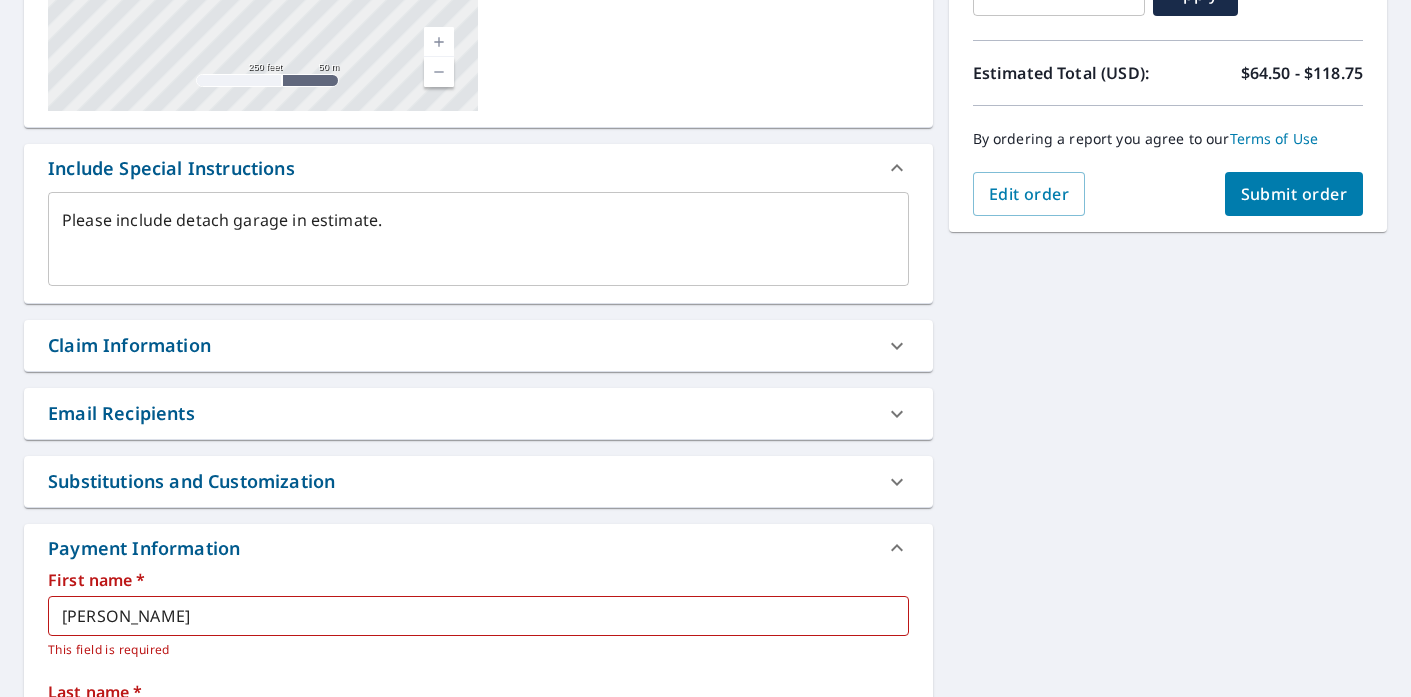 scroll, scrollTop: 402, scrollLeft: 0, axis: vertical 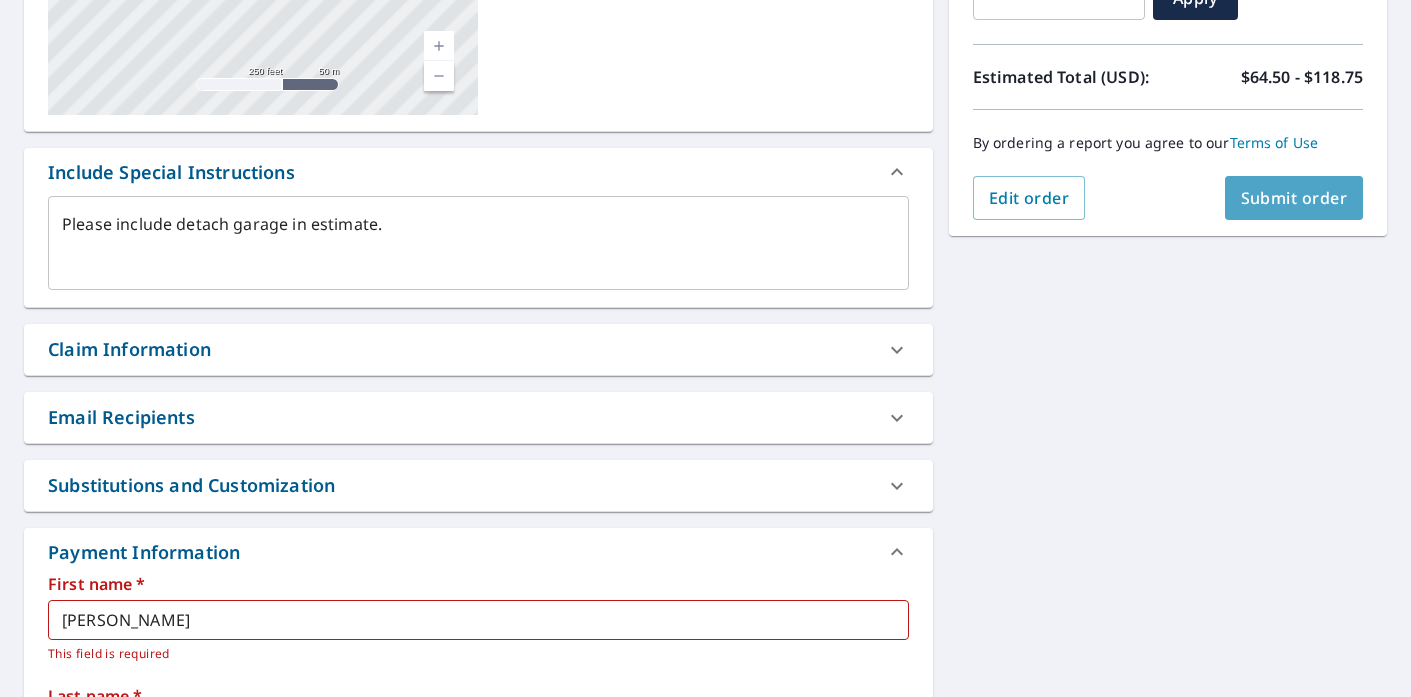 click on "Submit order" at bounding box center (1294, 198) 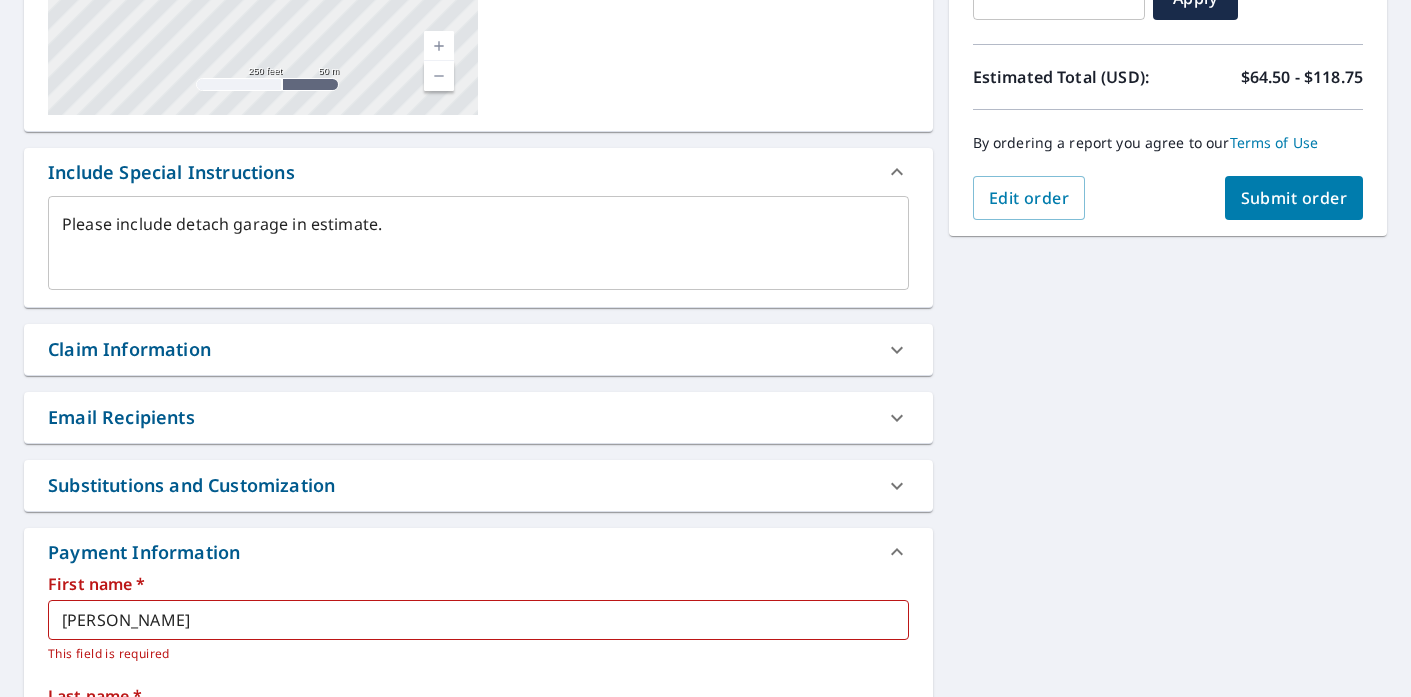 type on "x" 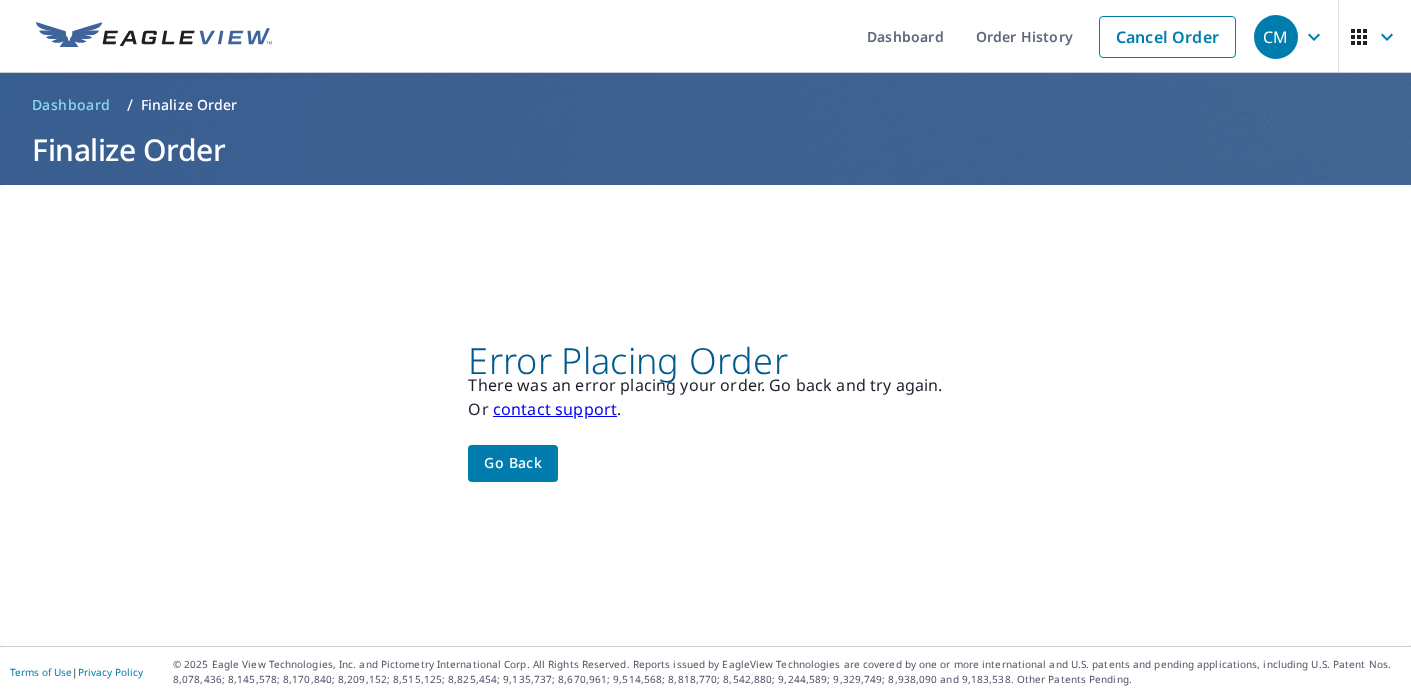 scroll, scrollTop: 0, scrollLeft: 0, axis: both 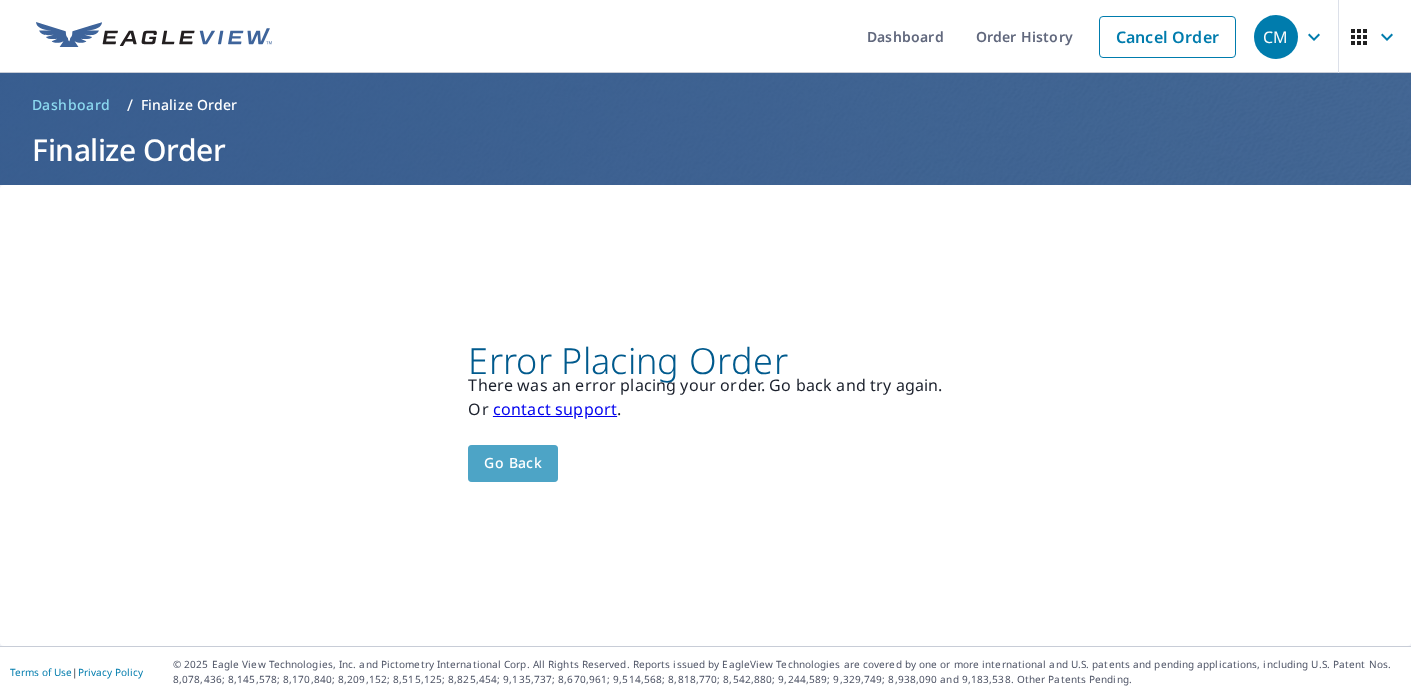 click on "Go back" at bounding box center [513, 463] 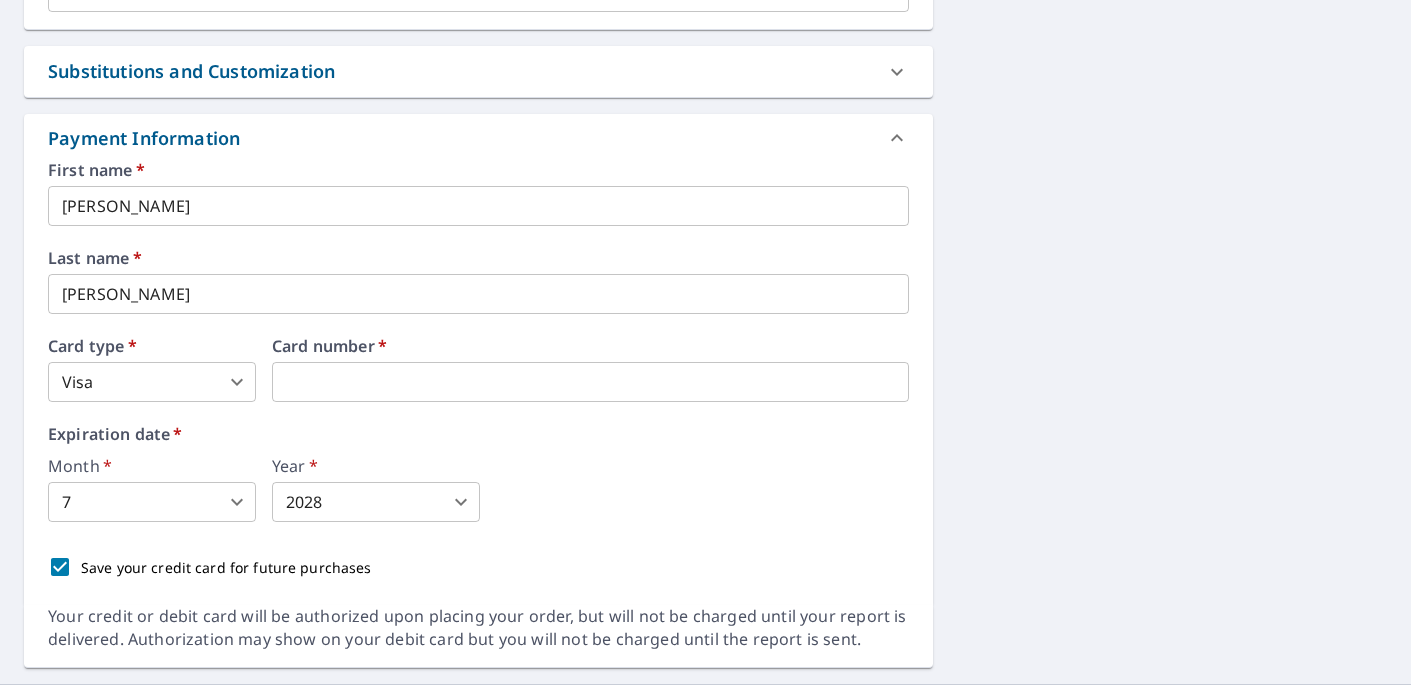 scroll, scrollTop: 1002, scrollLeft: 0, axis: vertical 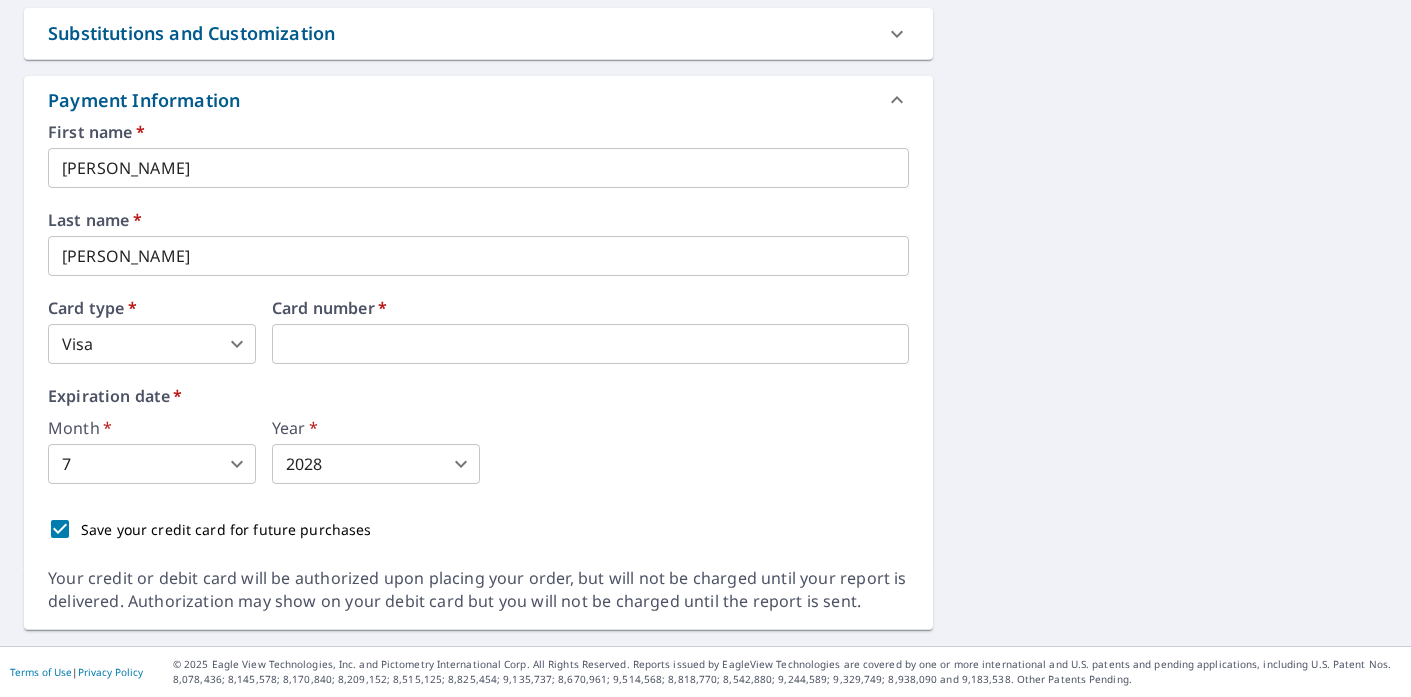 click on "Expiration date   *" at bounding box center (478, 396) 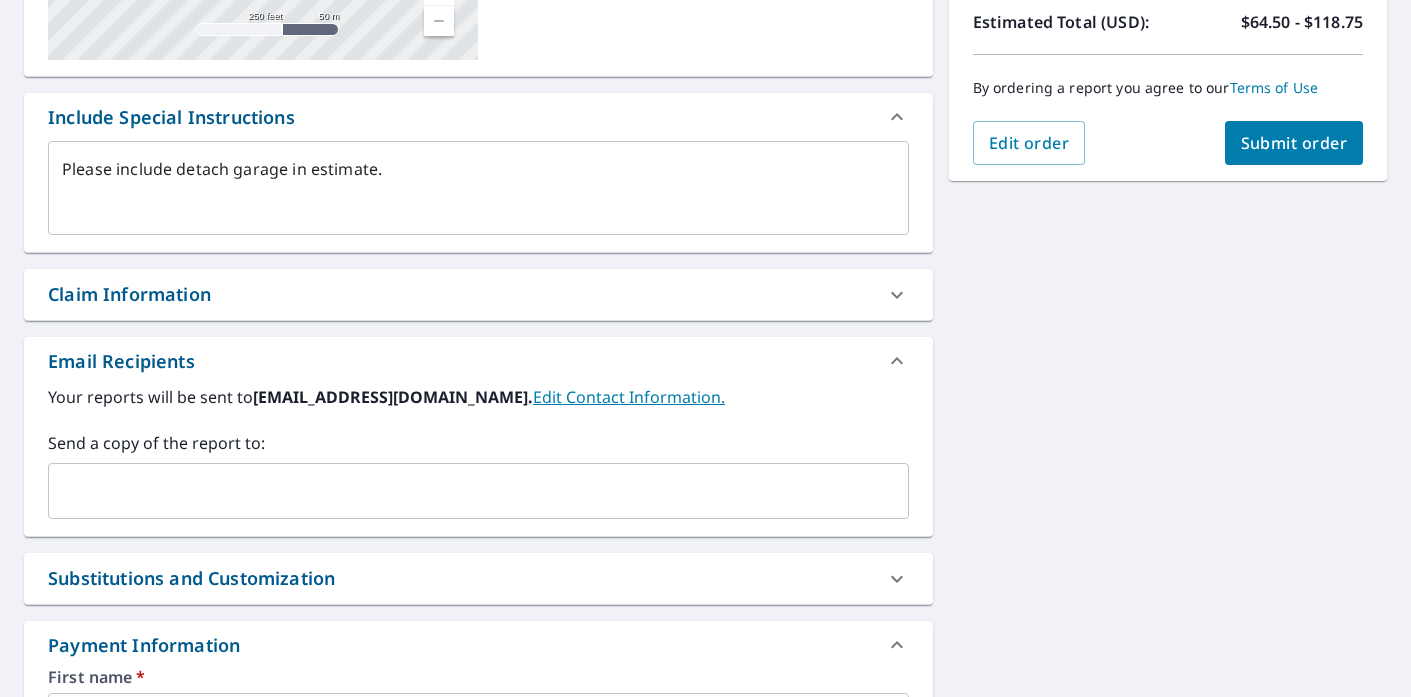 scroll, scrollTop: 389, scrollLeft: 0, axis: vertical 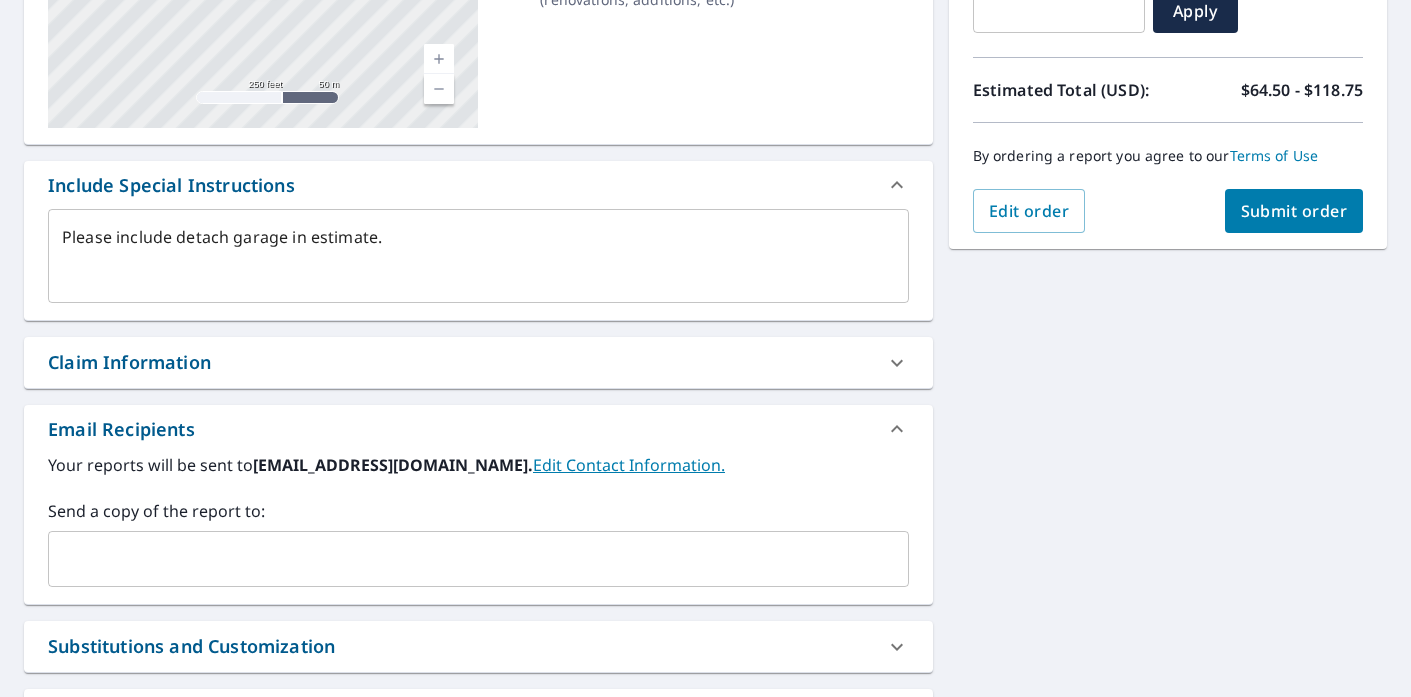 click on "Submit order" at bounding box center [1294, 211] 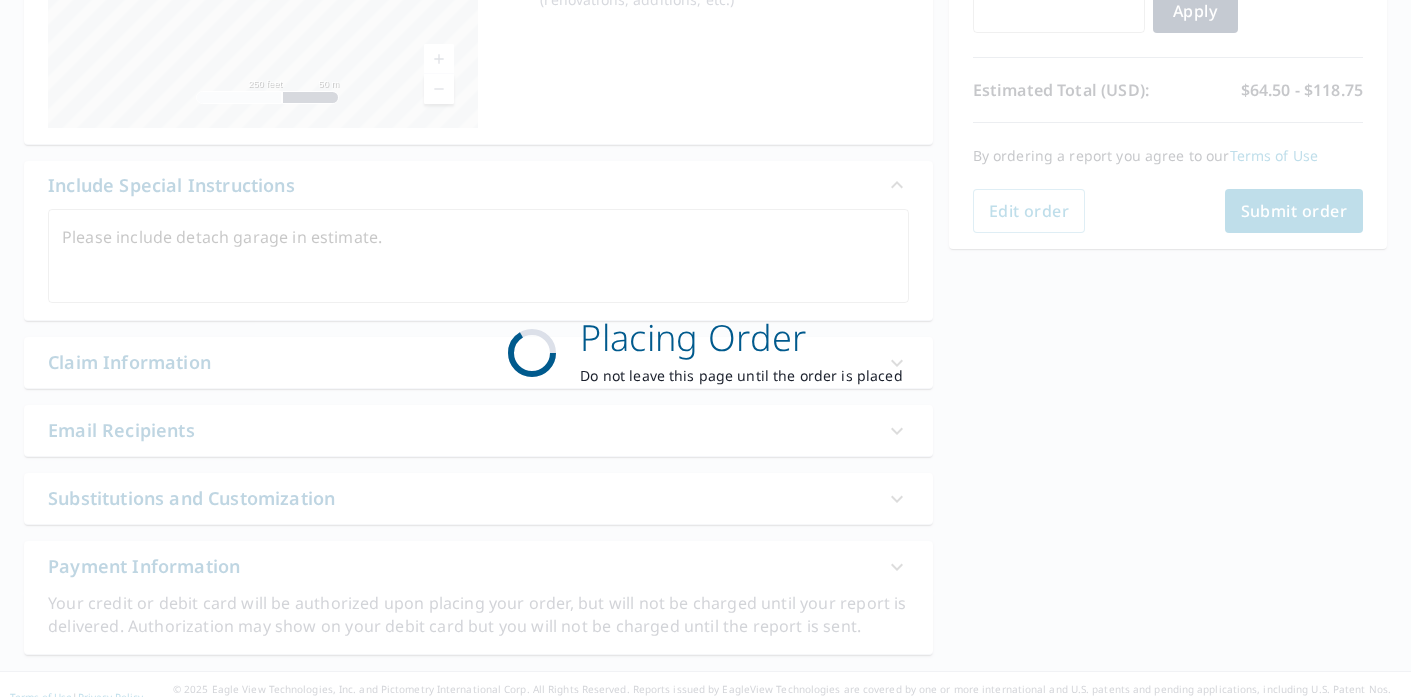 scroll, scrollTop: 0, scrollLeft: 0, axis: both 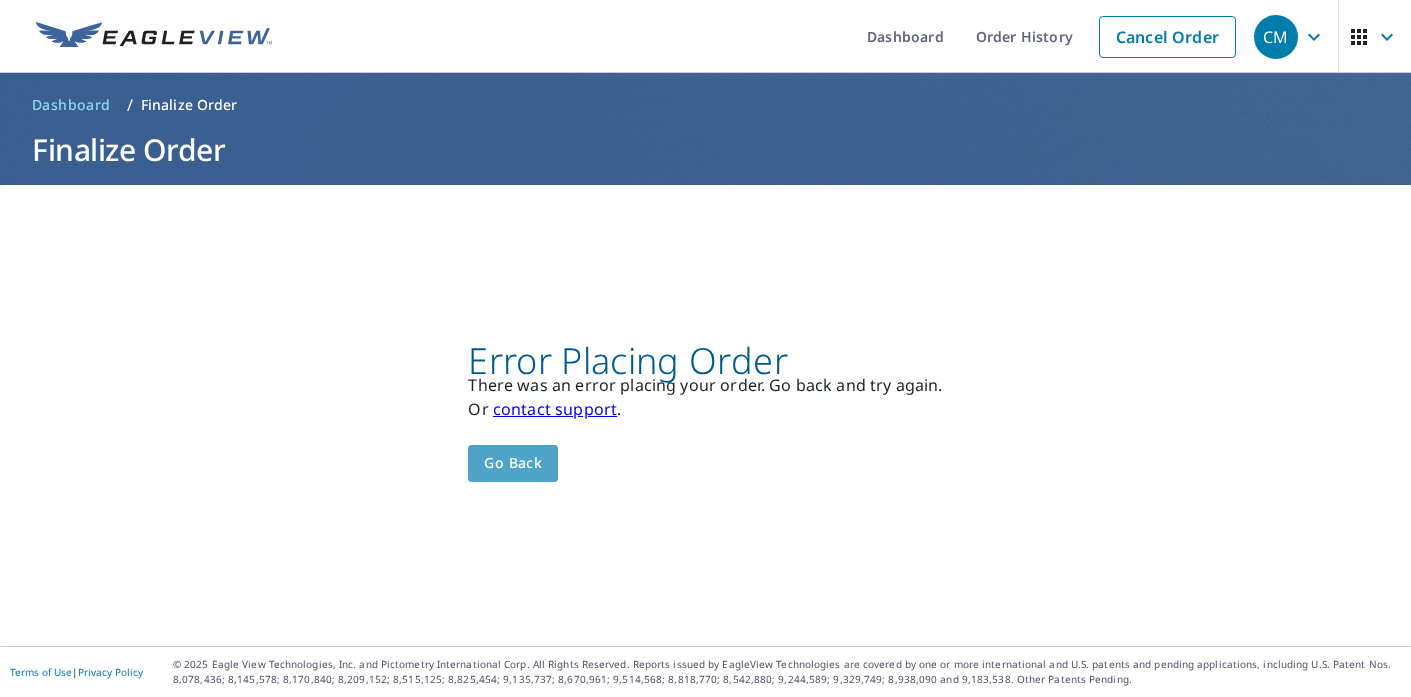 click on "Go back" at bounding box center [513, 463] 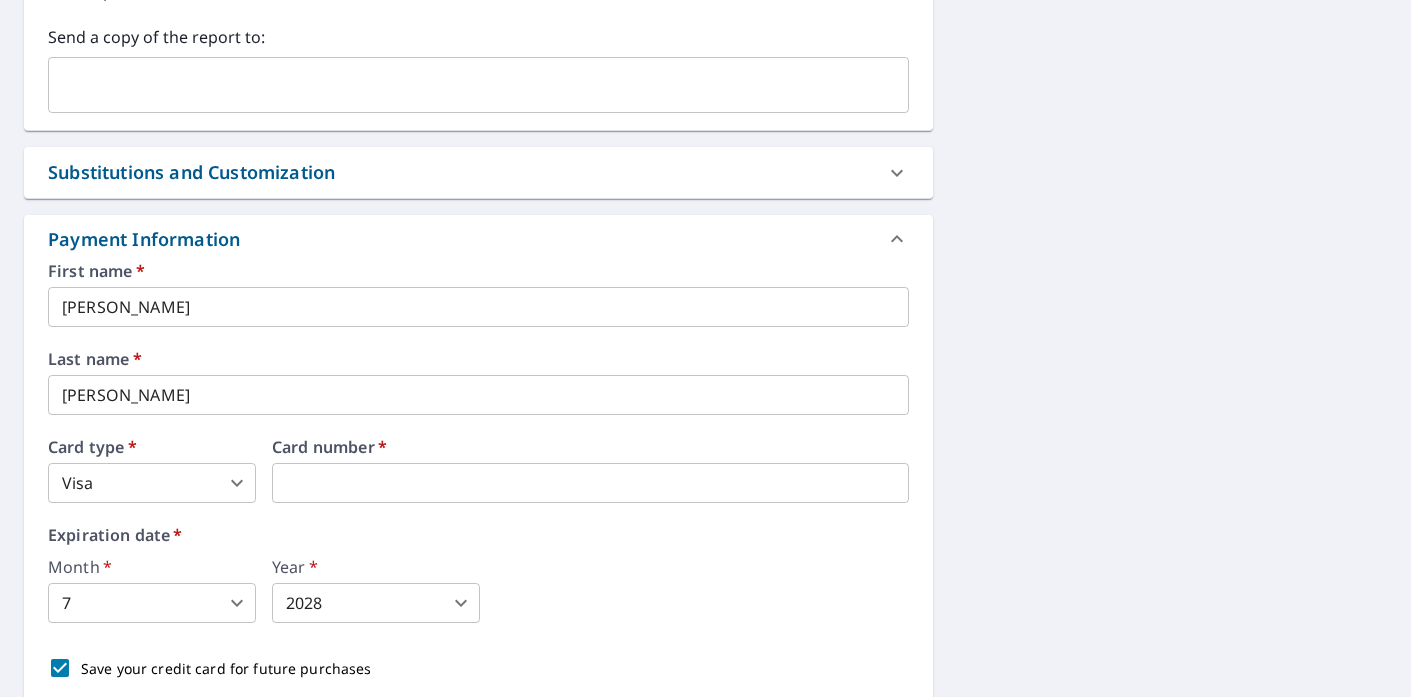 scroll, scrollTop: 873, scrollLeft: 0, axis: vertical 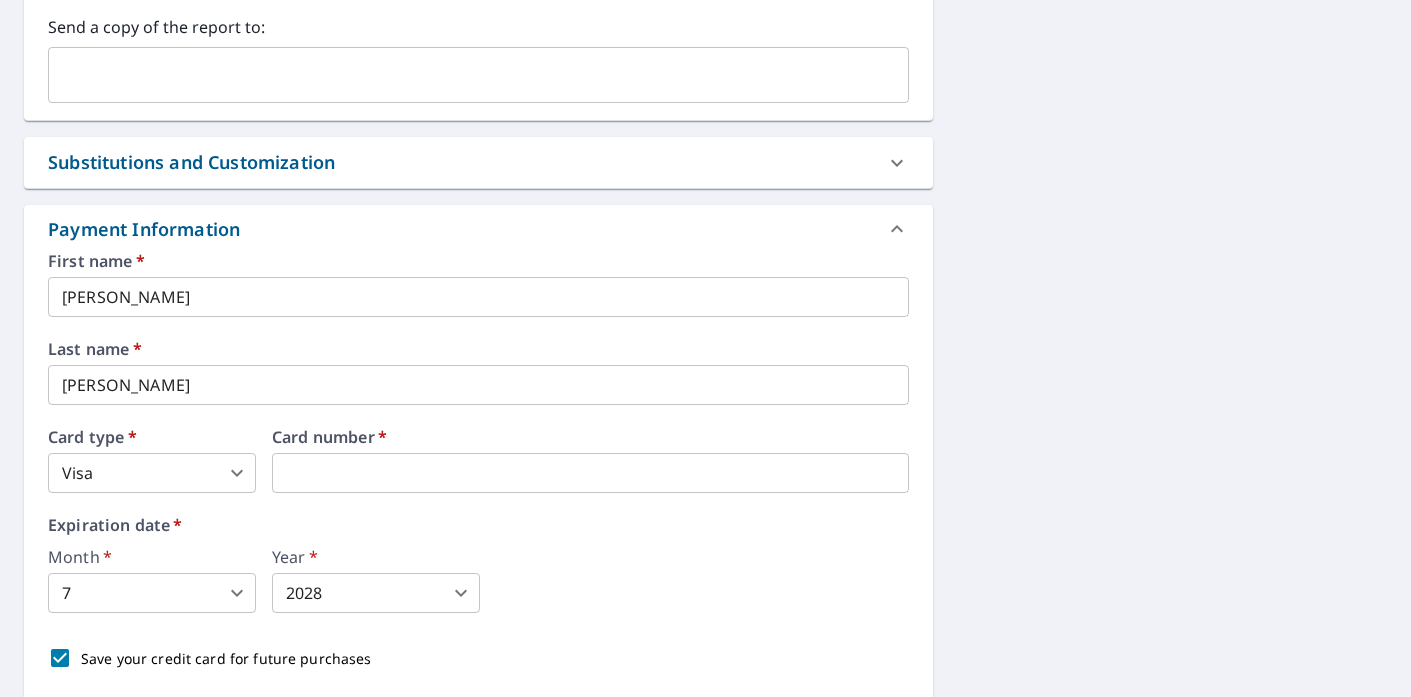 click on "Year   *" at bounding box center [376, 557] 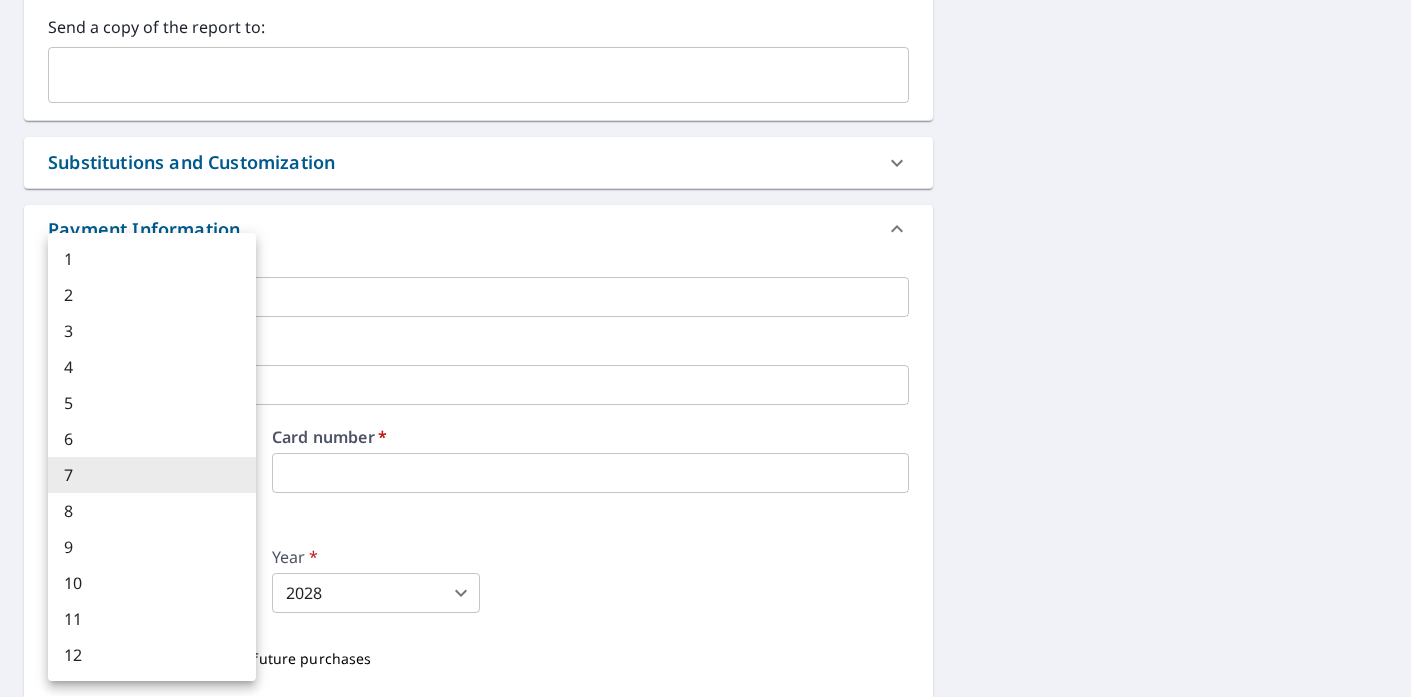 click on "CM CM
Dashboard Order History Cancel Order CM Dashboard / Finalize Order Finalize Order 967 Robinwood Hills Dr Akron, OH 44333 Aerial Road A standard road map Aerial A detailed look from above Labels Labels 250 feet 50 m © 2025 TomTom, © Vexcel Imaging, © 2025 Microsoft Corporation,  © OpenStreetMap Terms PROPERTY TYPE Residential BUILDING ID 967 Robinwood Hills Dr, Akron, OH, 44333 Changes to structures in last 4 years ( renovations, additions, etc. ) Include Special Instructions Please include detach garage in estimate. x ​ Claim Information Claim number ​ Claim information ​ PO number ​ Date of loss ​ Cat ID ​ Email Recipients Your reports will be sent to  chadnmalek@hotmail.com.  Edit Contact Information. Send a copy of the report to: ​ Substitutions and Customization Roof measurement report substitutions If a Premium Report is unavailable send me an Extended Coverage 3D Report: Yes No Ask If an Extended Coverage 3D Report is unavailable send me an Extended Coverage 2D Report: Yes" at bounding box center (705, 348) 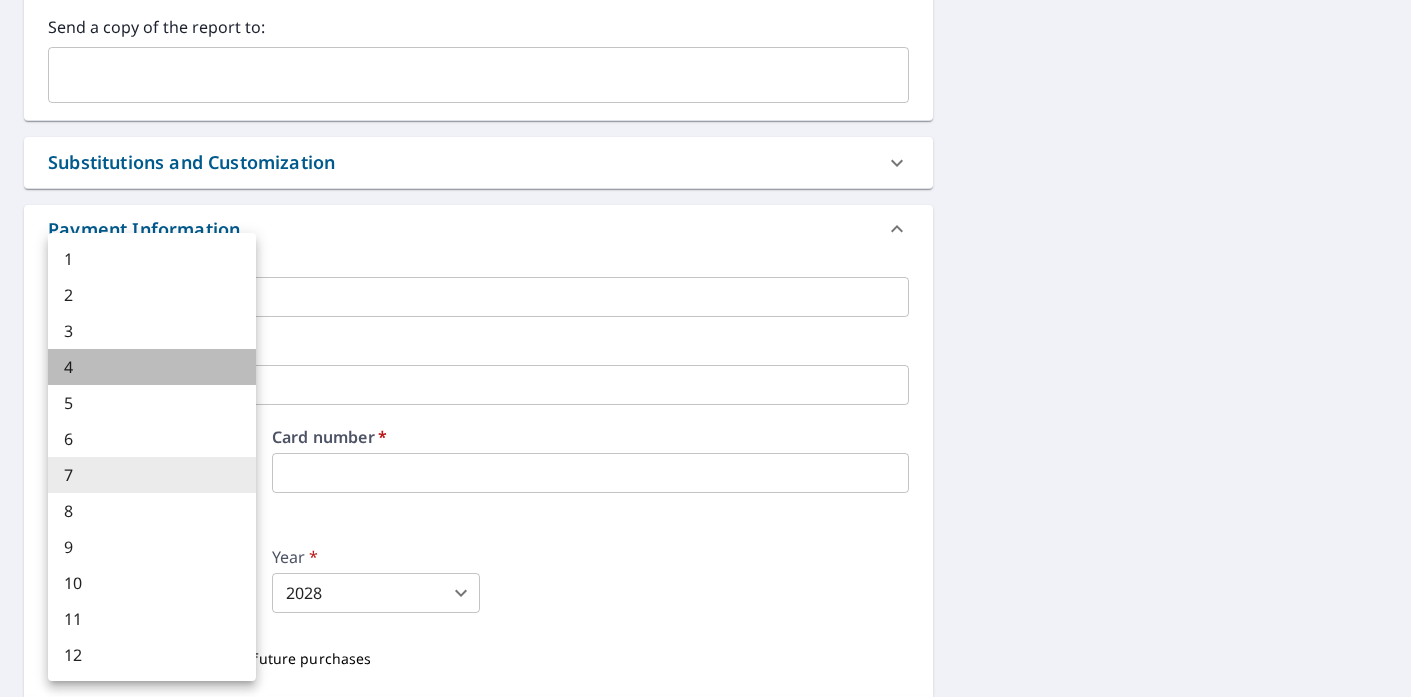 click on "4" at bounding box center [152, 367] 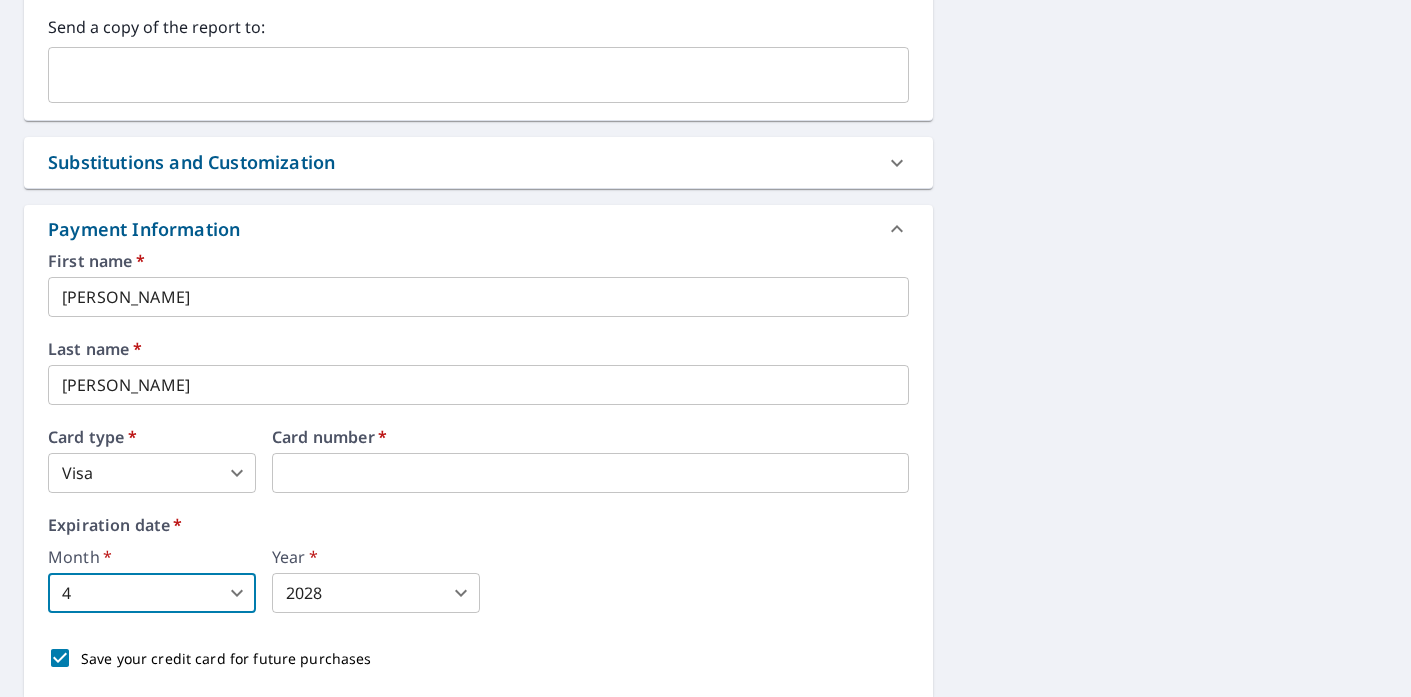 click on "CM CM
Dashboard Order History Cancel Order CM Dashboard / Finalize Order Finalize Order 967 Robinwood Hills Dr Akron, OH 44333 Aerial Road A standard road map Aerial A detailed look from above Labels Labels 250 feet 50 m © 2025 TomTom, © Vexcel Imaging, © 2025 Microsoft Corporation,  © OpenStreetMap Terms PROPERTY TYPE Residential BUILDING ID 967 Robinwood Hills Dr, Akron, OH, 44333 Changes to structures in last 4 years ( renovations, additions, etc. ) Include Special Instructions Please include detach garage in estimate. x ​ Claim Information Claim number ​ Claim information ​ PO number ​ Date of loss ​ Cat ID ​ Email Recipients Your reports will be sent to  chadnmalek@hotmail.com.  Edit Contact Information. Send a copy of the report to: ​ Substitutions and Customization Roof measurement report substitutions If a Premium Report is unavailable send me an Extended Coverage 3D Report: Yes No Ask If an Extended Coverage 3D Report is unavailable send me an Extended Coverage 2D Report: Yes" at bounding box center [705, 348] 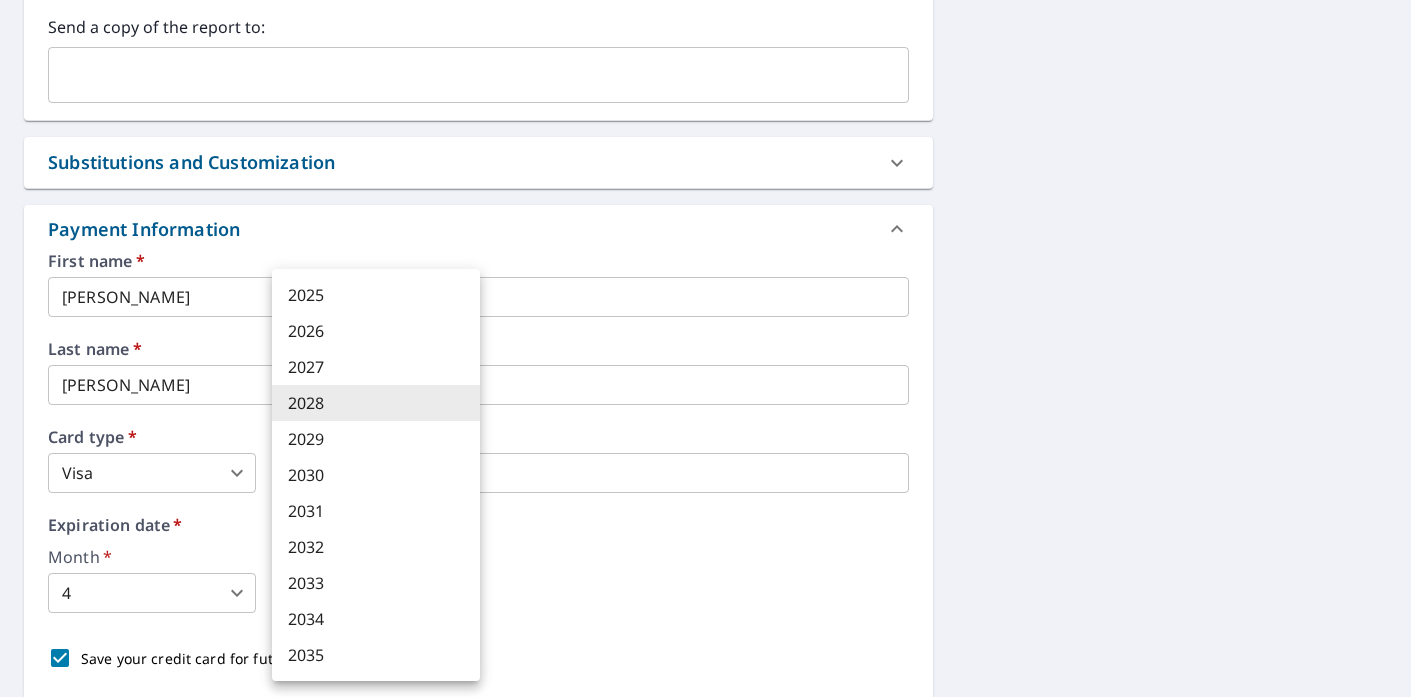 click on "2029" at bounding box center (376, 439) 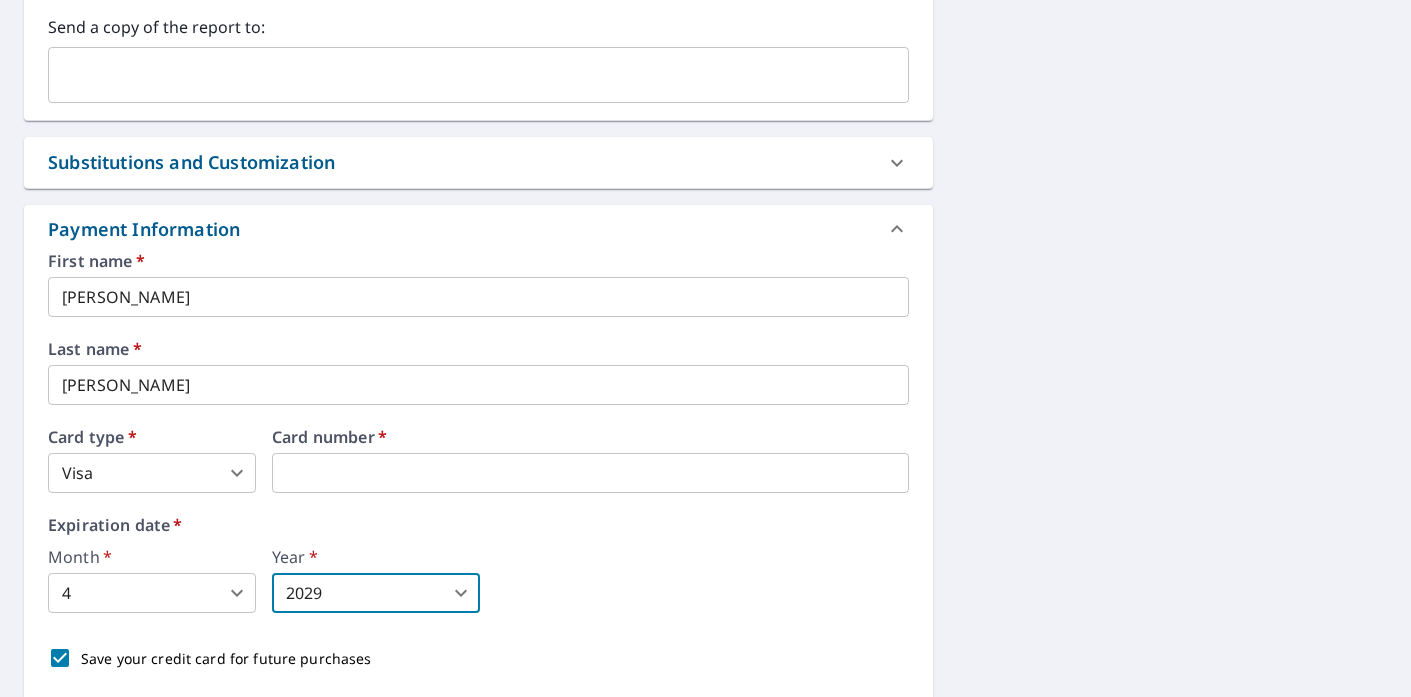 click on "Month   * 4 4 ​ Year   * 2029 2029 ​" at bounding box center [478, 581] 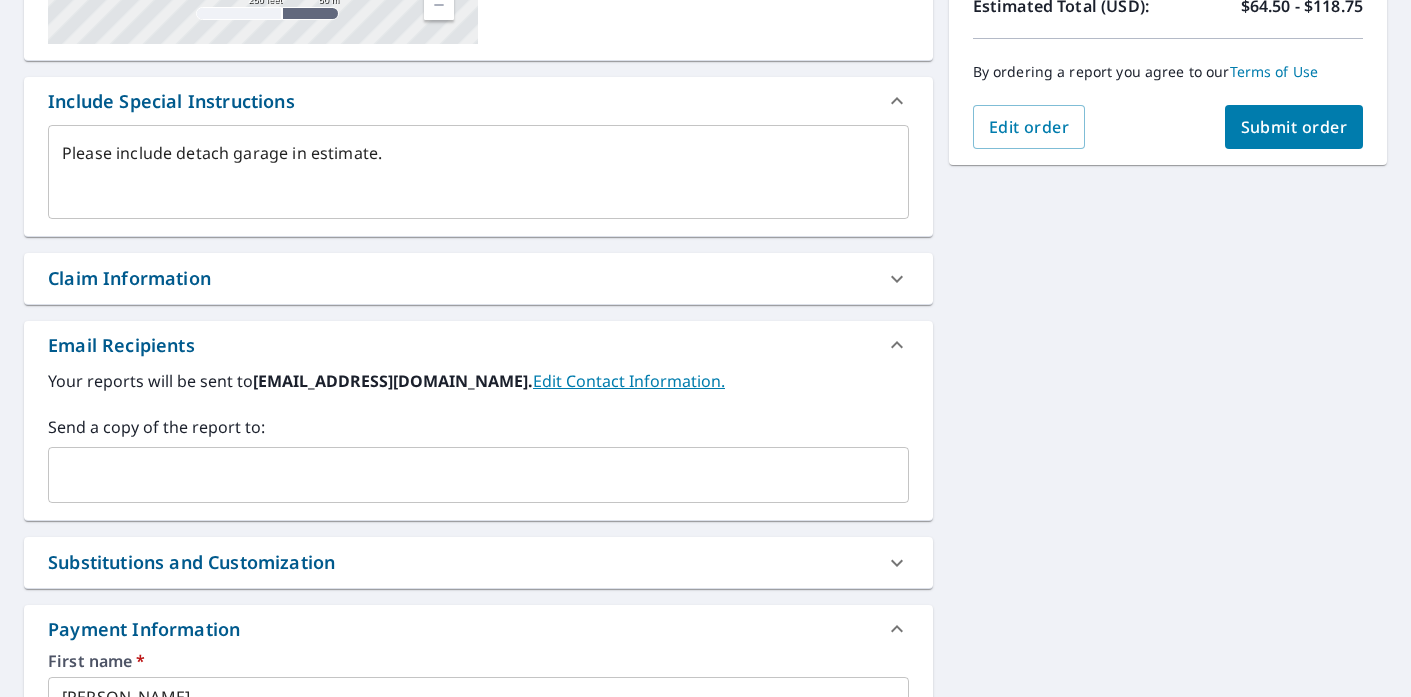 scroll, scrollTop: 475, scrollLeft: 0, axis: vertical 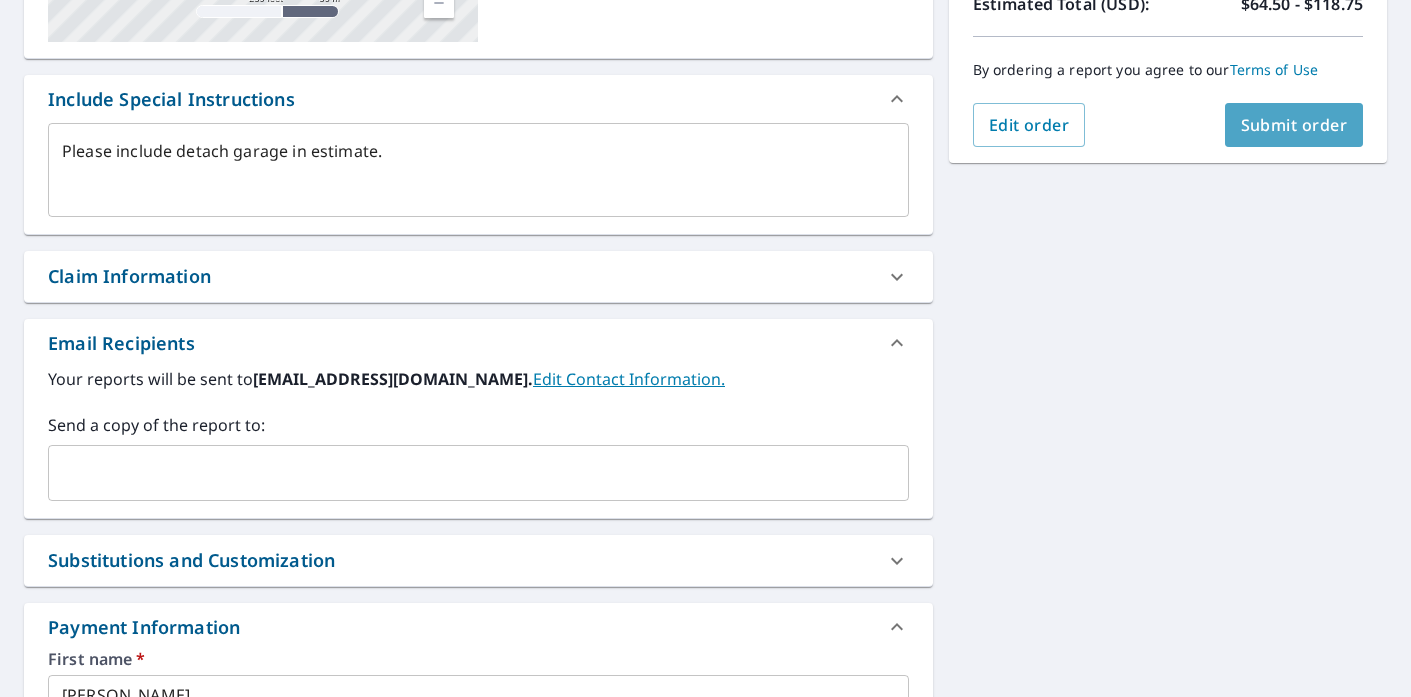 click on "Submit order" at bounding box center [1294, 125] 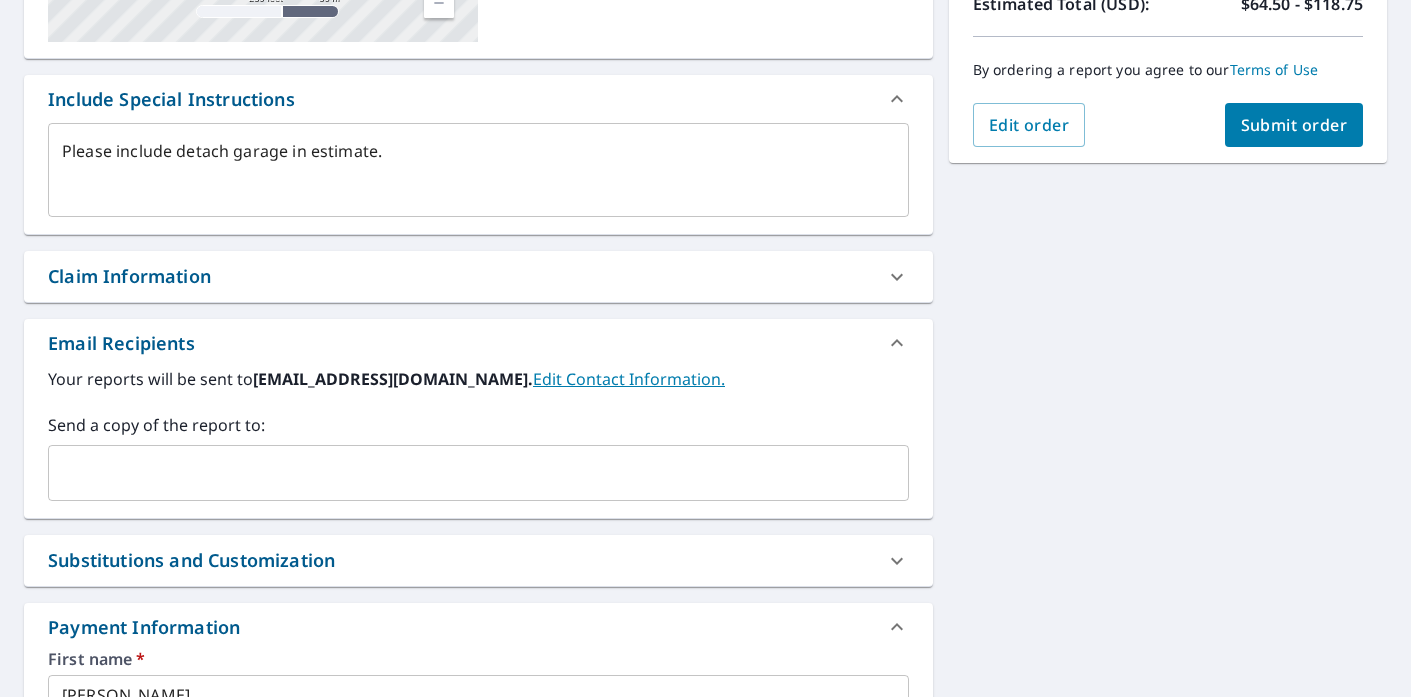 type on "x" 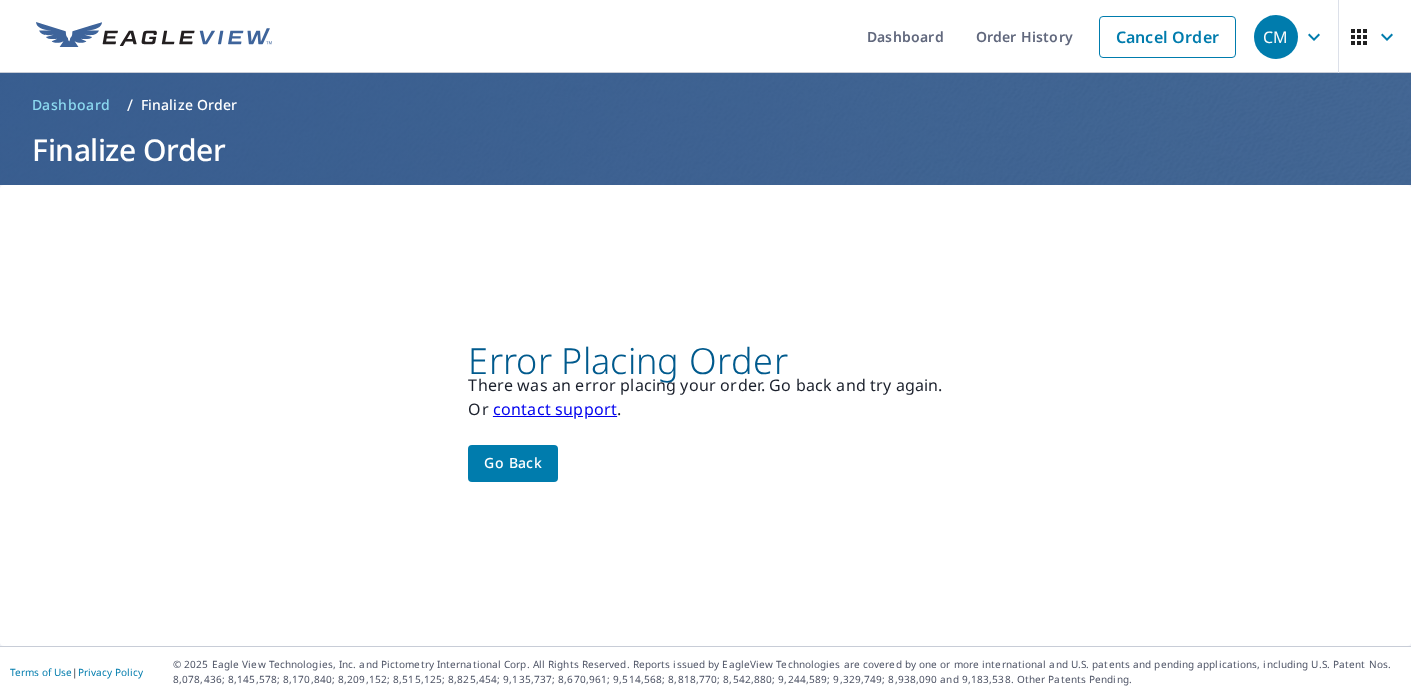 scroll, scrollTop: 0, scrollLeft: 0, axis: both 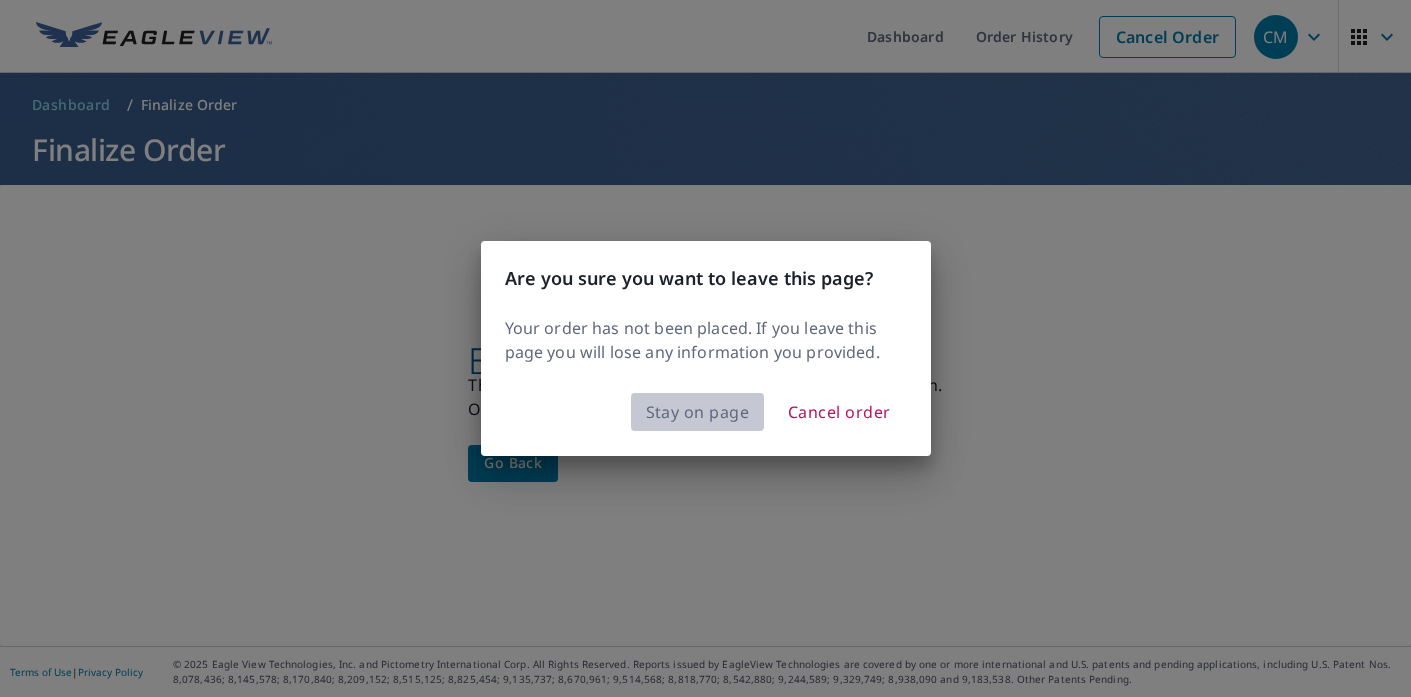 click on "Stay on page" at bounding box center [698, 412] 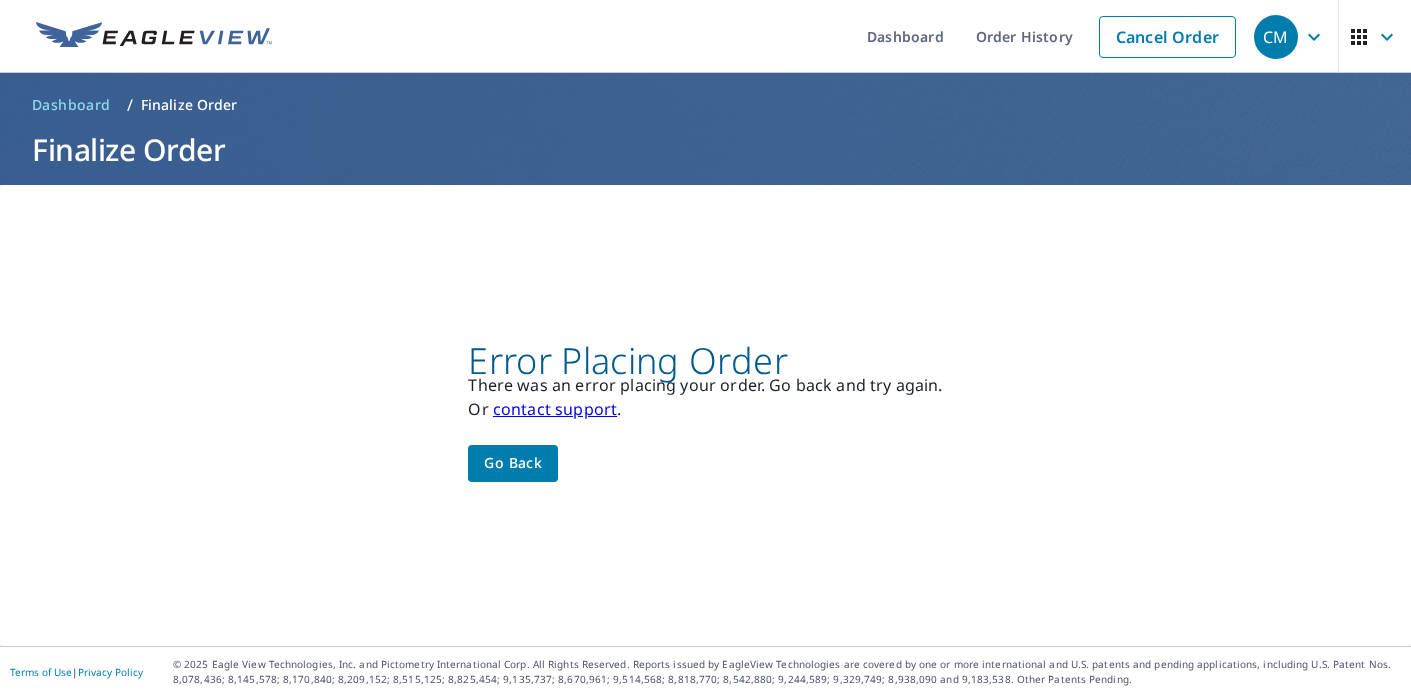 click on "Go back" at bounding box center [513, 463] 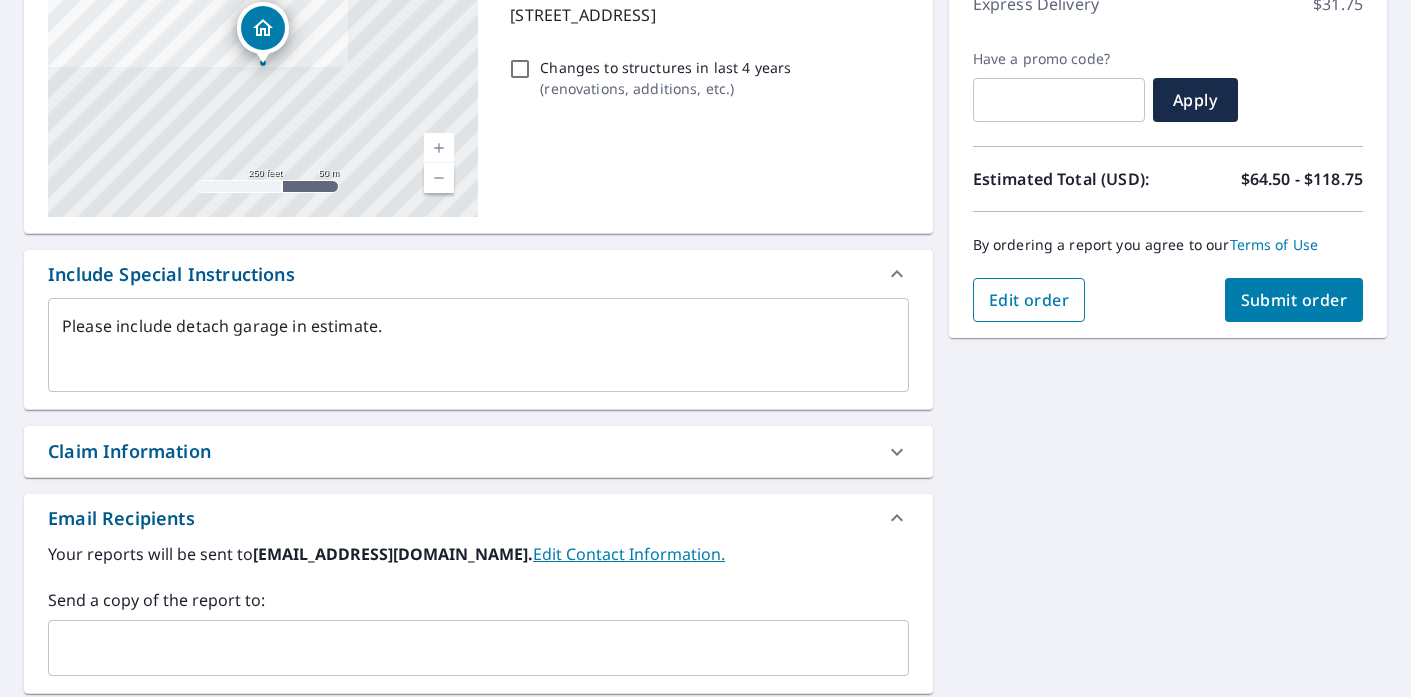 scroll, scrollTop: 358, scrollLeft: 0, axis: vertical 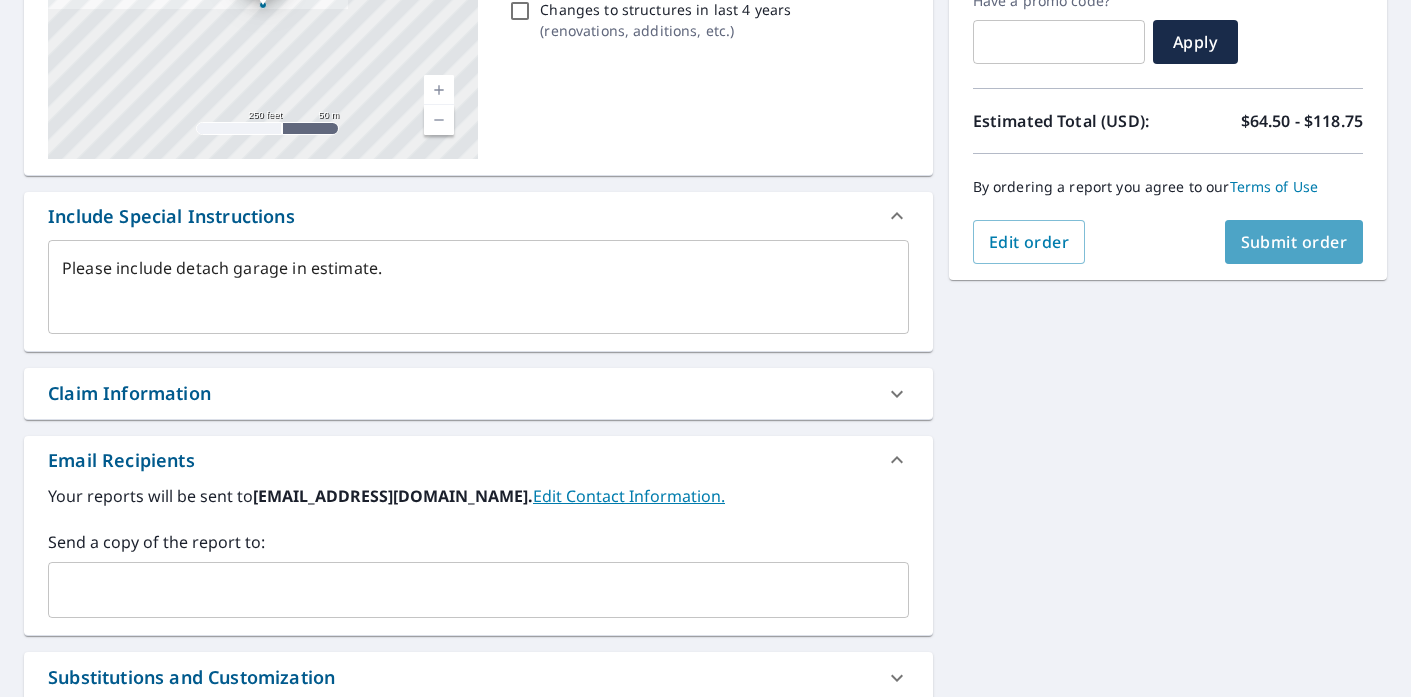 click on "Submit order" at bounding box center (1294, 242) 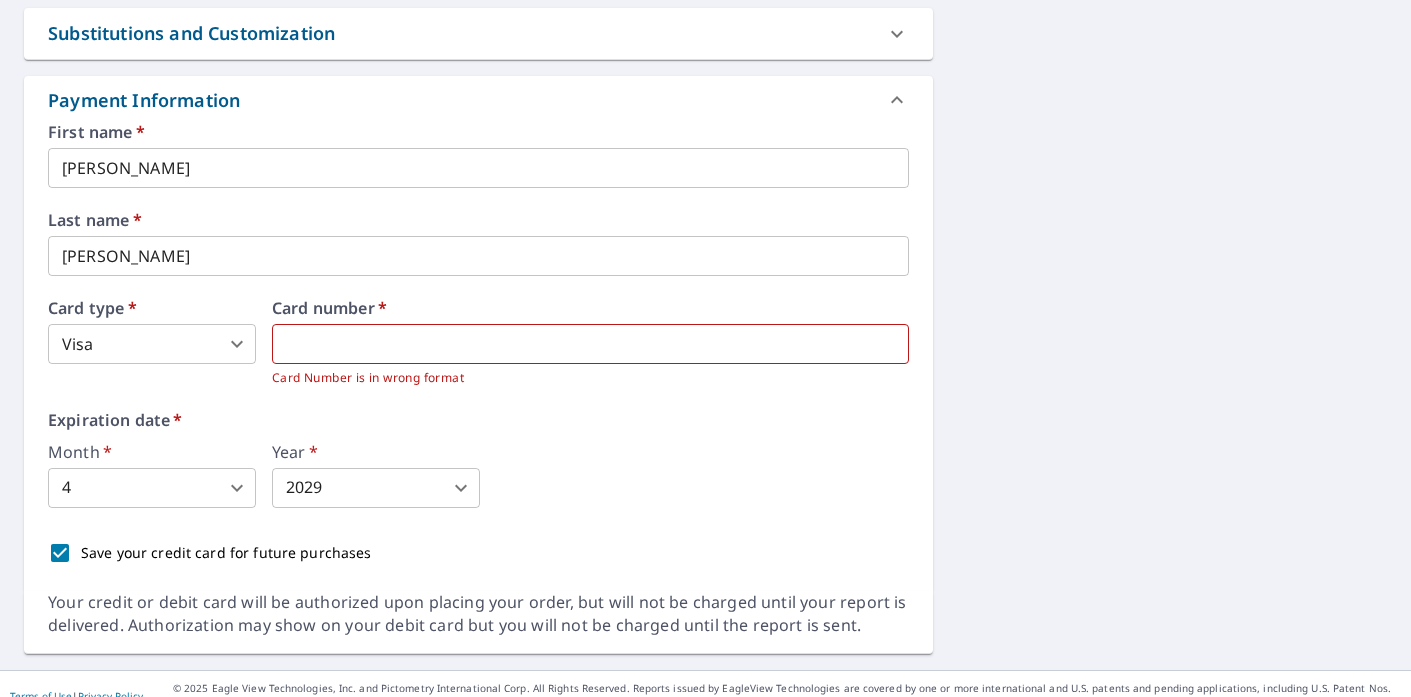 scroll, scrollTop: 877, scrollLeft: 0, axis: vertical 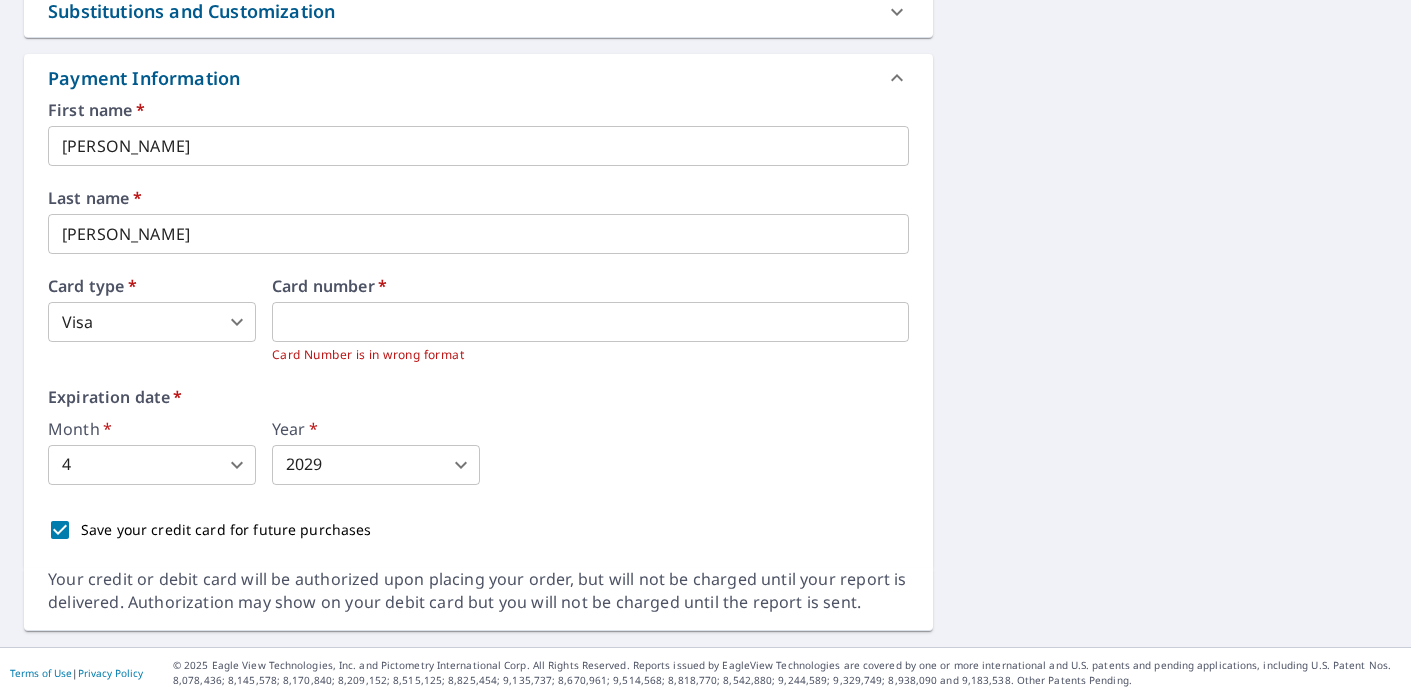 click on "Expiration date   *" at bounding box center (478, 397) 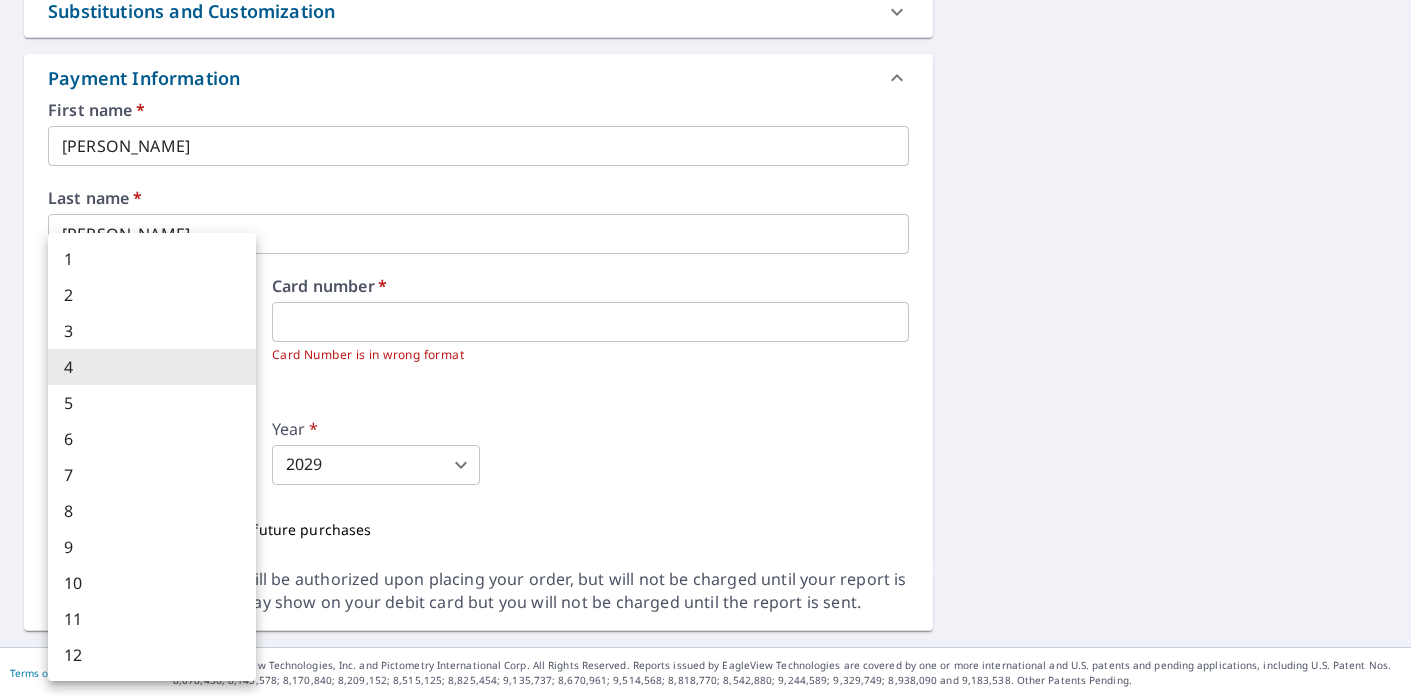click on "CM CM
Dashboard Order History Cancel Order CM Dashboard / Finalize Order Finalize Order 967 Robinwood Hills Dr Akron, OH 44333 Aerial Road A standard road map Aerial A detailed look from above Labels Labels 250 feet 50 m © 2025 TomTom, © Vexcel Imaging, © 2025 Microsoft Corporation,  © OpenStreetMap Terms PROPERTY TYPE Residential BUILDING ID 967 Robinwood Hills Dr, Akron, OH, 44333 Changes to structures in last 4 years ( renovations, additions, etc. ) Include Special Instructions Please include detach garage in estimate. x ​ Claim Information Claim number ​ Claim information ​ PO number ​ Date of loss ​ Cat ID ​ Email Recipients Your reports will be sent to  chadnmalek@hotmail.com.  Edit Contact Information. Send a copy of the report to: ​ Substitutions and Customization Roof measurement report substitutions If a Premium Report is unavailable send me an Extended Coverage 3D Report: Yes No Ask If an Extended Coverage 3D Report is unavailable send me an Extended Coverage 2D Report: Yes" at bounding box center [705, 348] 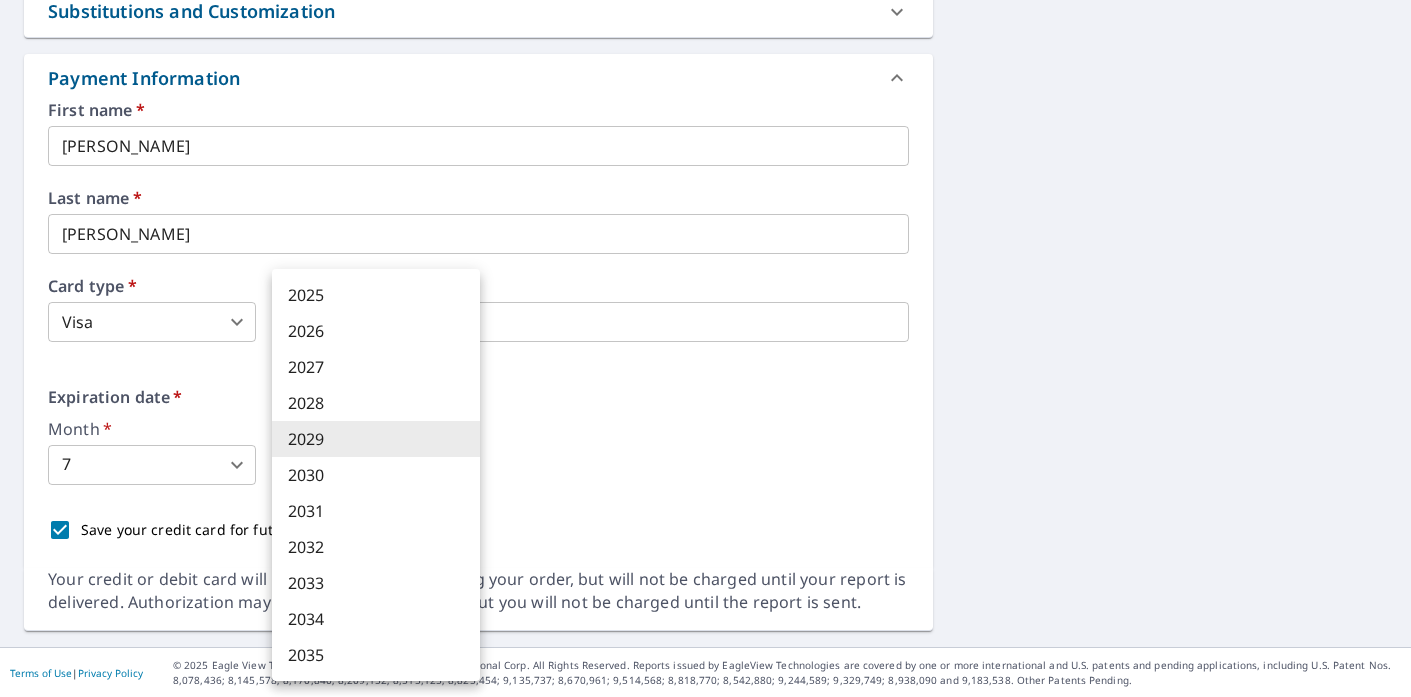 click on "CM CM
Dashboard Order History Cancel Order CM Dashboard / Finalize Order Finalize Order 967 Robinwood Hills Dr Akron, OH 44333 Aerial Road A standard road map Aerial A detailed look from above Labels Labels 250 feet 50 m © 2025 TomTom, © Vexcel Imaging, © 2025 Microsoft Corporation,  © OpenStreetMap Terms PROPERTY TYPE Residential BUILDING ID 967 Robinwood Hills Dr, Akron, OH, 44333 Changes to structures in last 4 years ( renovations, additions, etc. ) Include Special Instructions Please include detach garage in estimate. x ​ Claim Information Claim number ​ Claim information ​ PO number ​ Date of loss ​ Cat ID ​ Email Recipients Your reports will be sent to  chadnmalek@hotmail.com.  Edit Contact Information. Send a copy of the report to: ​ Substitutions and Customization Roof measurement report substitutions If a Premium Report is unavailable send me an Extended Coverage 3D Report: Yes No Ask If an Extended Coverage 3D Report is unavailable send me an Extended Coverage 2D Report: Yes" at bounding box center [705, 348] 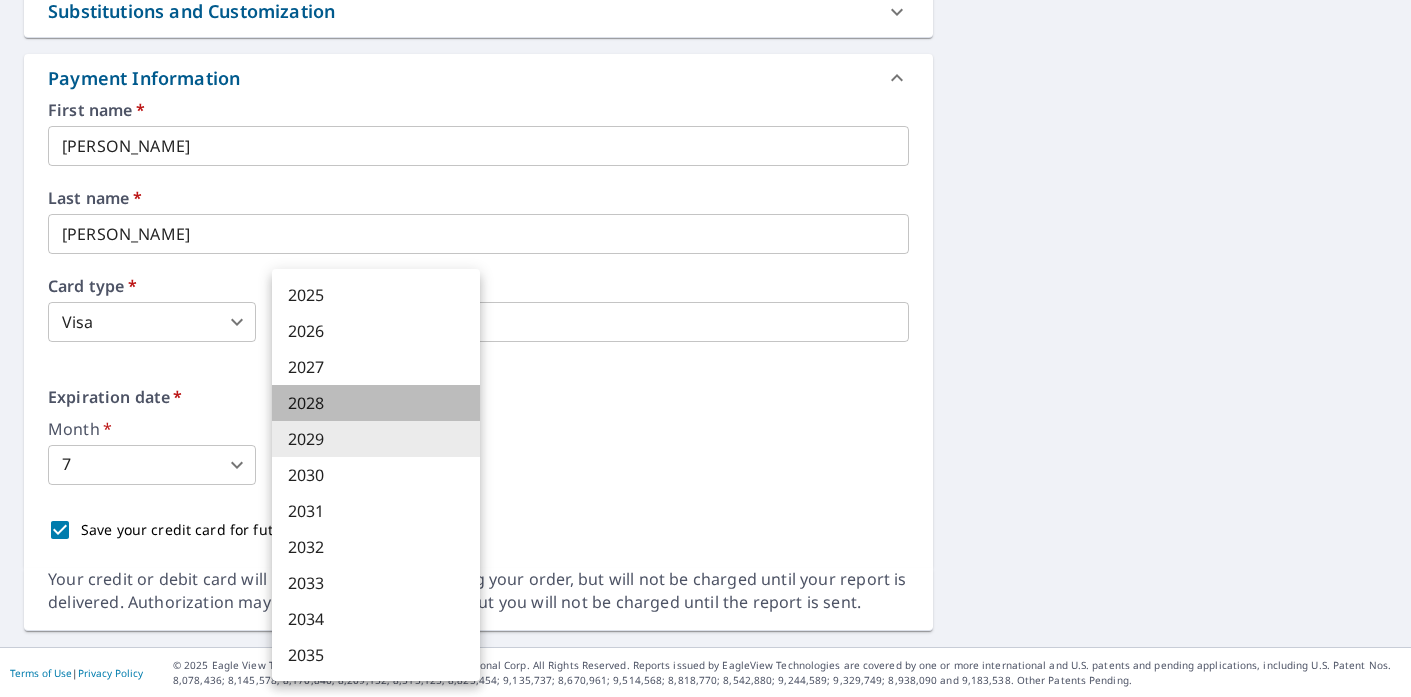click on "2028" at bounding box center [376, 403] 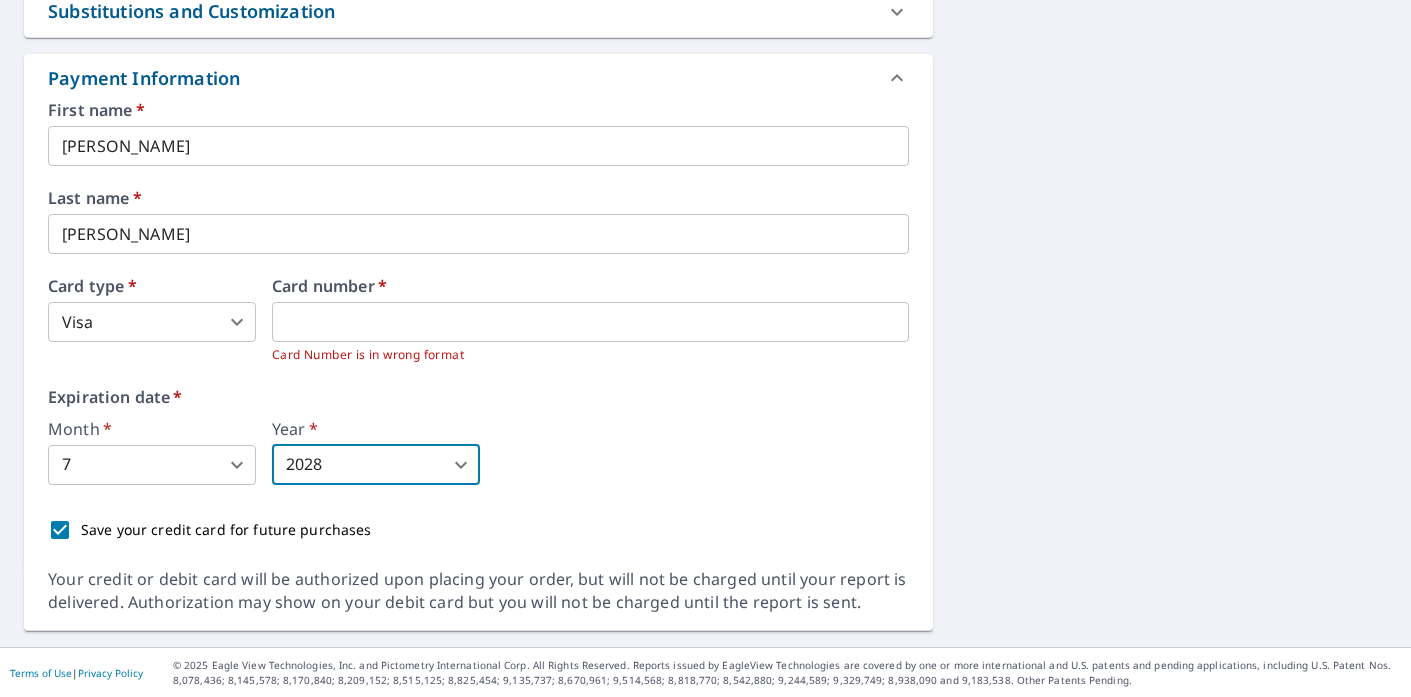 click on "Expiration date   *" at bounding box center (478, 397) 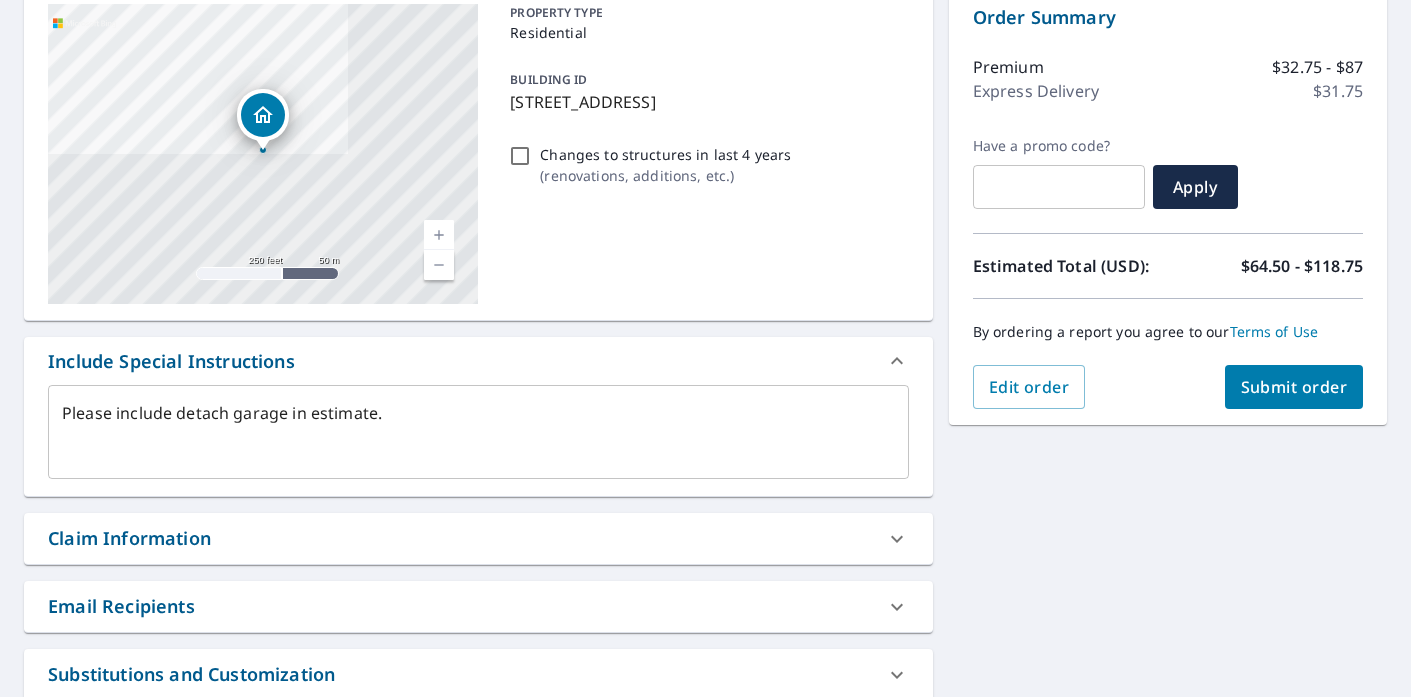 scroll, scrollTop: 209, scrollLeft: 0, axis: vertical 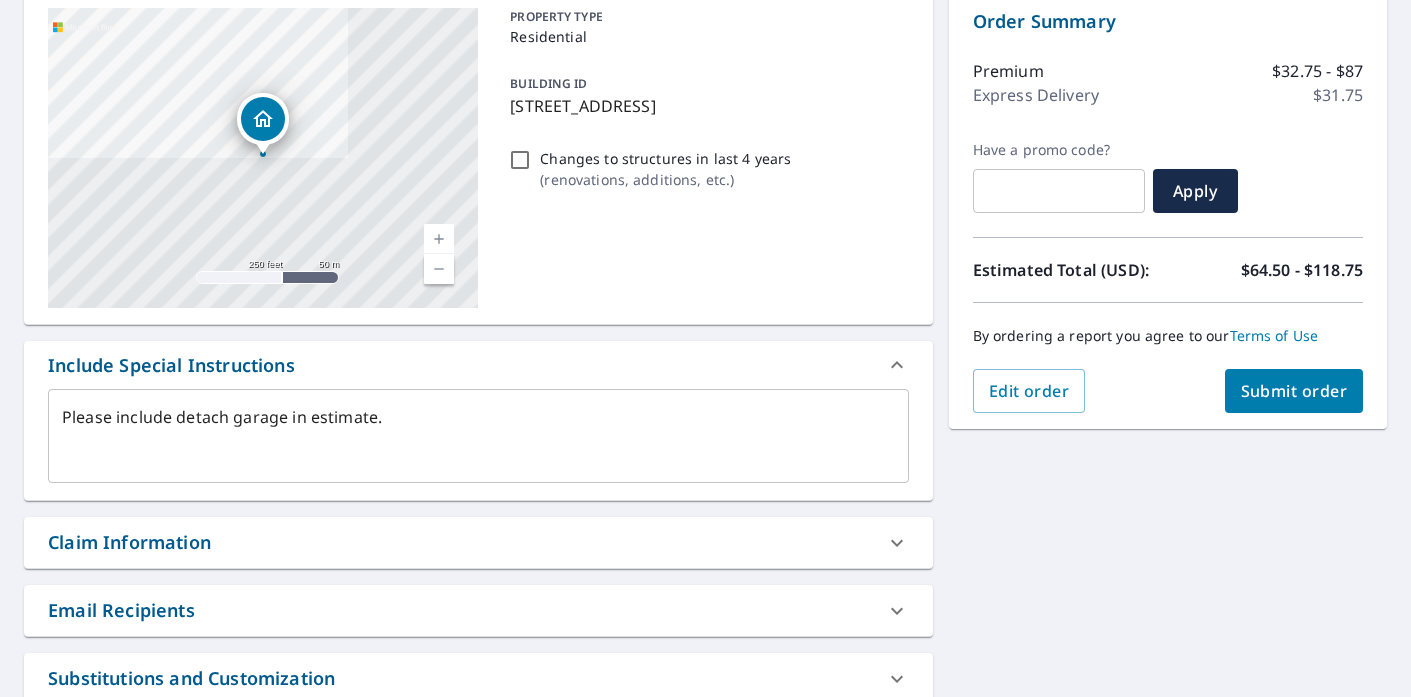 click on "By ordering a report you agree to our  Terms of Use" at bounding box center (1168, 336) 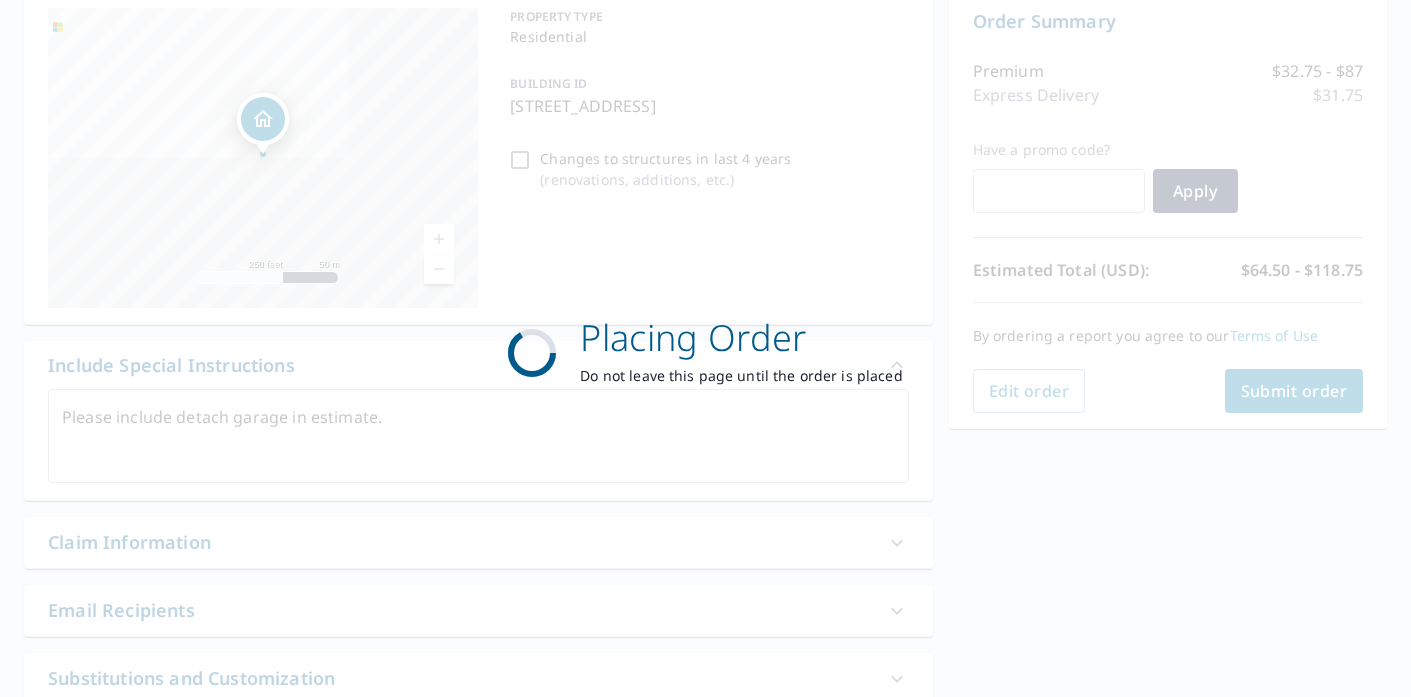 scroll, scrollTop: 0, scrollLeft: 0, axis: both 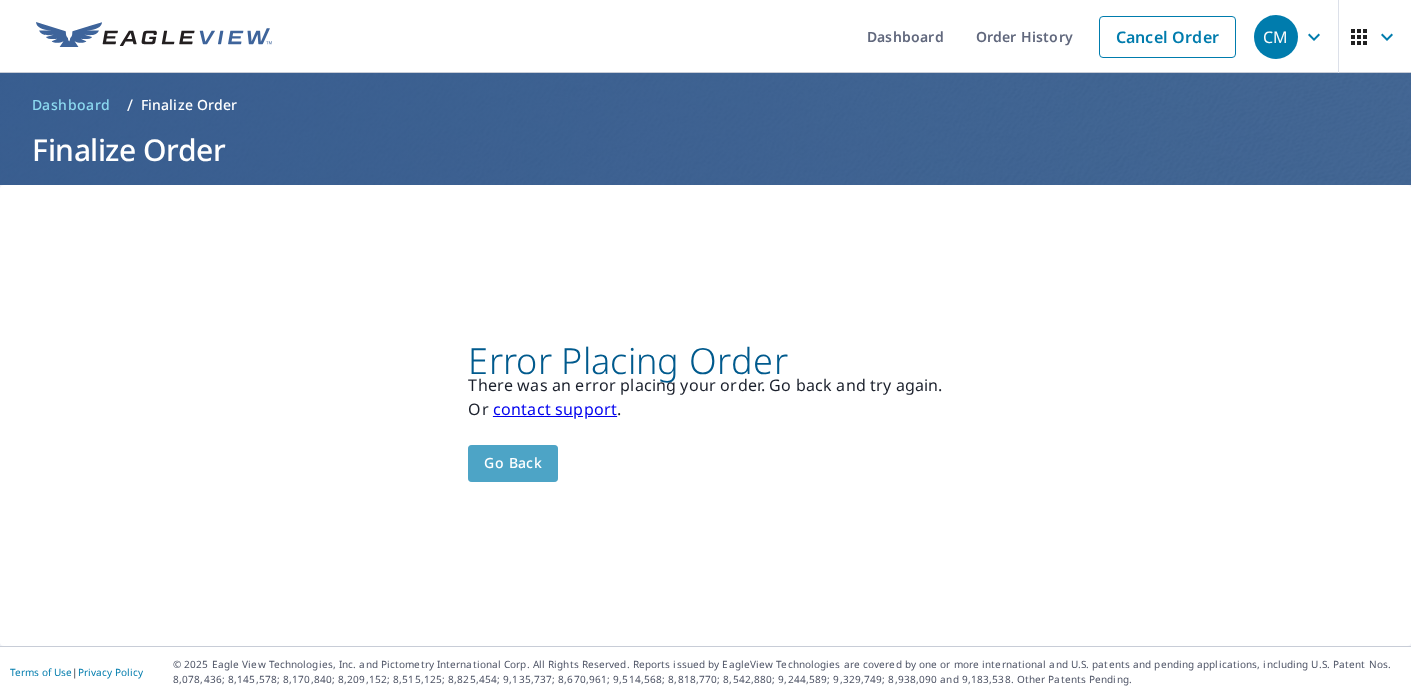 click on "Go back" at bounding box center [513, 463] 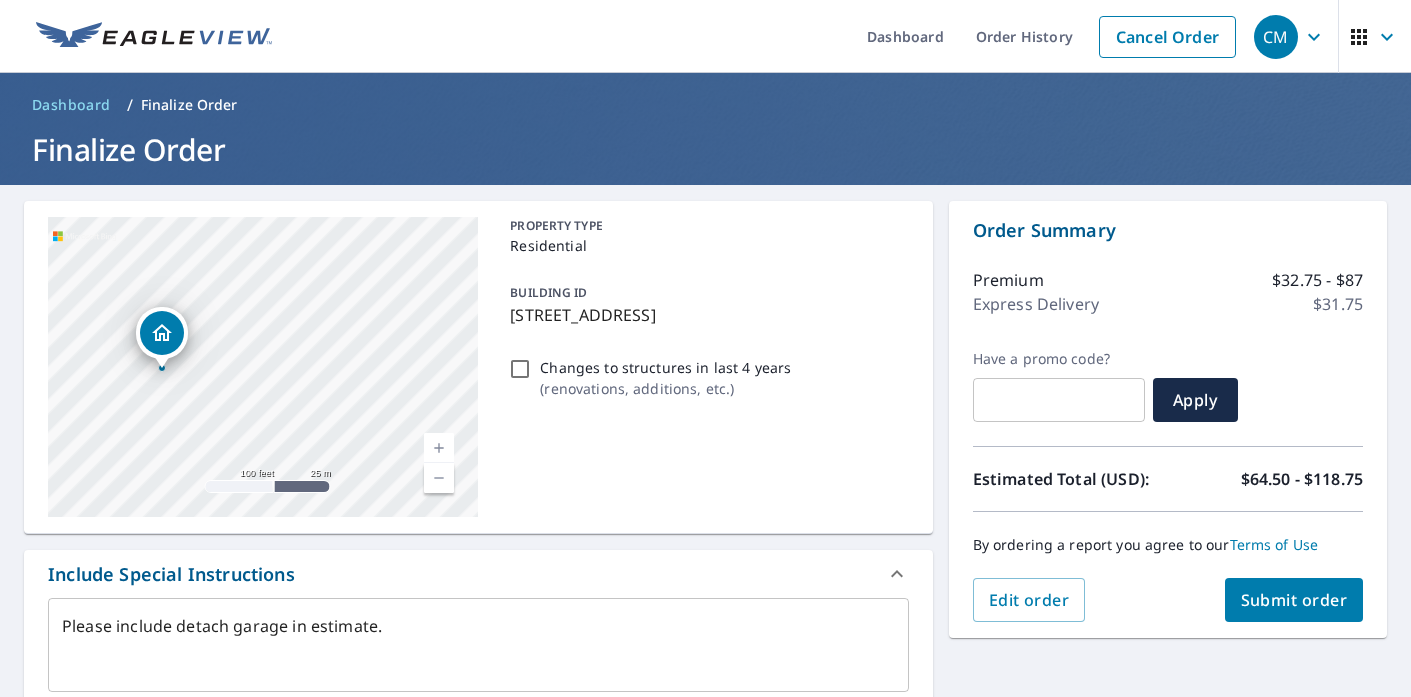 drag, startPoint x: 363, startPoint y: 338, endPoint x: 548, endPoint y: 234, distance: 212.22865 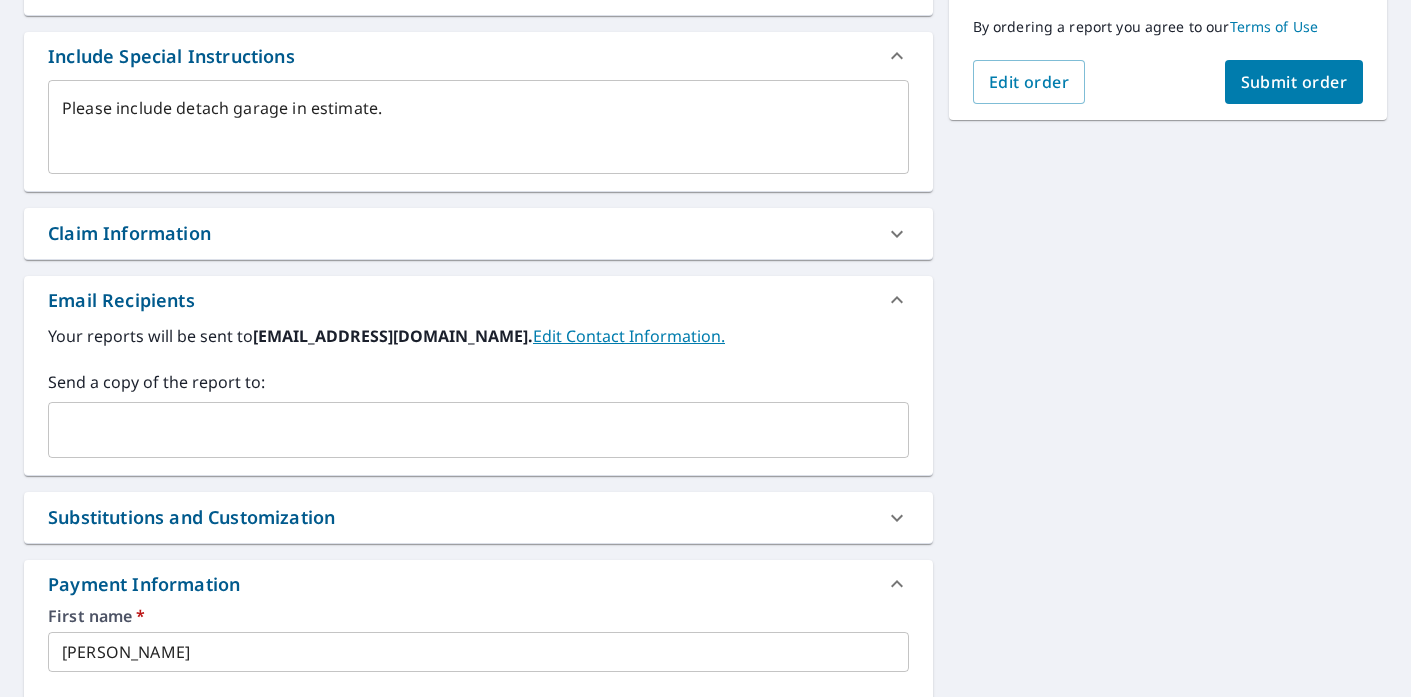 scroll, scrollTop: 522, scrollLeft: 0, axis: vertical 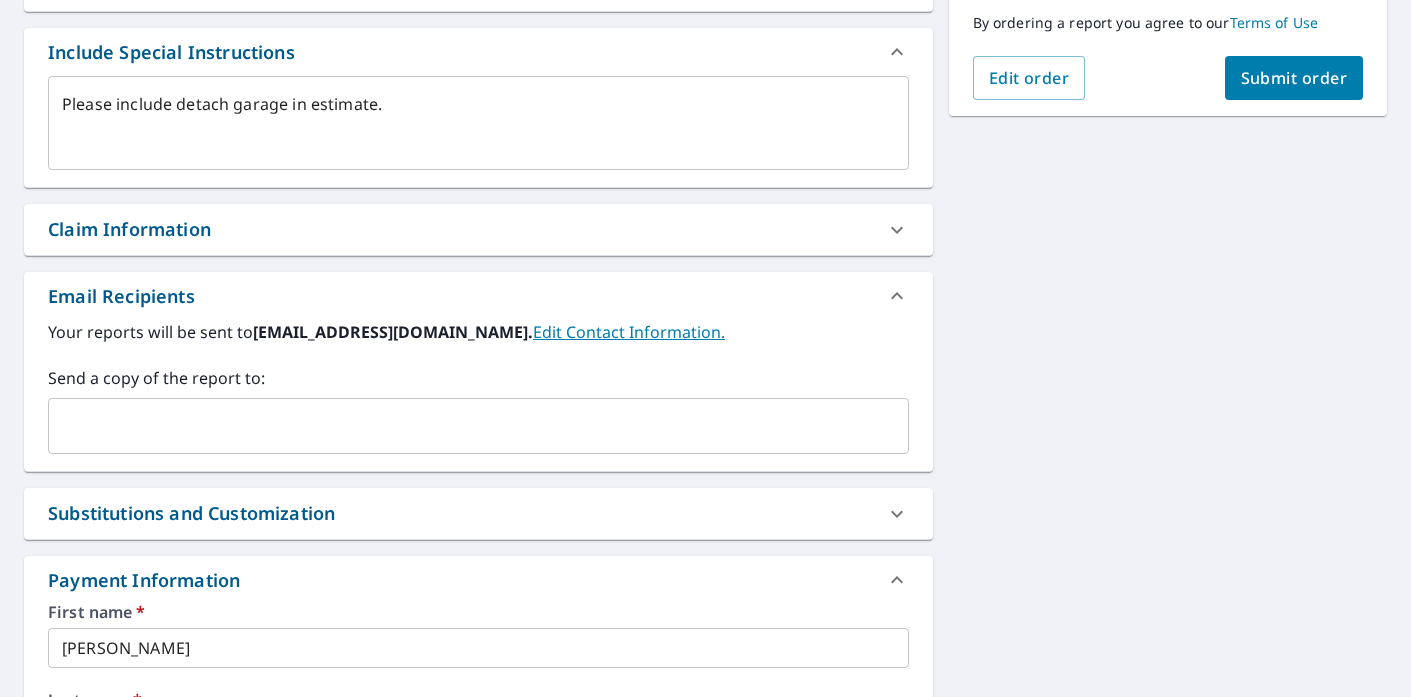 click at bounding box center [897, 230] 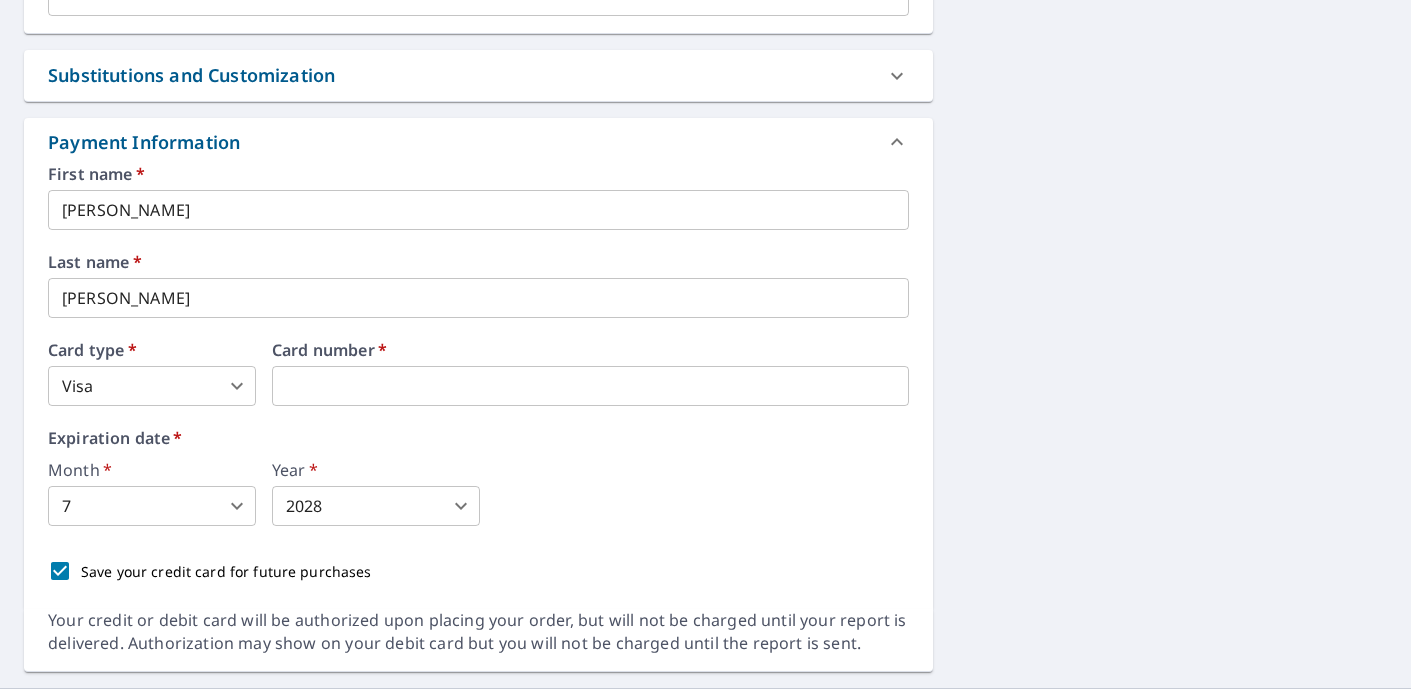 scroll, scrollTop: 1432, scrollLeft: 0, axis: vertical 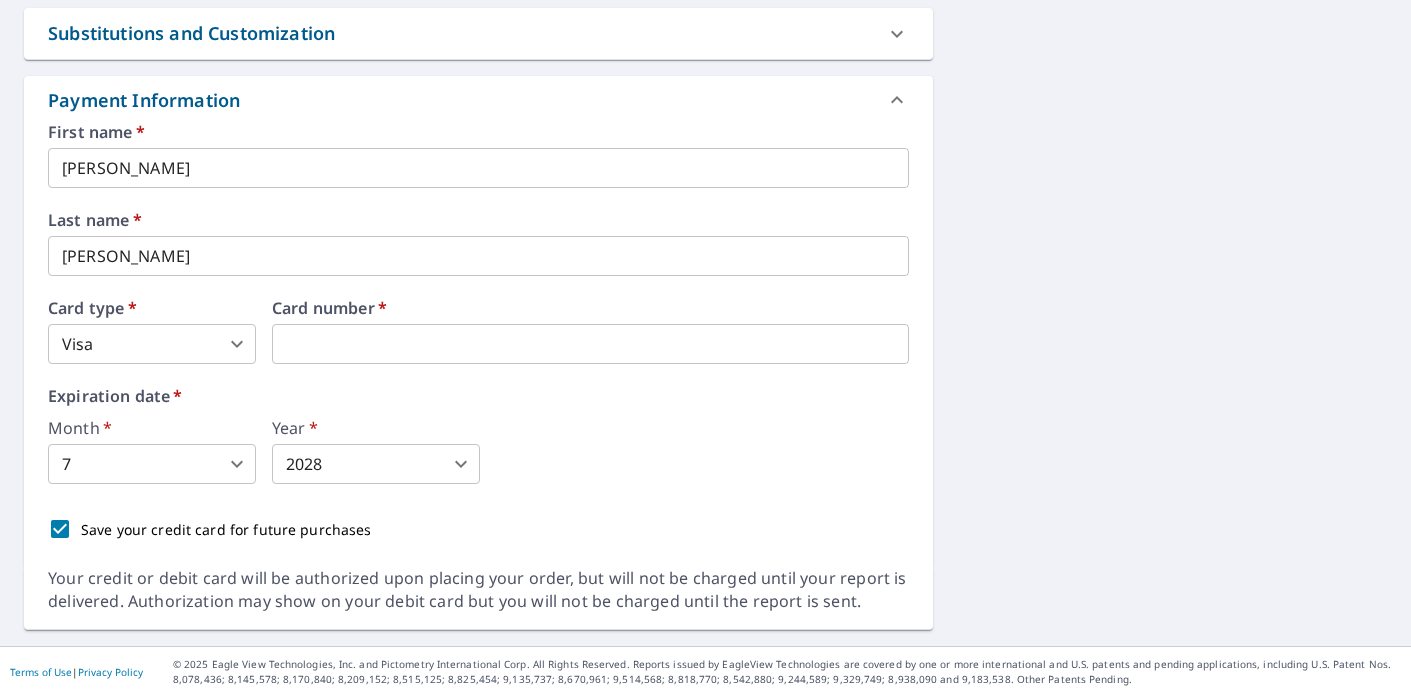 click on "First name   * Chad ​ Last name   * Malek ​ Card type   * Visa 2 ​ Card number   * Expiration date   * Month   * 7 7 ​ Year   * 2028 2028 ​ Save your credit card for future purchases" at bounding box center [478, 337] 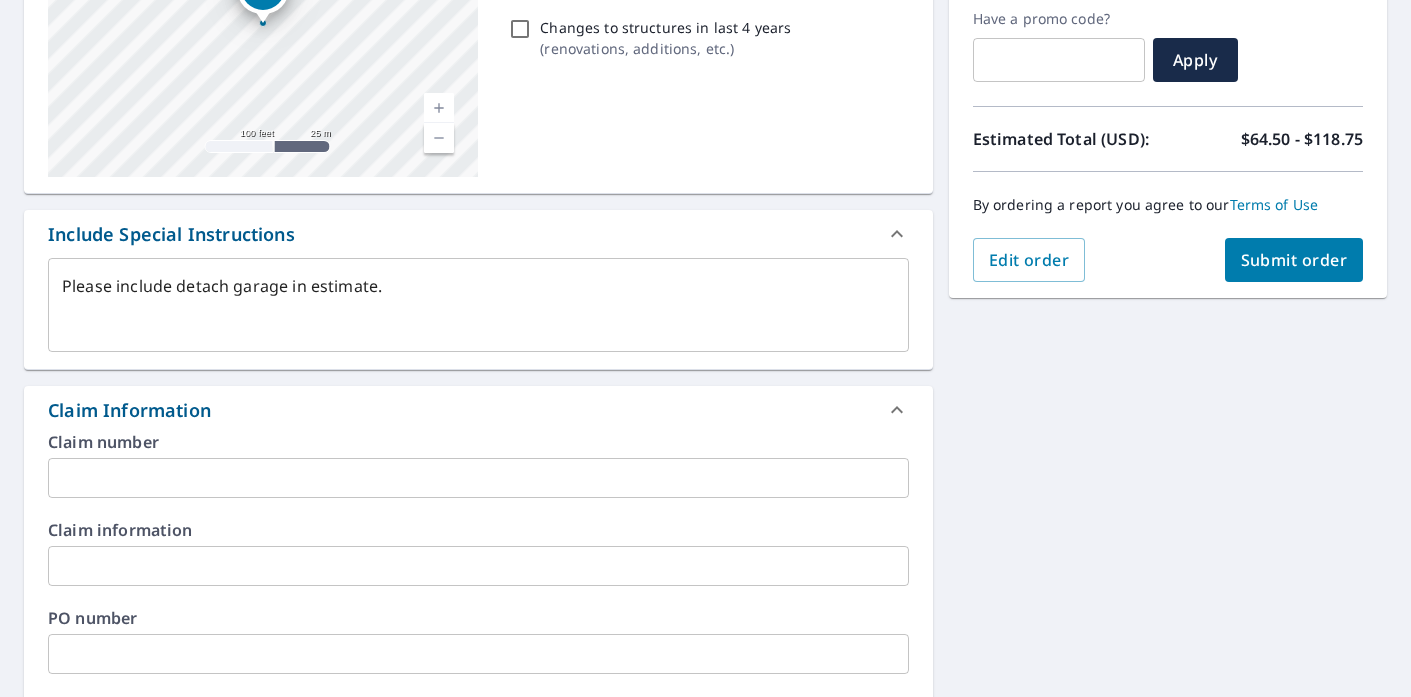 scroll, scrollTop: 167, scrollLeft: 0, axis: vertical 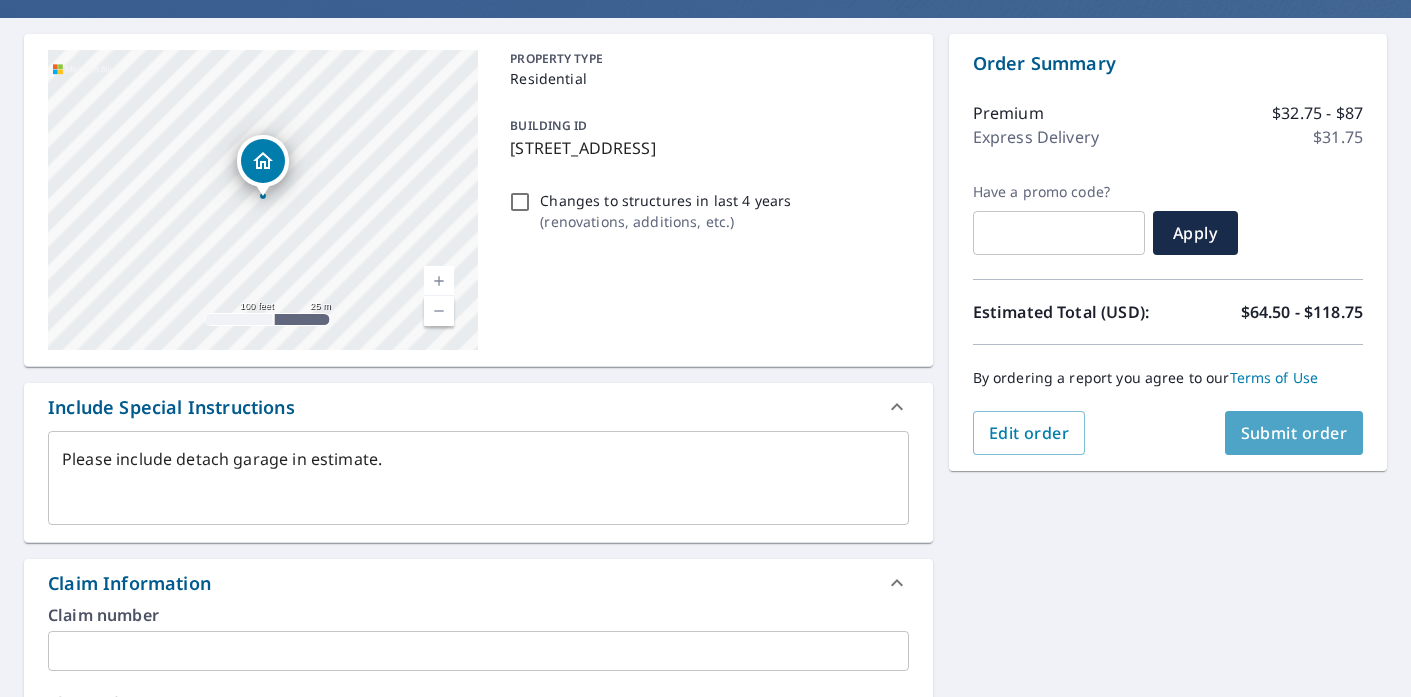 click on "Submit order" at bounding box center (1294, 433) 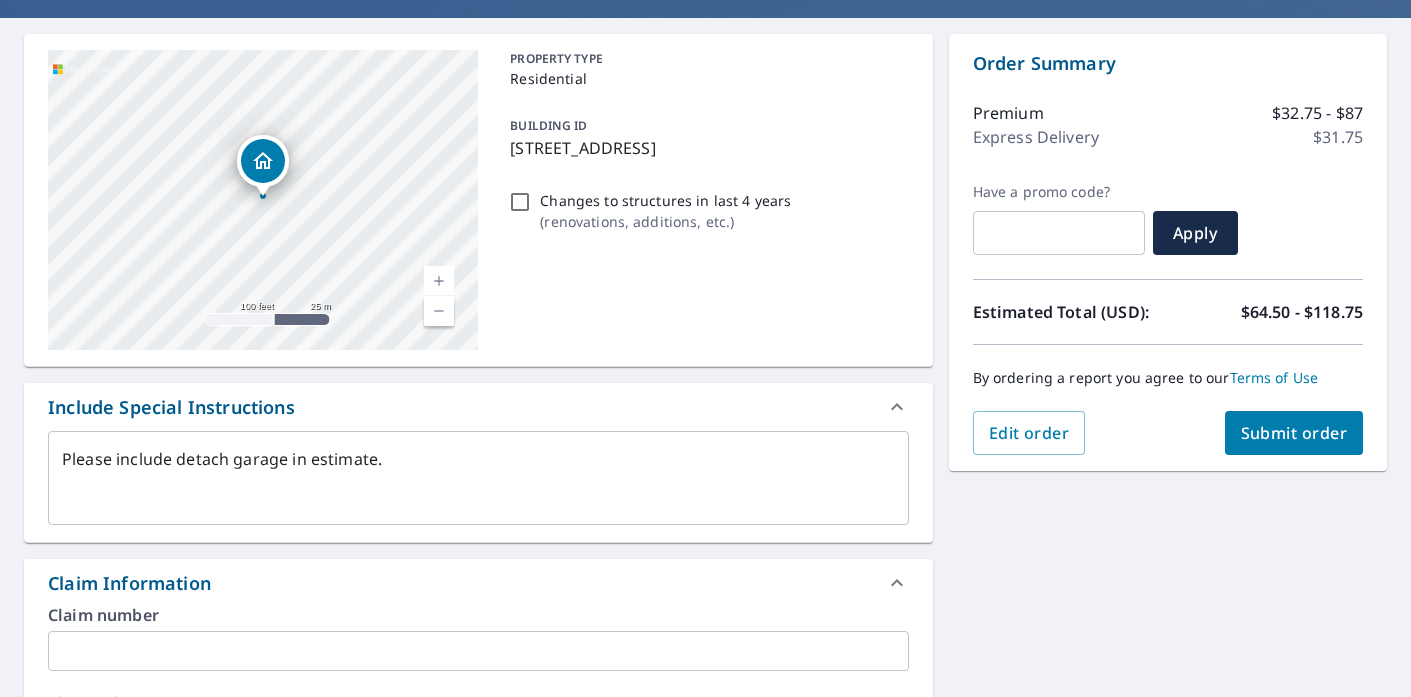 type on "x" 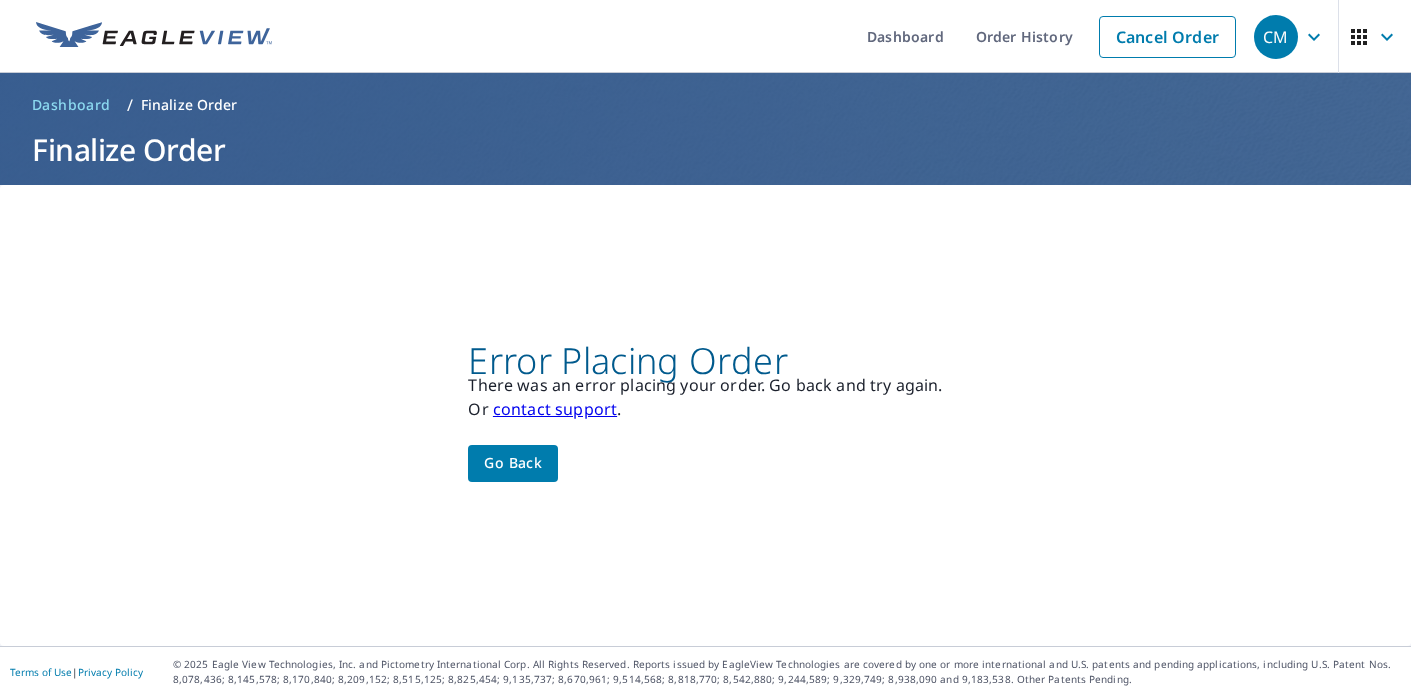scroll, scrollTop: 0, scrollLeft: 0, axis: both 